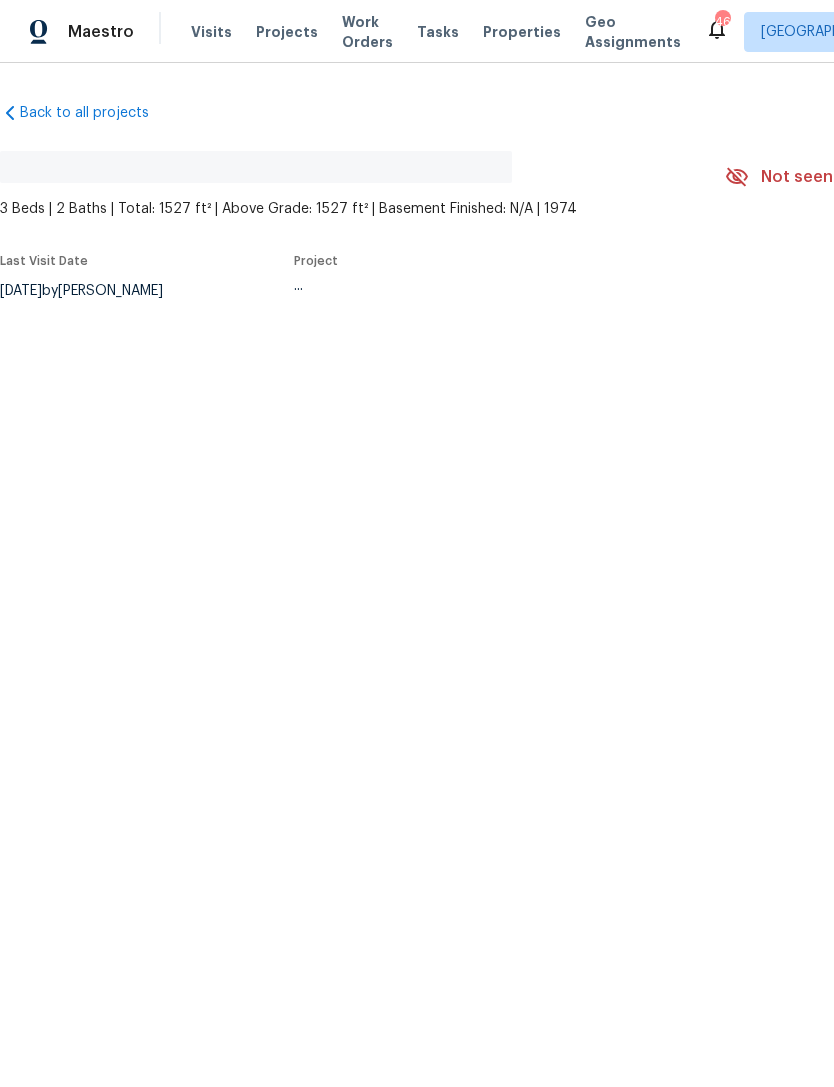 scroll, scrollTop: 0, scrollLeft: 0, axis: both 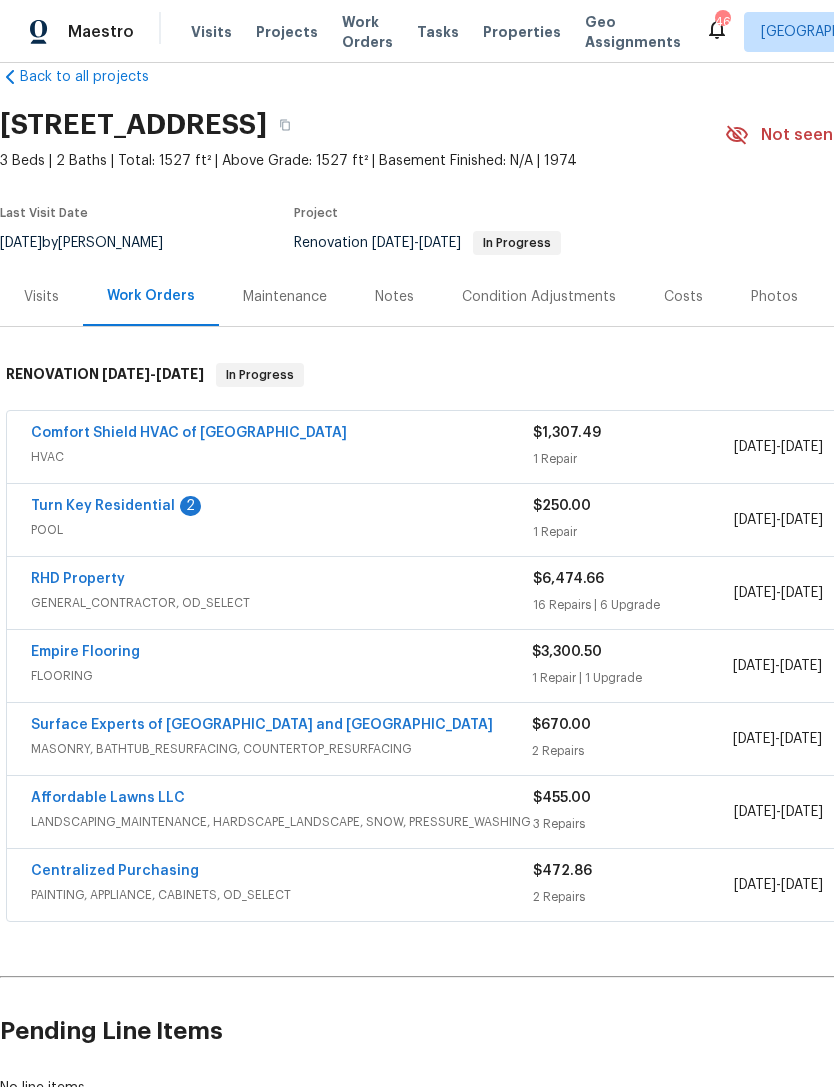 click on "Turn Key Residential" at bounding box center (103, 506) 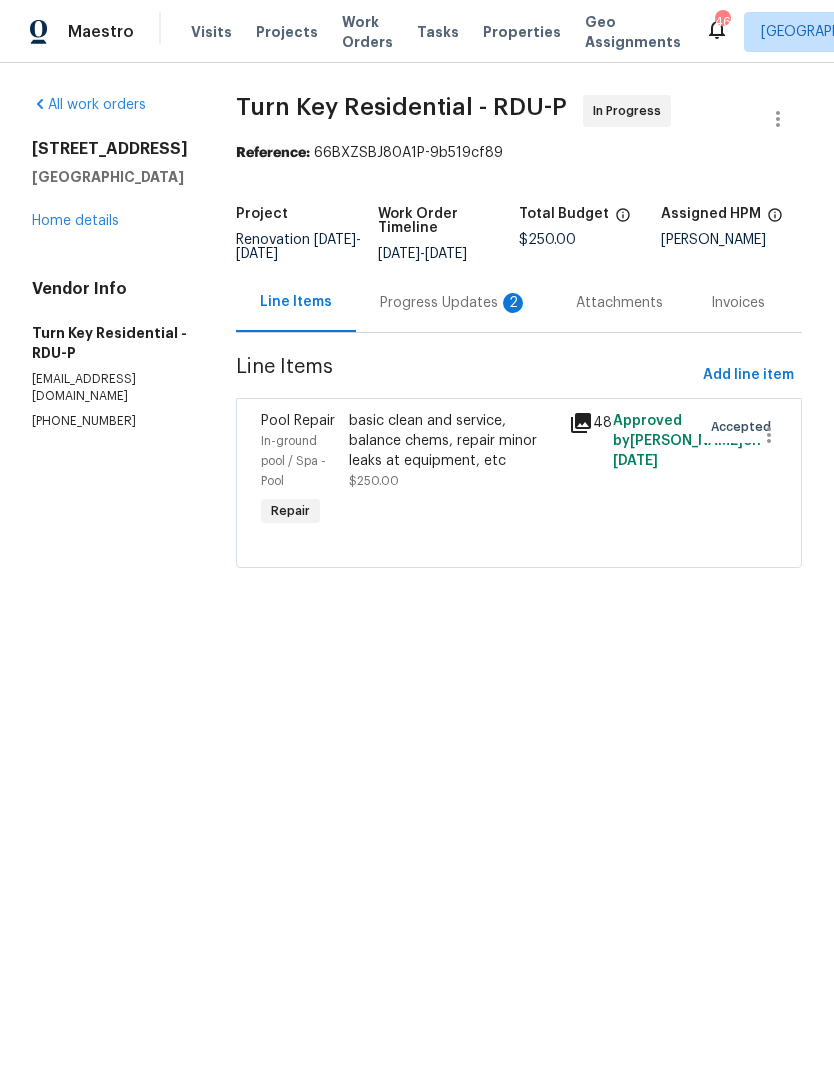 click on "Progress Updates 2" at bounding box center (454, 303) 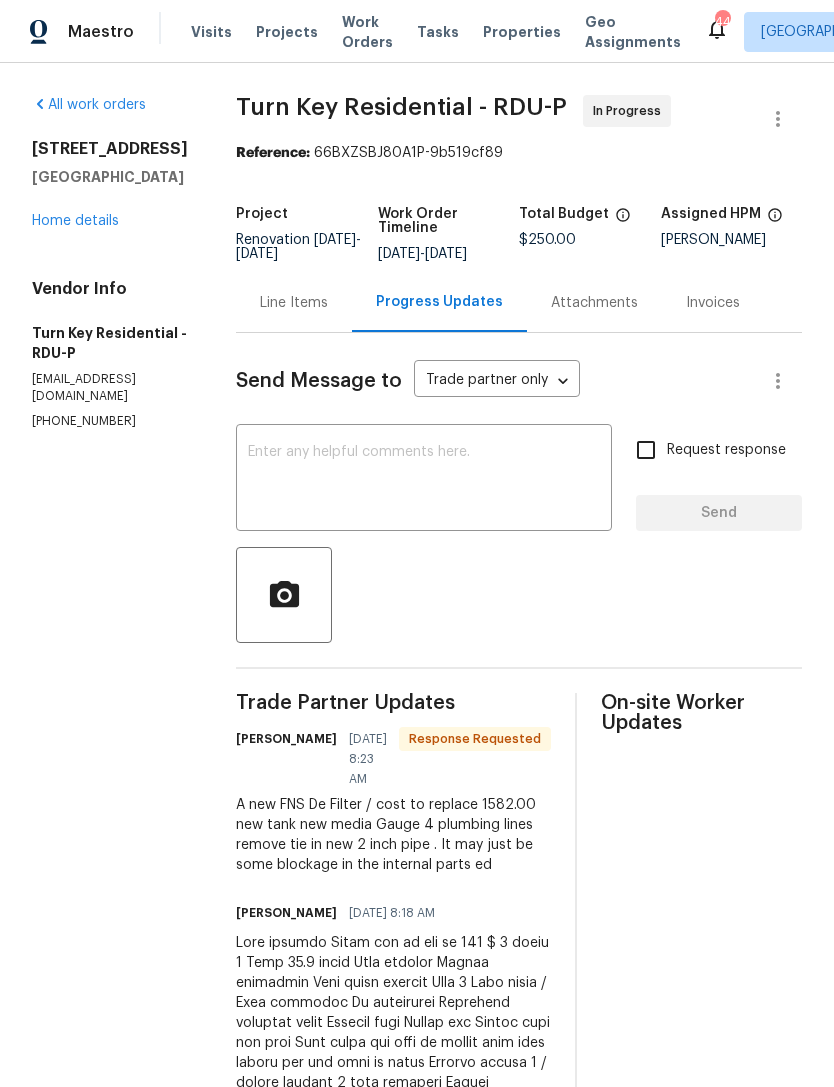 scroll, scrollTop: 0, scrollLeft: 0, axis: both 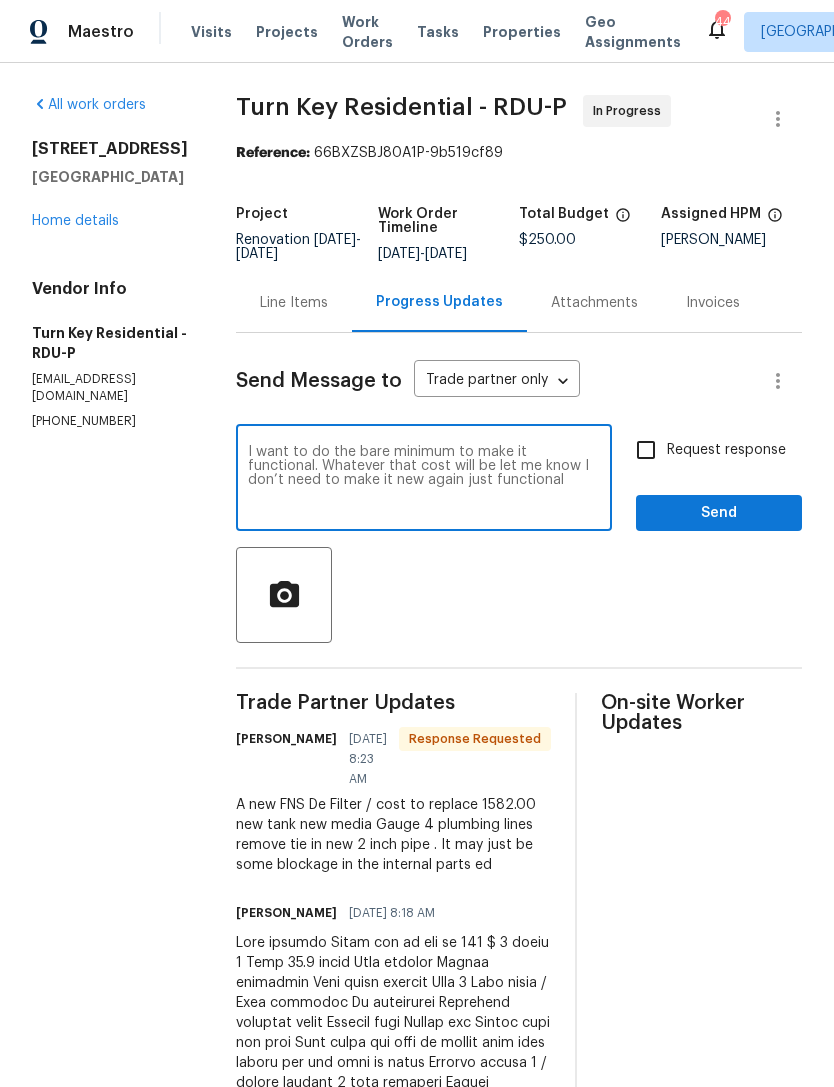 type on "I want to do the bare minimum to make it functional. Whatever that cost will be let me know I don’t need to make it new again just functional" 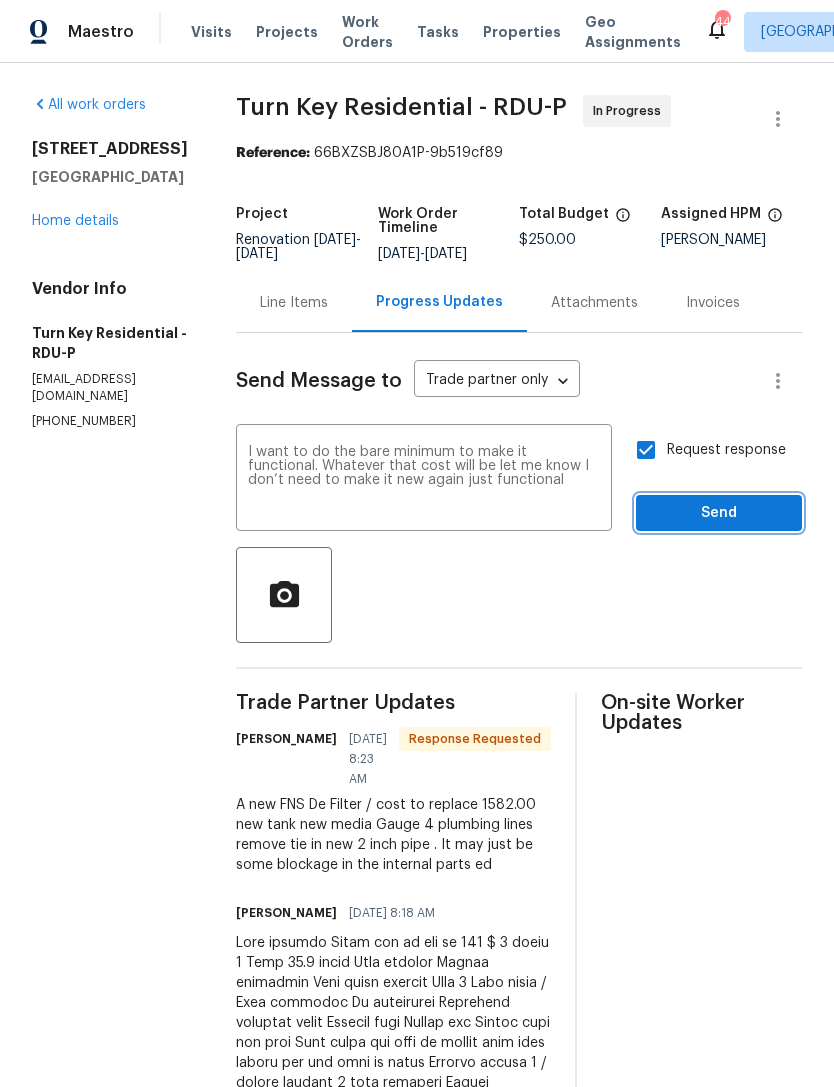click on "Send" at bounding box center [719, 513] 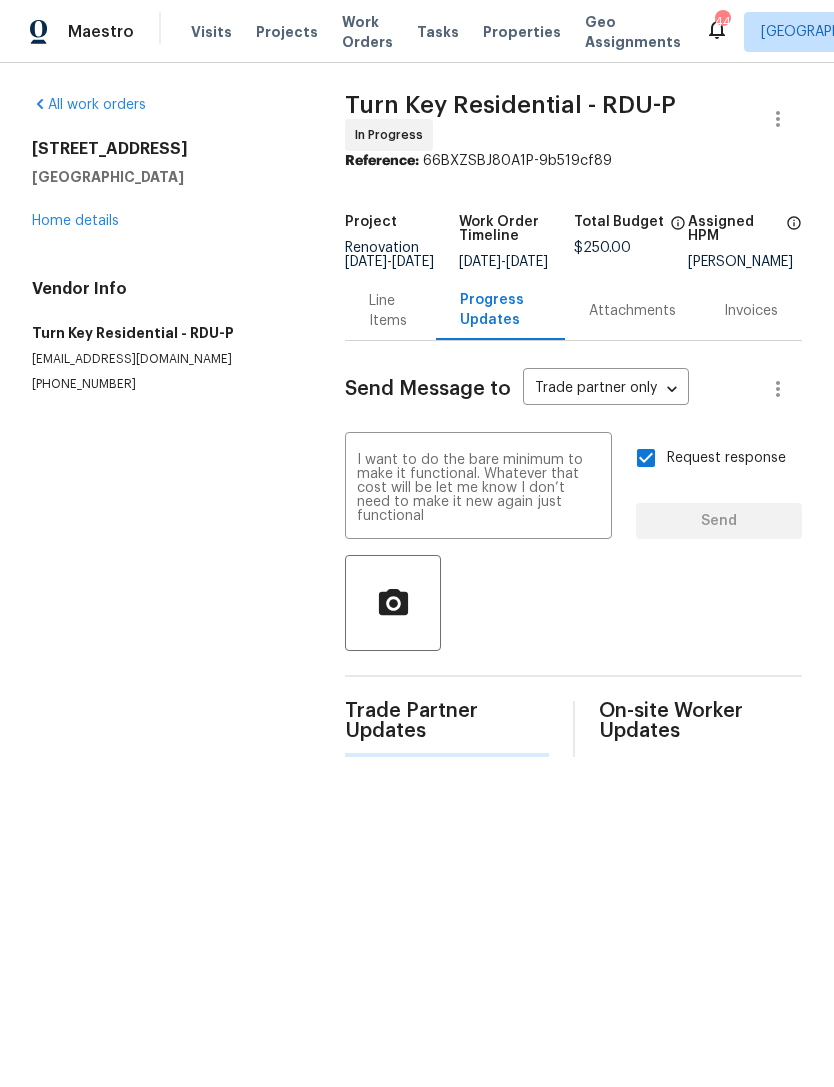 type 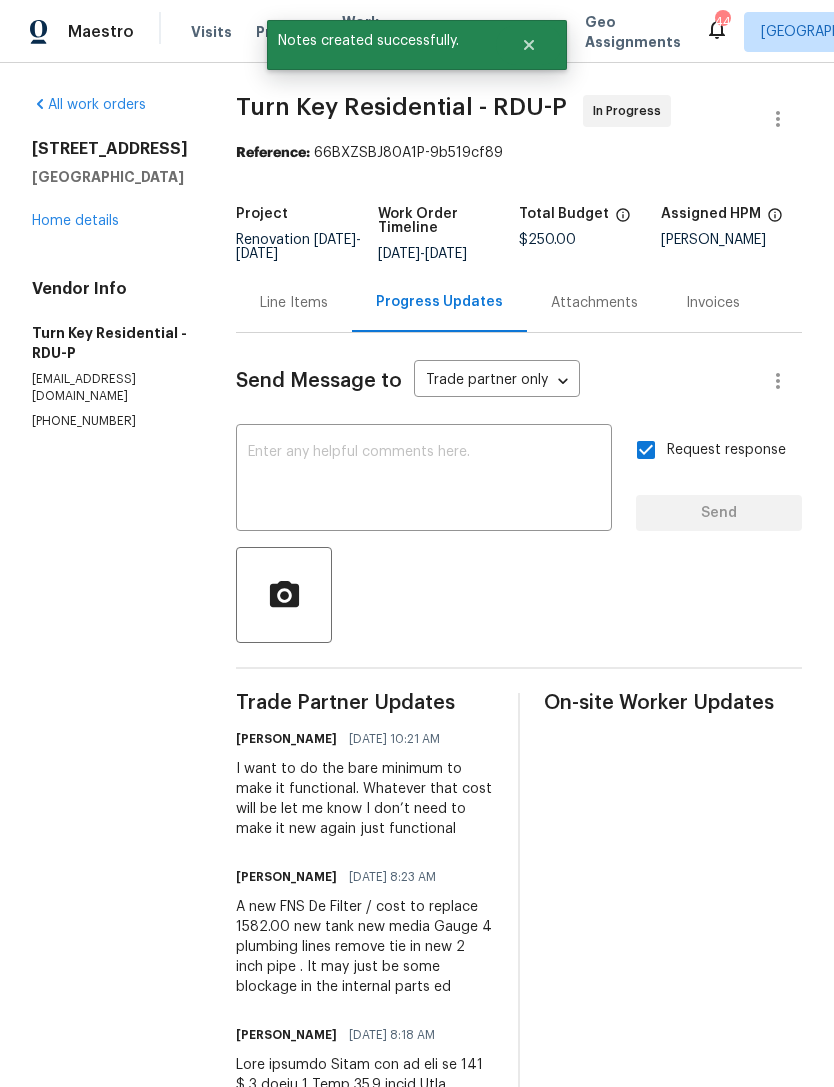 click on "Home details" at bounding box center [75, 221] 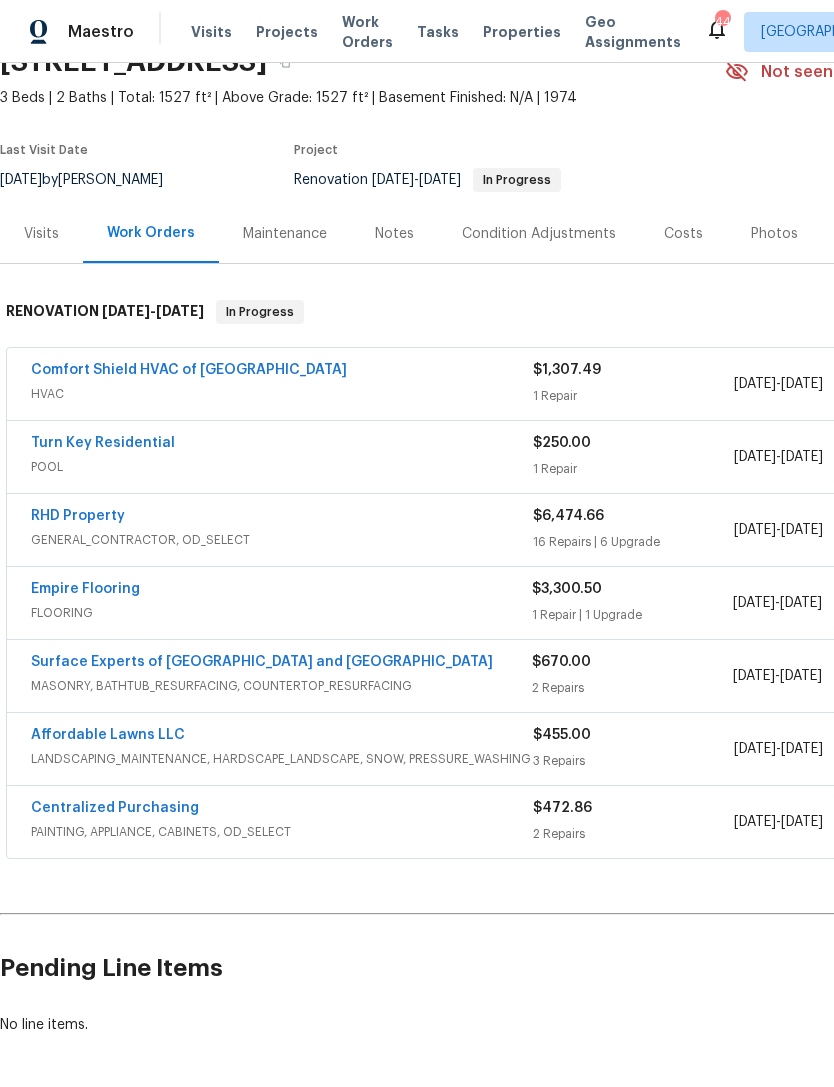 scroll, scrollTop: 99, scrollLeft: 0, axis: vertical 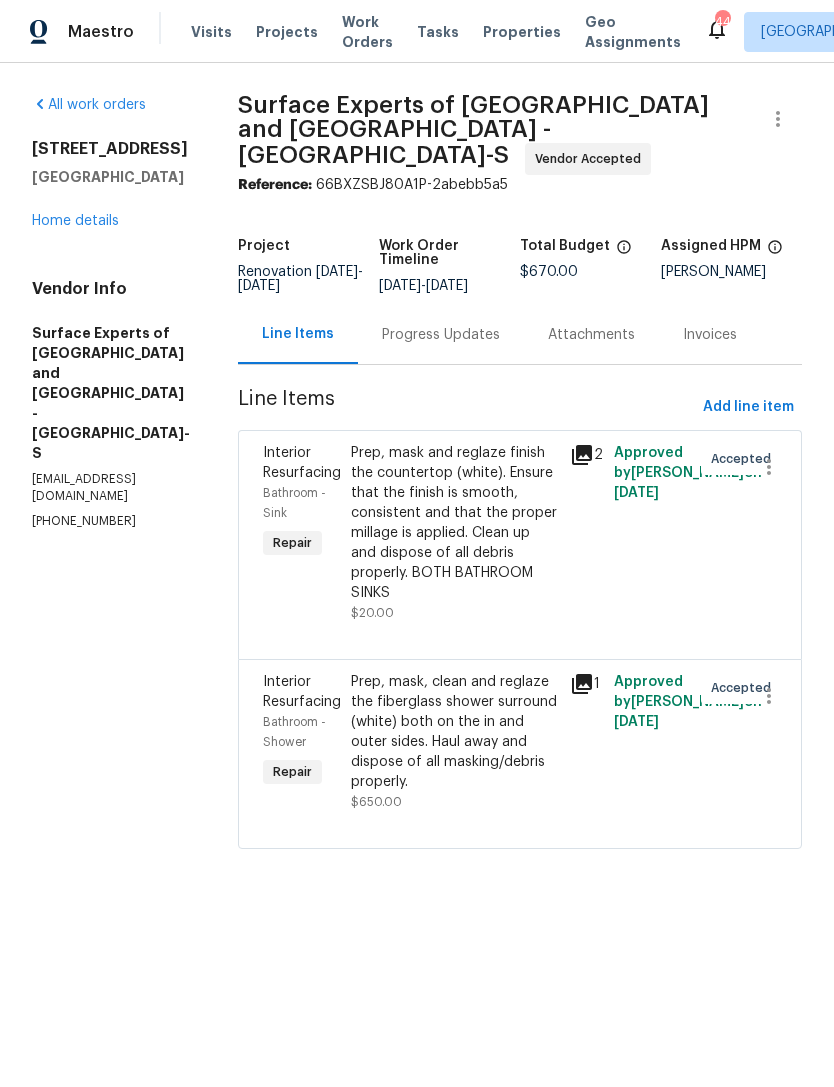 click on "Progress Updates" at bounding box center (441, 334) 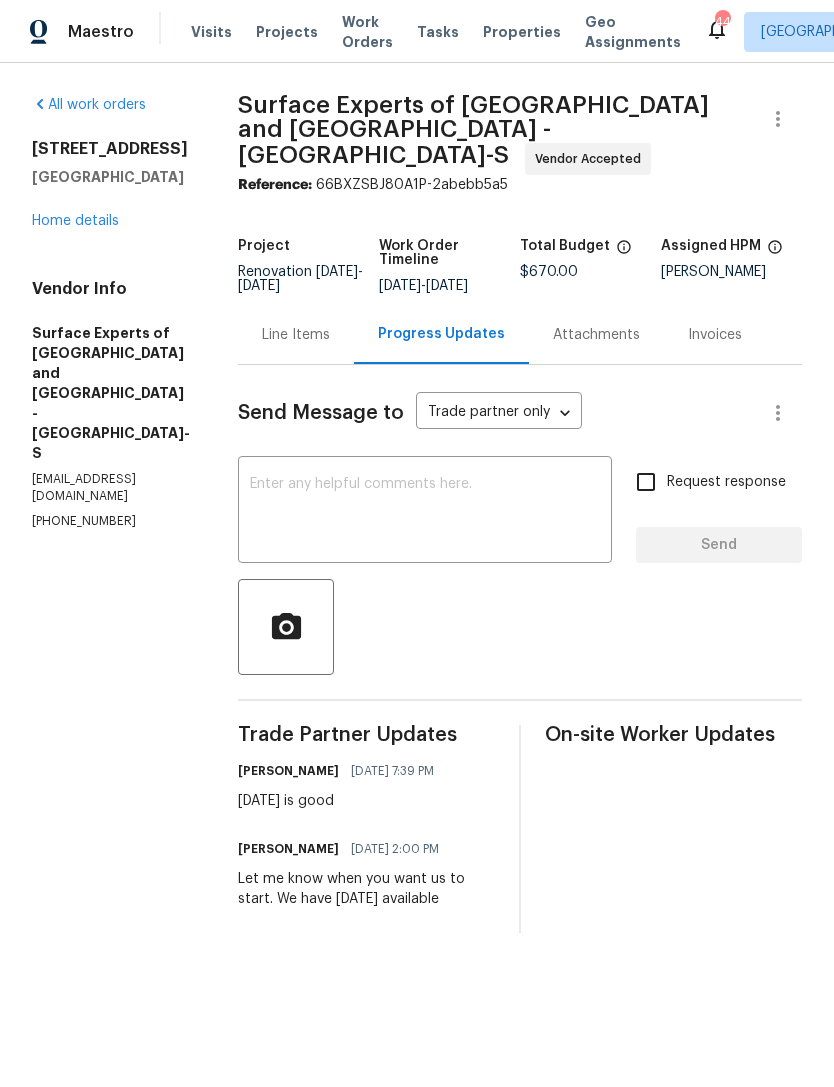 click at bounding box center [425, 512] 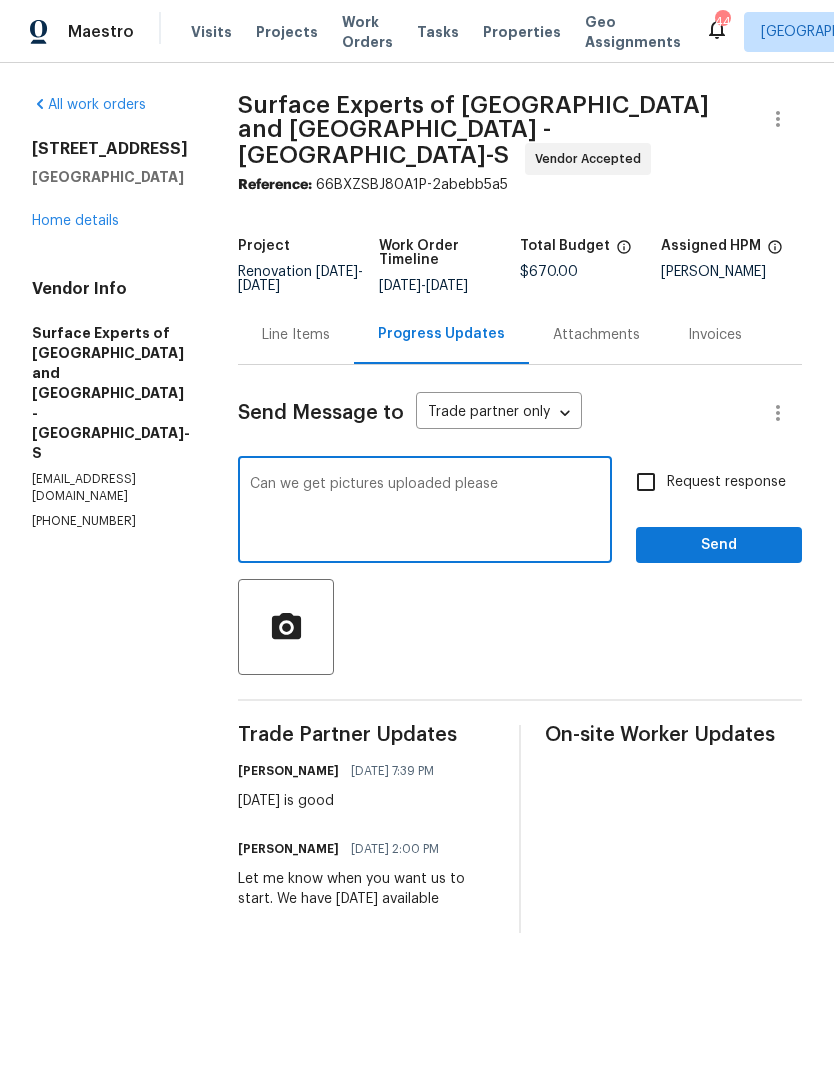 type on "Can we get pictures uploaded please" 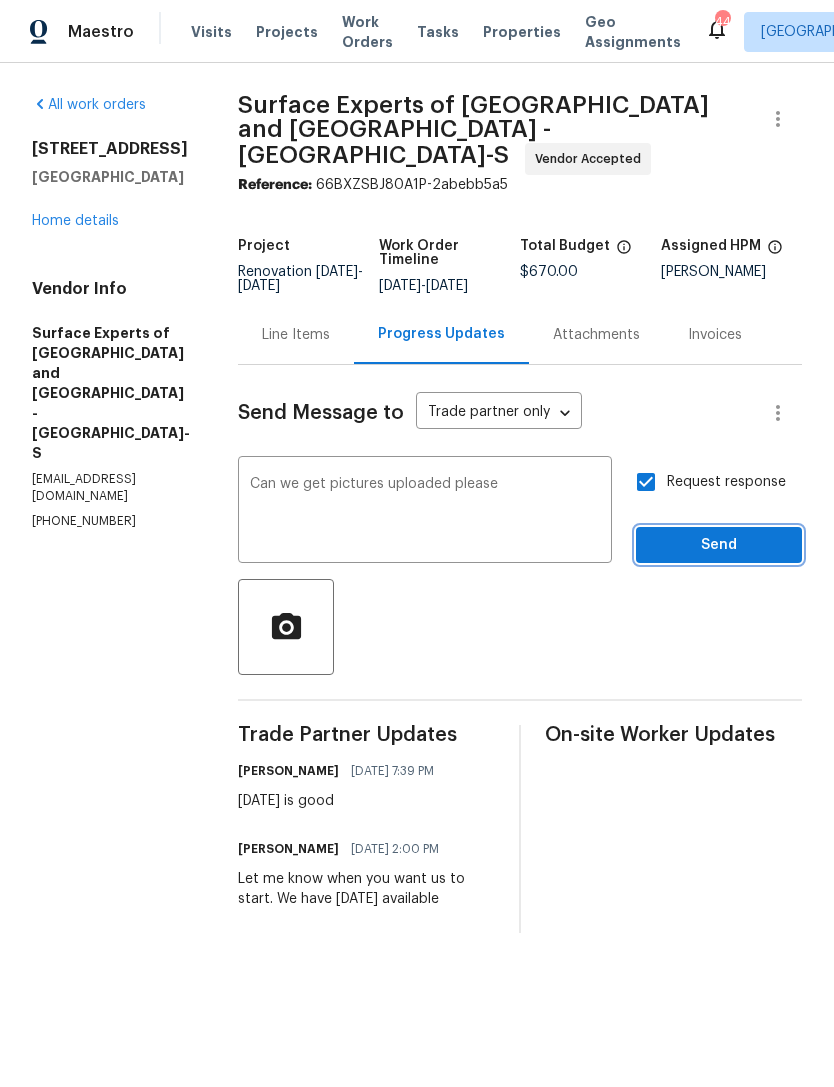 click on "Send" at bounding box center [719, 545] 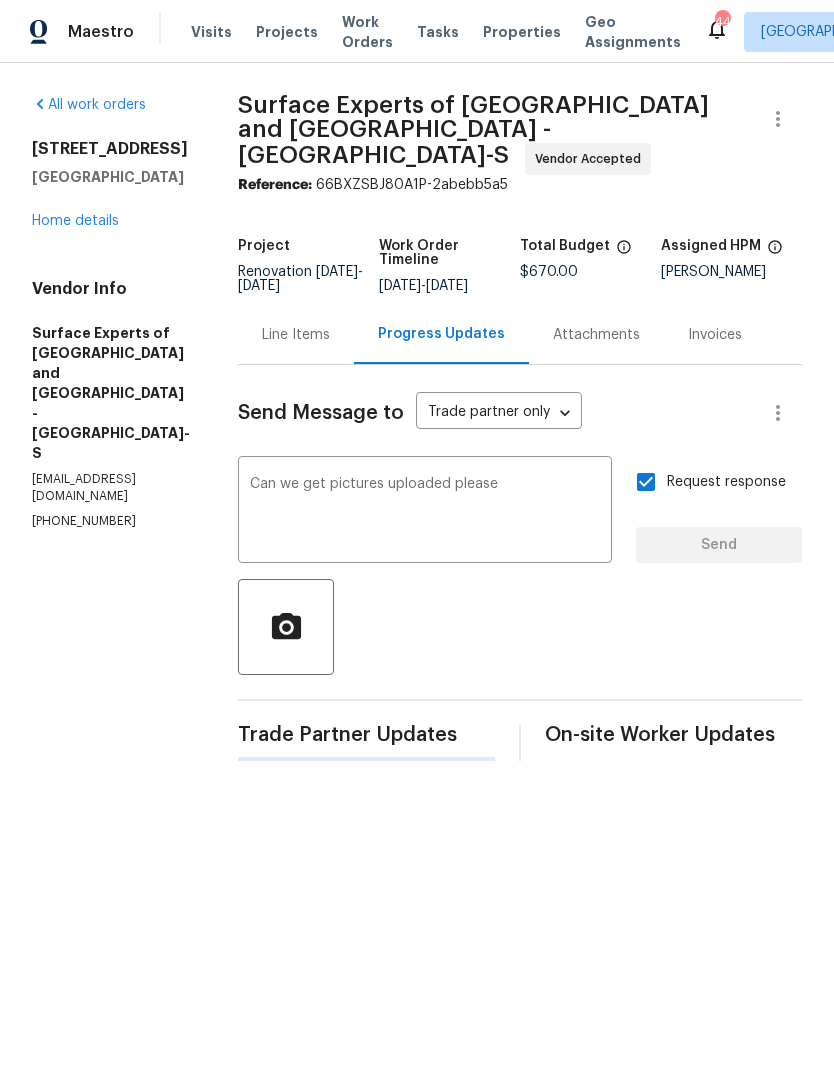 type 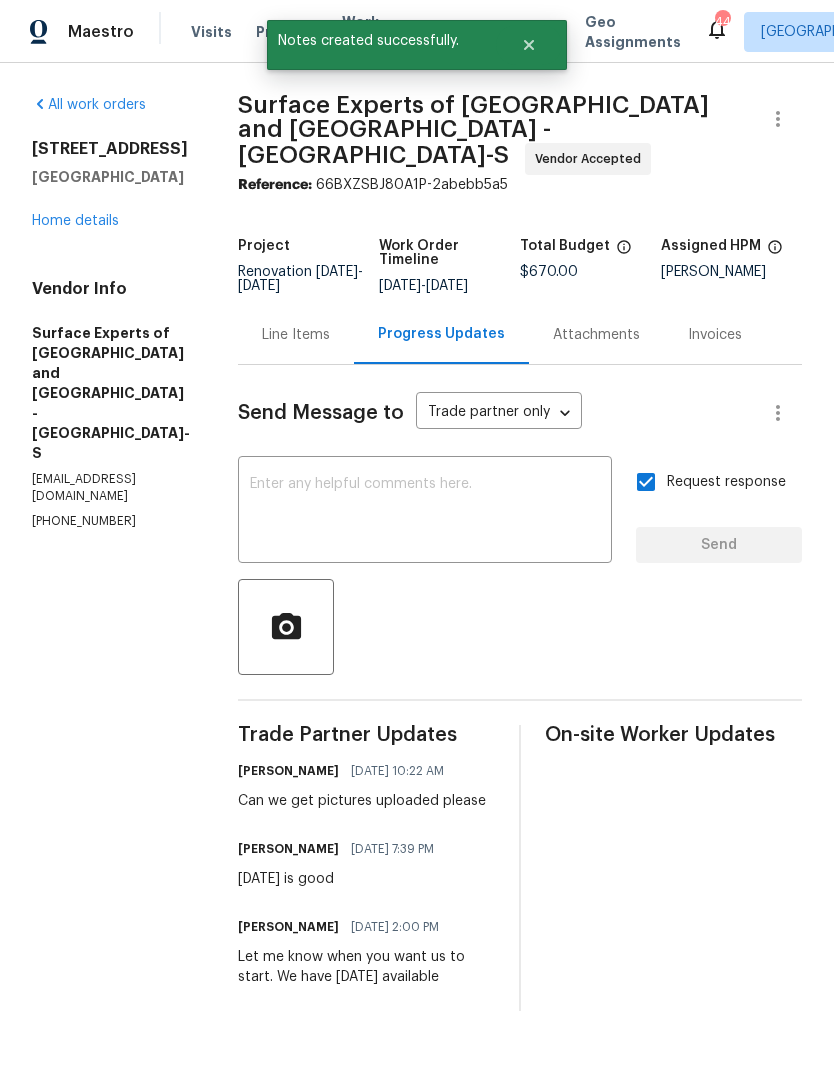 click on "Home details" at bounding box center [75, 221] 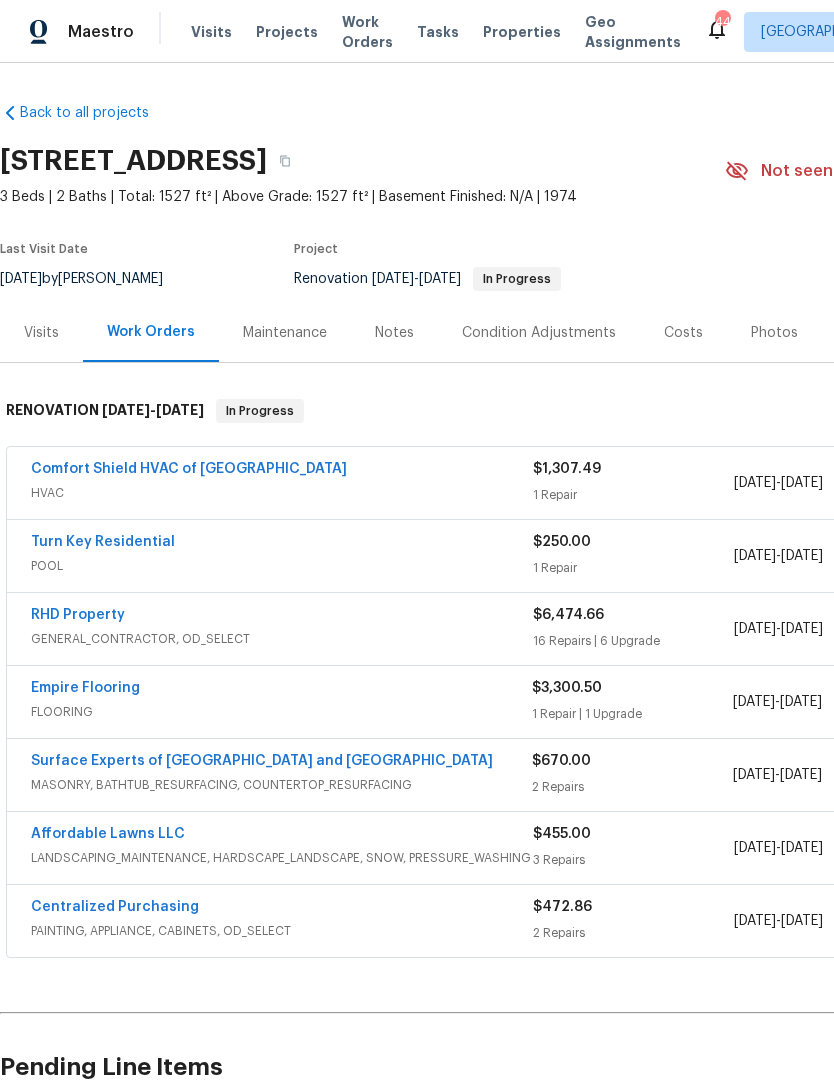 click on "Surface Experts of [GEOGRAPHIC_DATA] and [GEOGRAPHIC_DATA]" at bounding box center [262, 761] 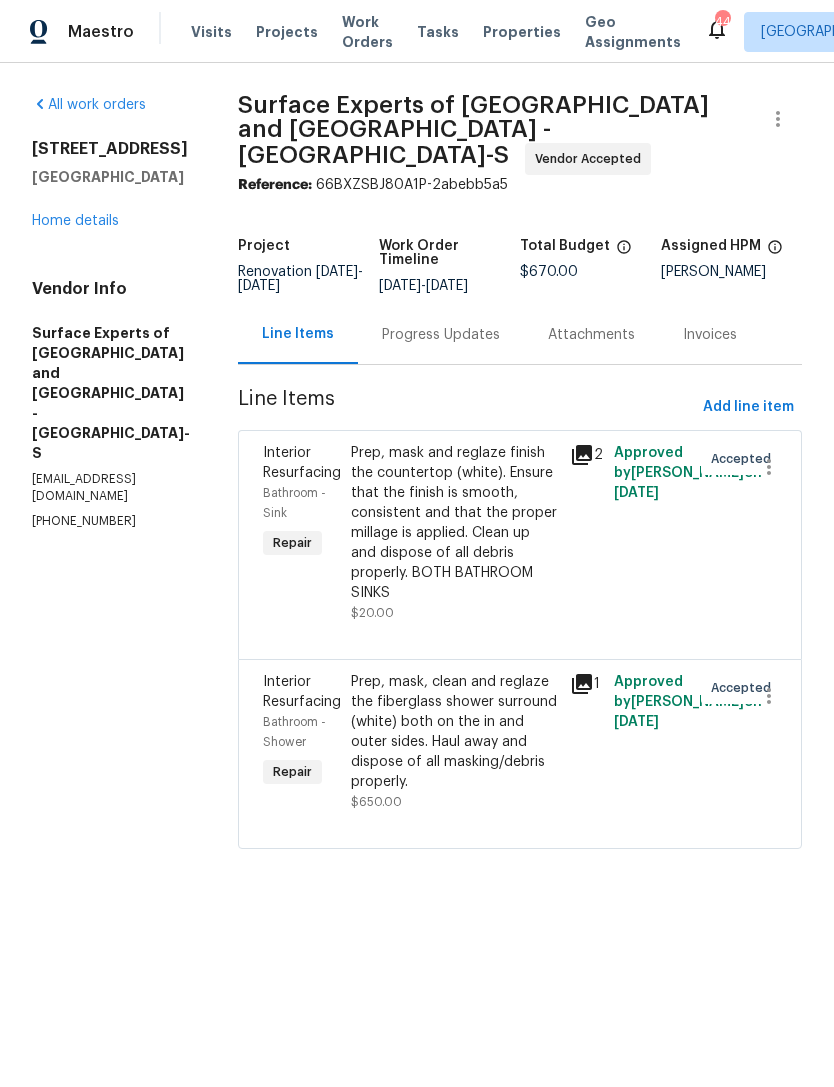click on "Progress Updates" at bounding box center (441, 334) 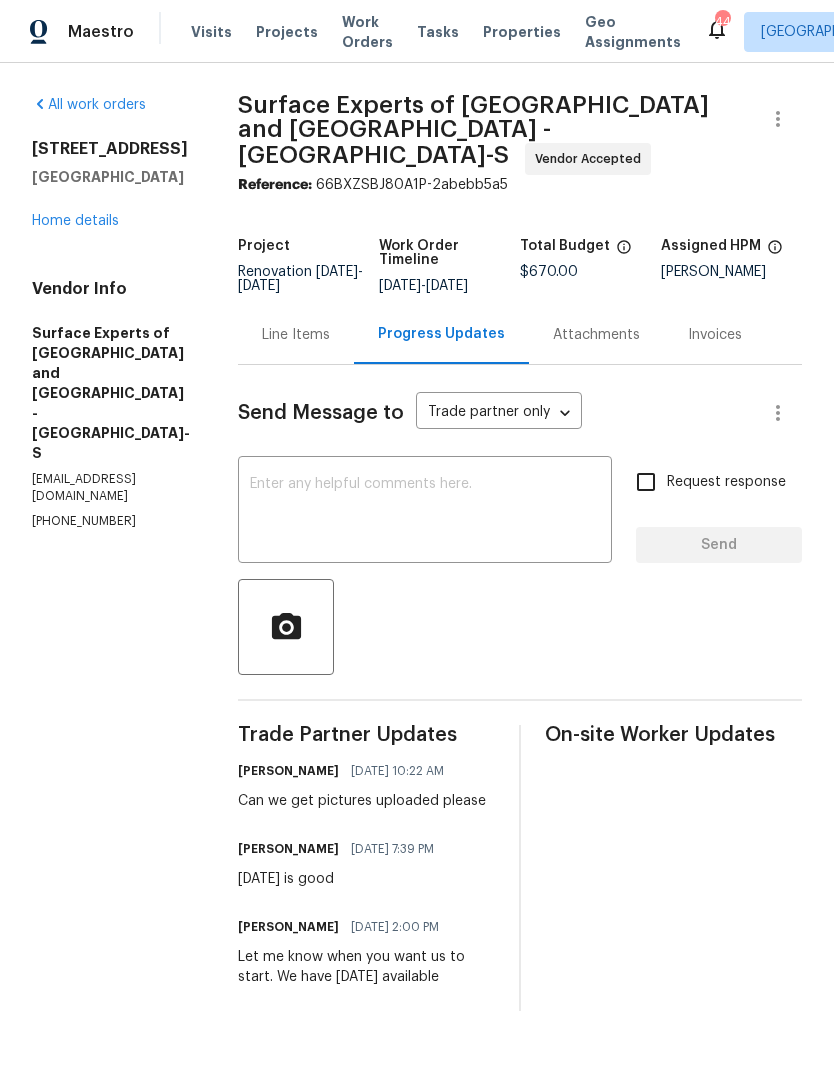click on "107 Galena Ct Durham, NC 27704 Home details" at bounding box center (111, 185) 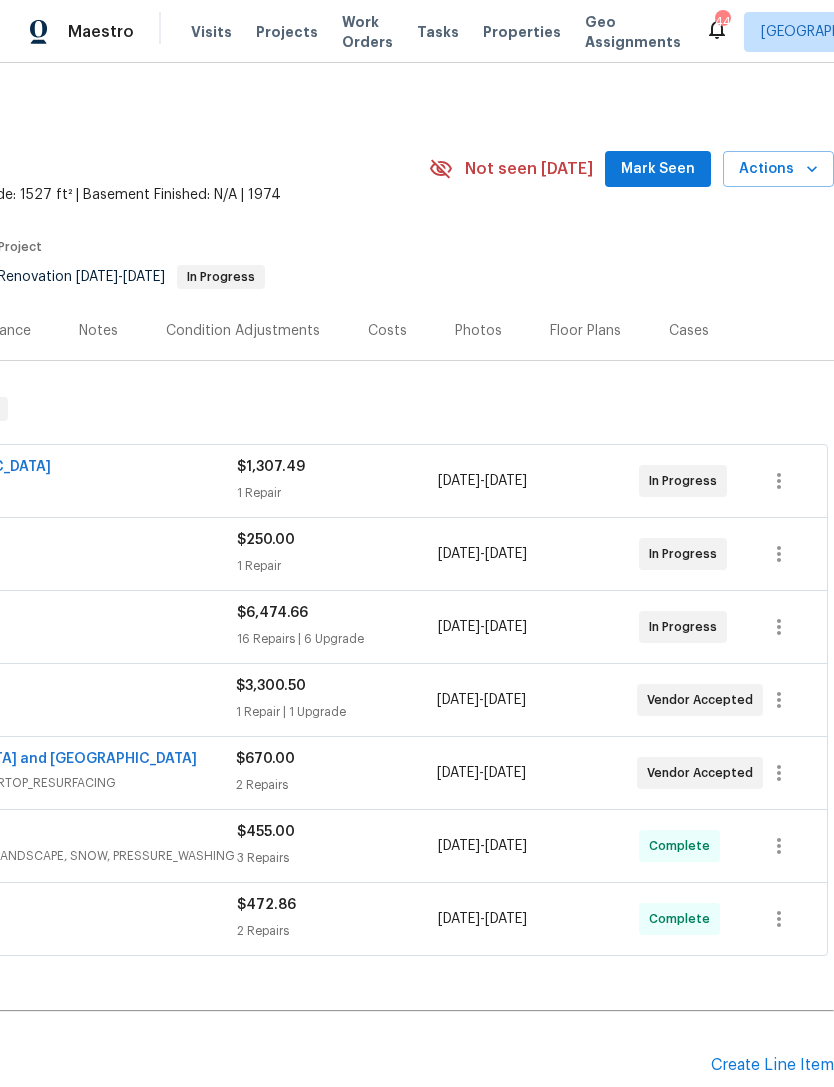 scroll, scrollTop: 2, scrollLeft: 296, axis: both 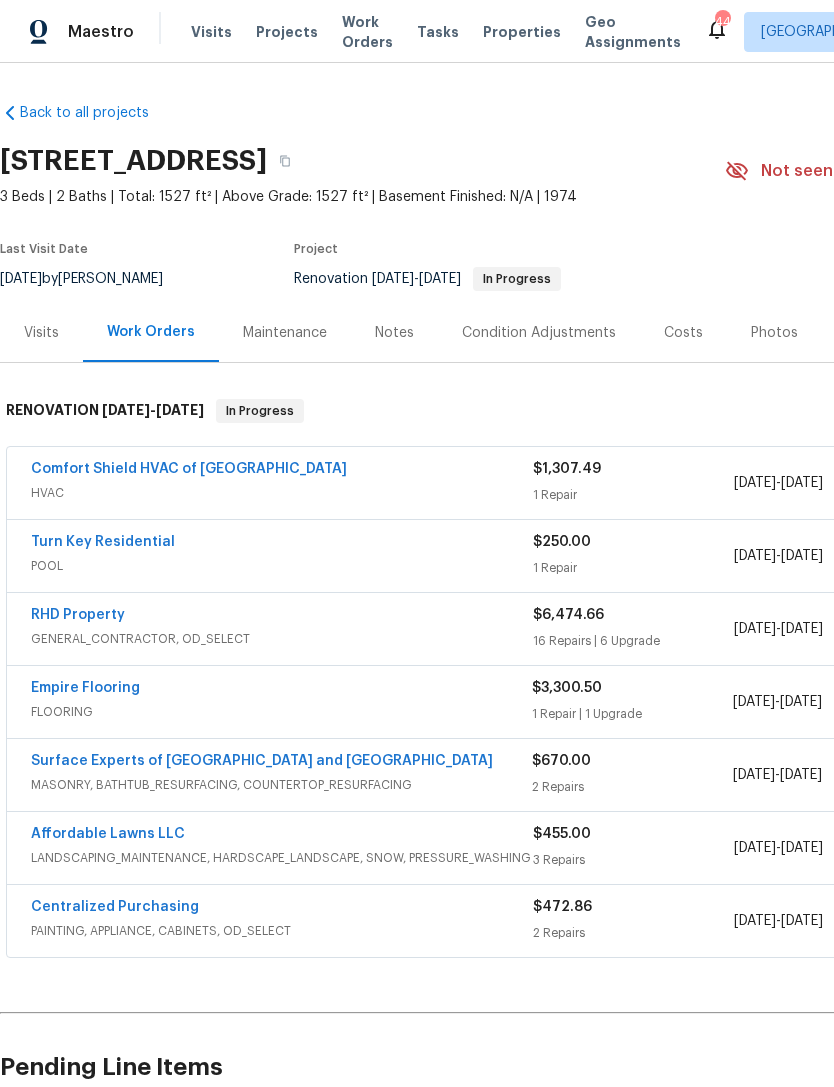 click on "Surface Experts of [GEOGRAPHIC_DATA] and [GEOGRAPHIC_DATA]" at bounding box center (262, 761) 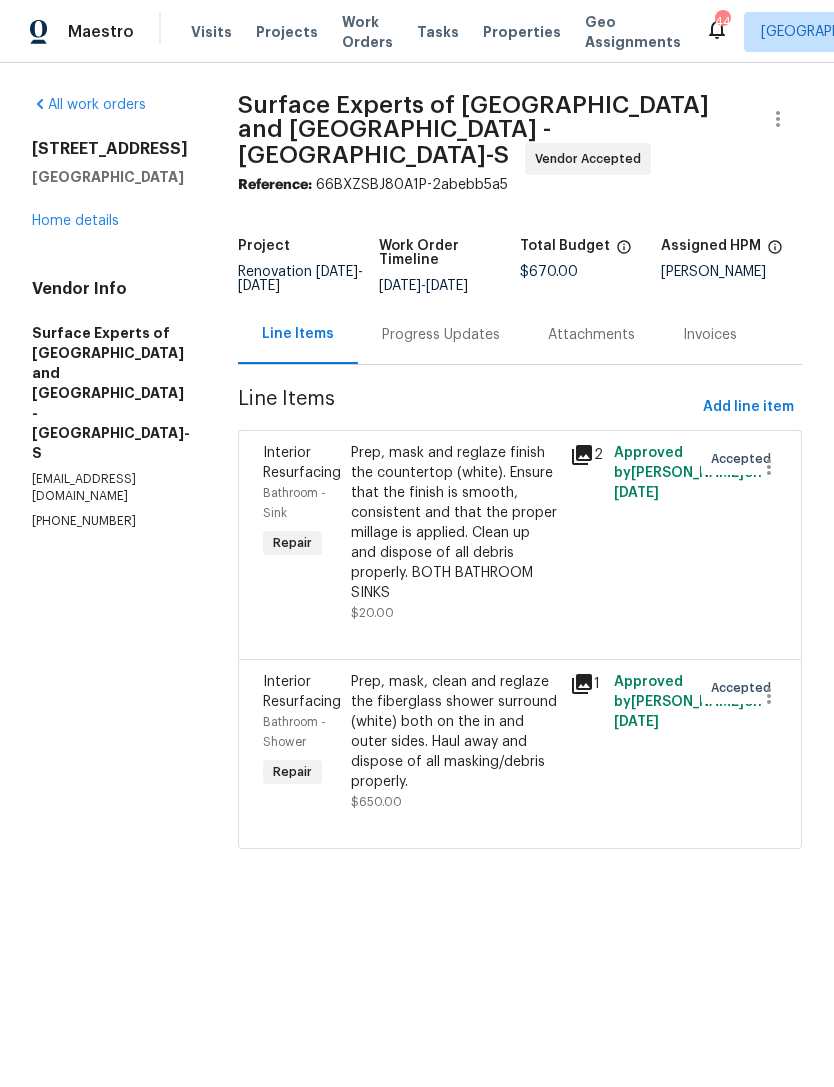 click on "Home details" at bounding box center [75, 221] 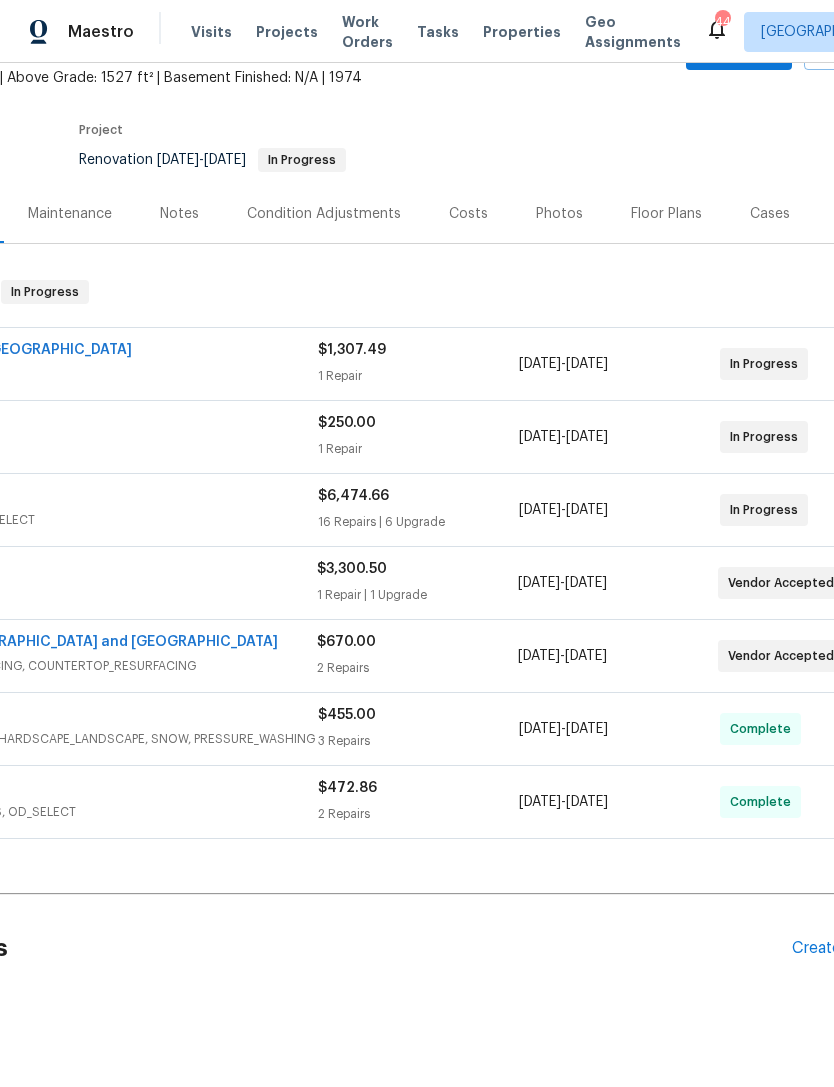 scroll, scrollTop: 118, scrollLeft: 210, axis: both 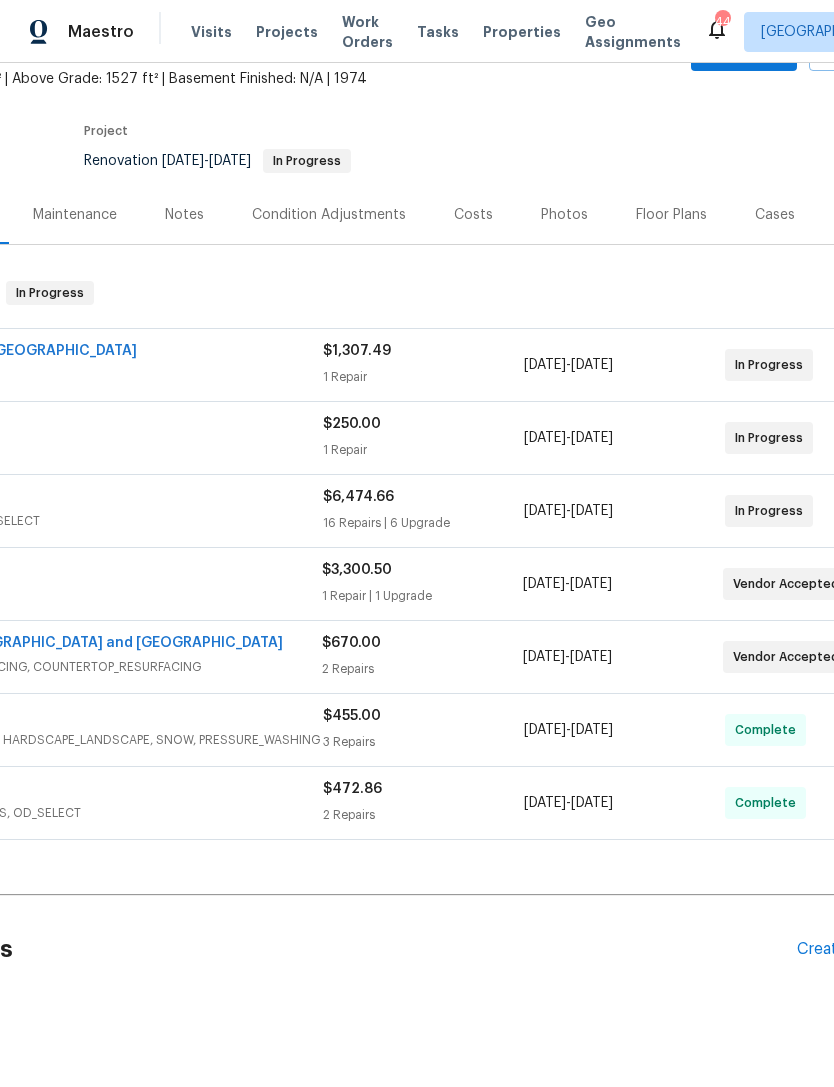 click on "Create Line Item" at bounding box center [858, 949] 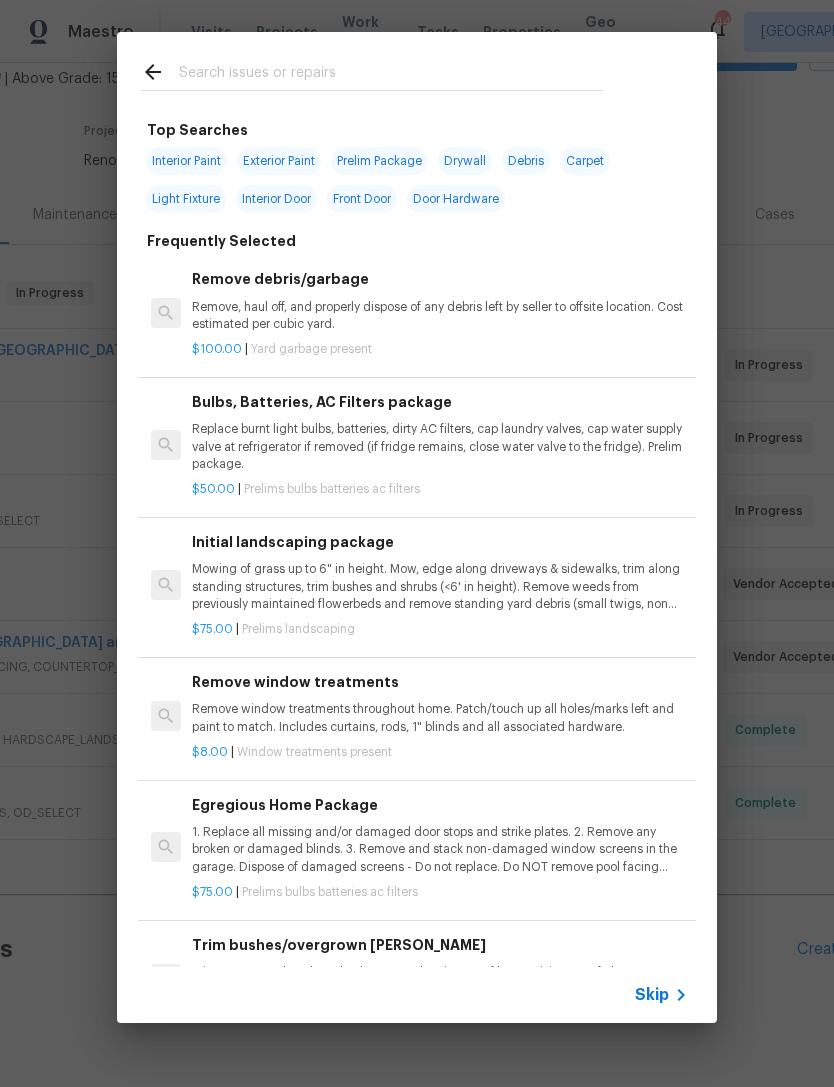 click at bounding box center [391, 75] 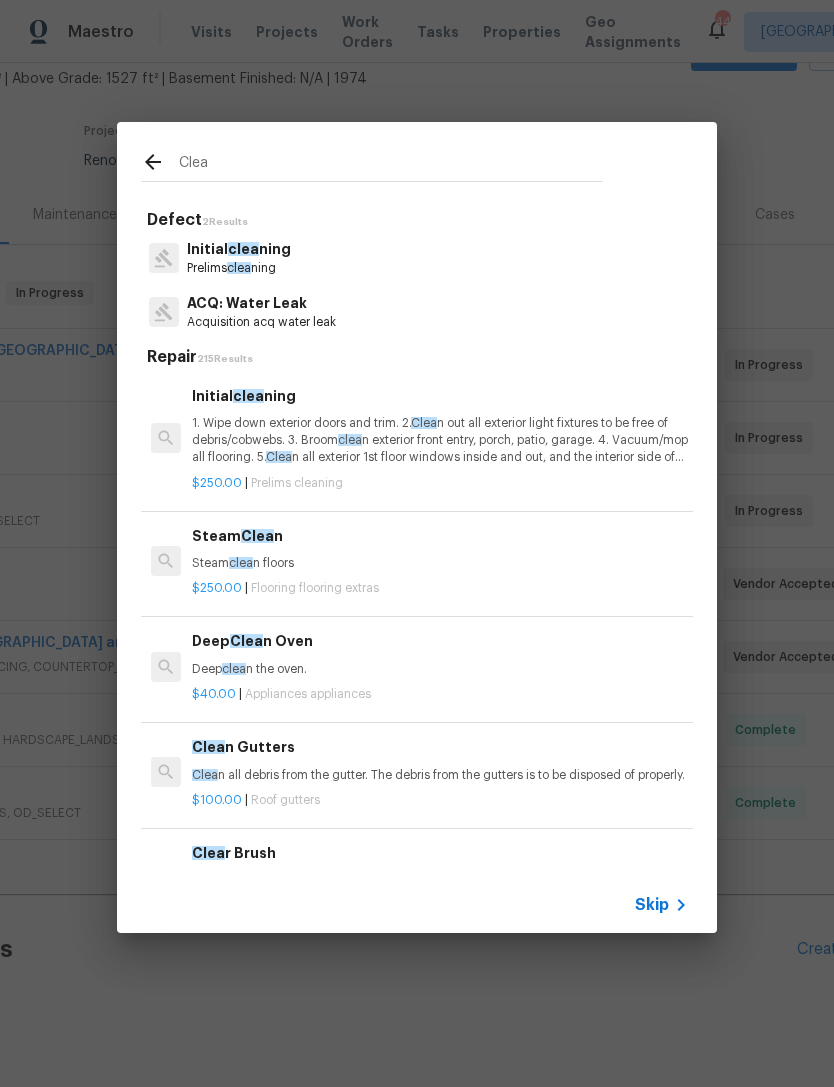 type on "Clea" 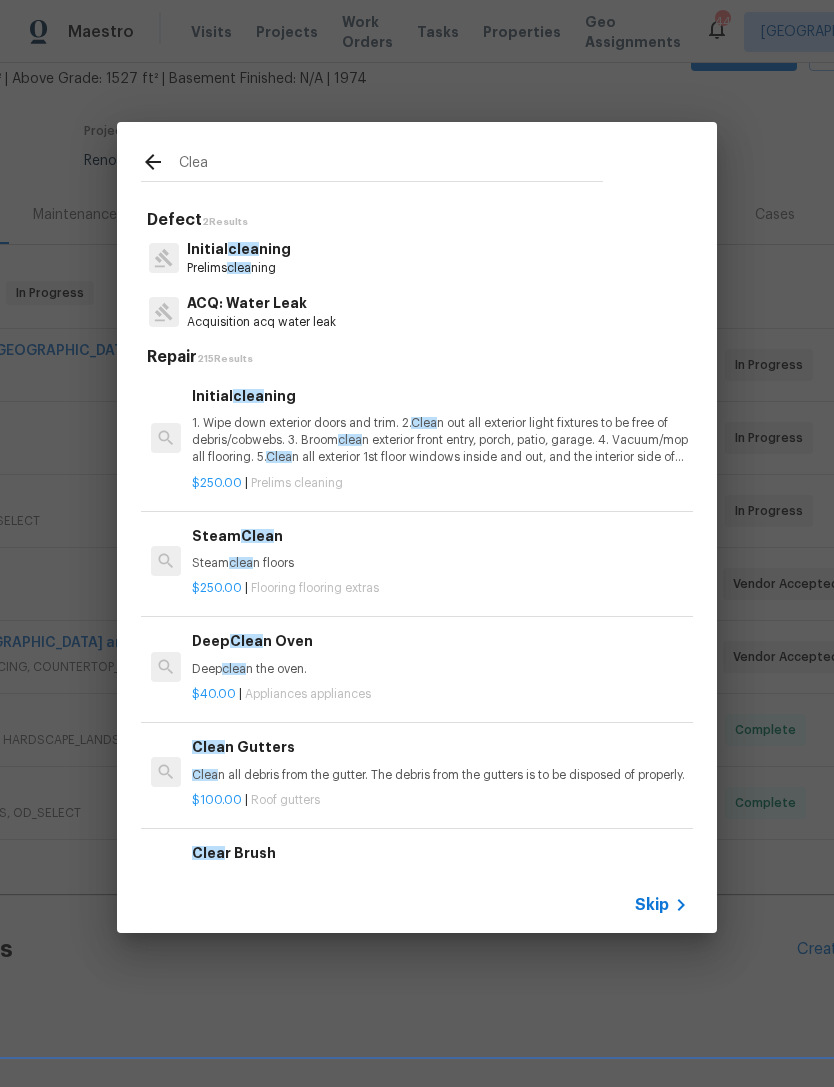 click on "Initial  clea ning Prelims  clea ning" at bounding box center (417, 258) 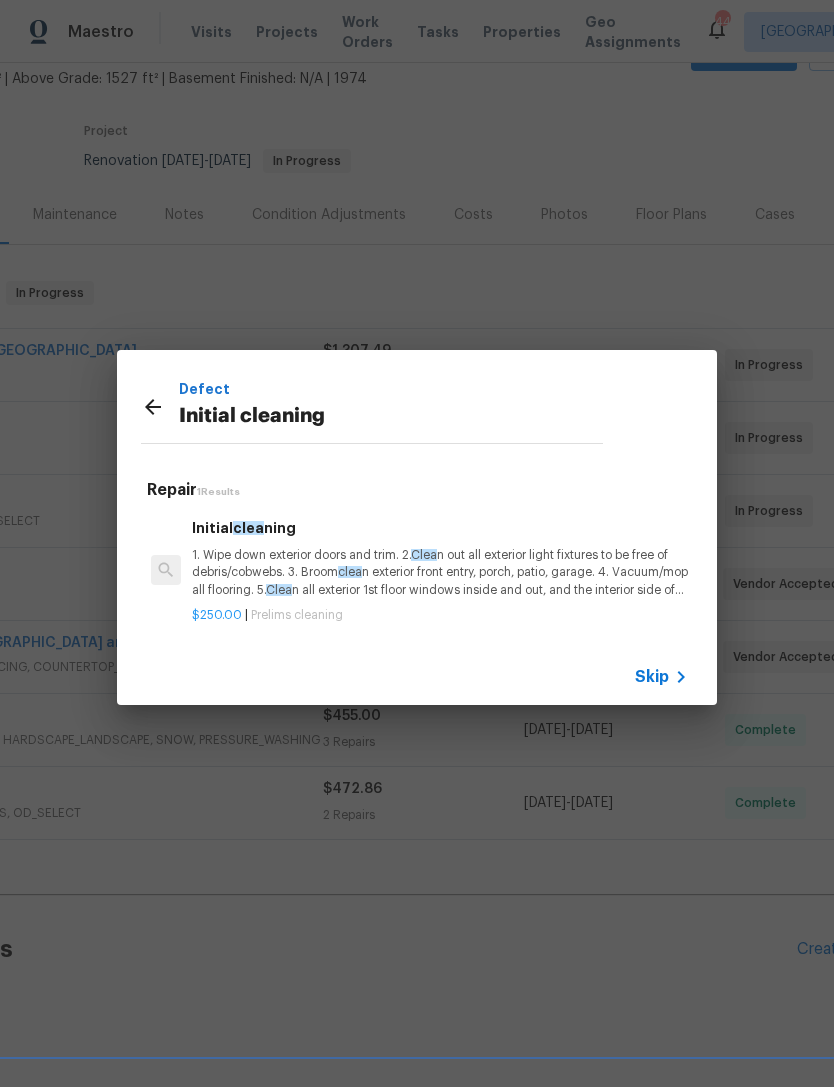 click on "1. Wipe down exterior doors and trim. 2.  Clea n out all exterior light fixtures to be free of debris/cobwebs. 3. Broom  clea n exterior front entry, porch, patio, garage. 4. Vacuum/mop all flooring. 5.  Clea n all exterior 1st floor windows inside and out, and the interior side of all above grade windows.  Clea n all tracks/frames. 6.  Clea n all air vent grills. 7.  Clea n all interior window, base, sill and trim. 8.  Clea n all switch/outlet plates and remove any paint. 9.  Clea n all light fixtures and ceiling fans. 10.  Clea n all doors, frames and trim. 11.  Clea n kitchen and laundry appliances - inside-outside and underneath. 12.  Clea n cabinetry inside and outside and top including drawers. 13.  Clea n counters, sinks, plumbing fixtures, toilets seat to remain down. 14.  Clea n showers, tubs, surrounds, wall tile free of grime and soap scum. 15.  Clea n window coverings if left in place. 16.  Clea n baseboards. 17.  Clea" at bounding box center (440, 572) 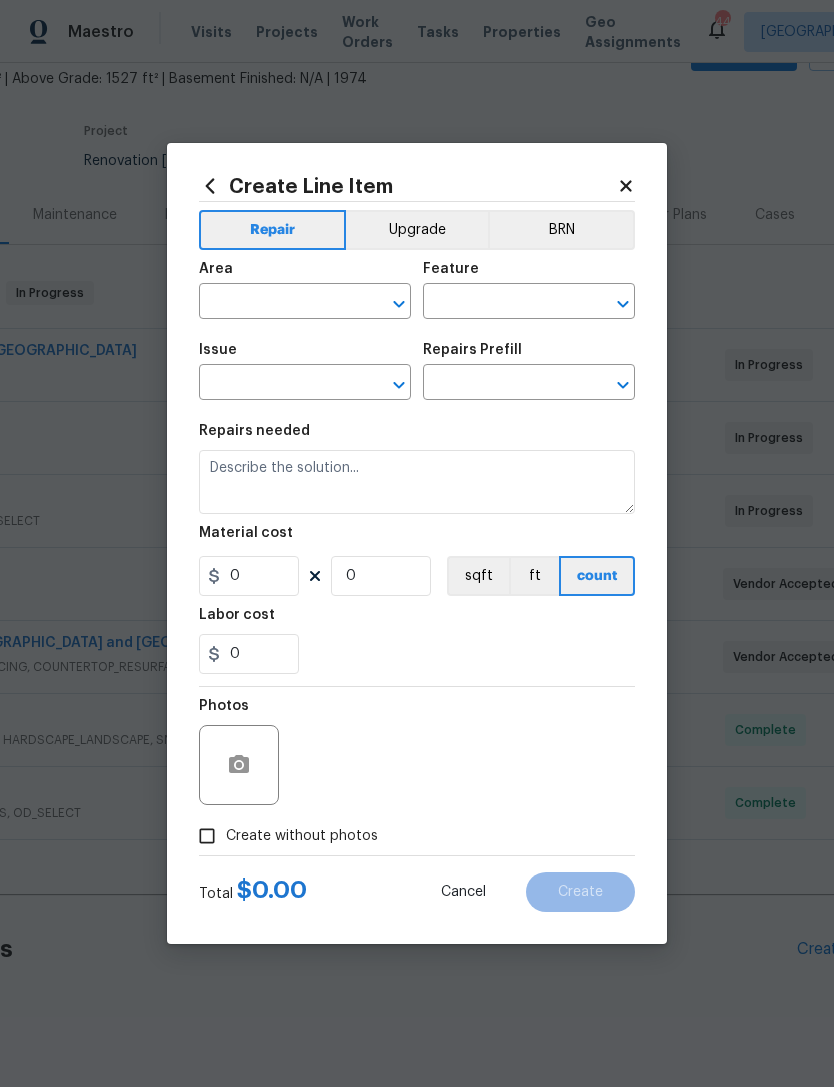 type on "Home Readiness Packages" 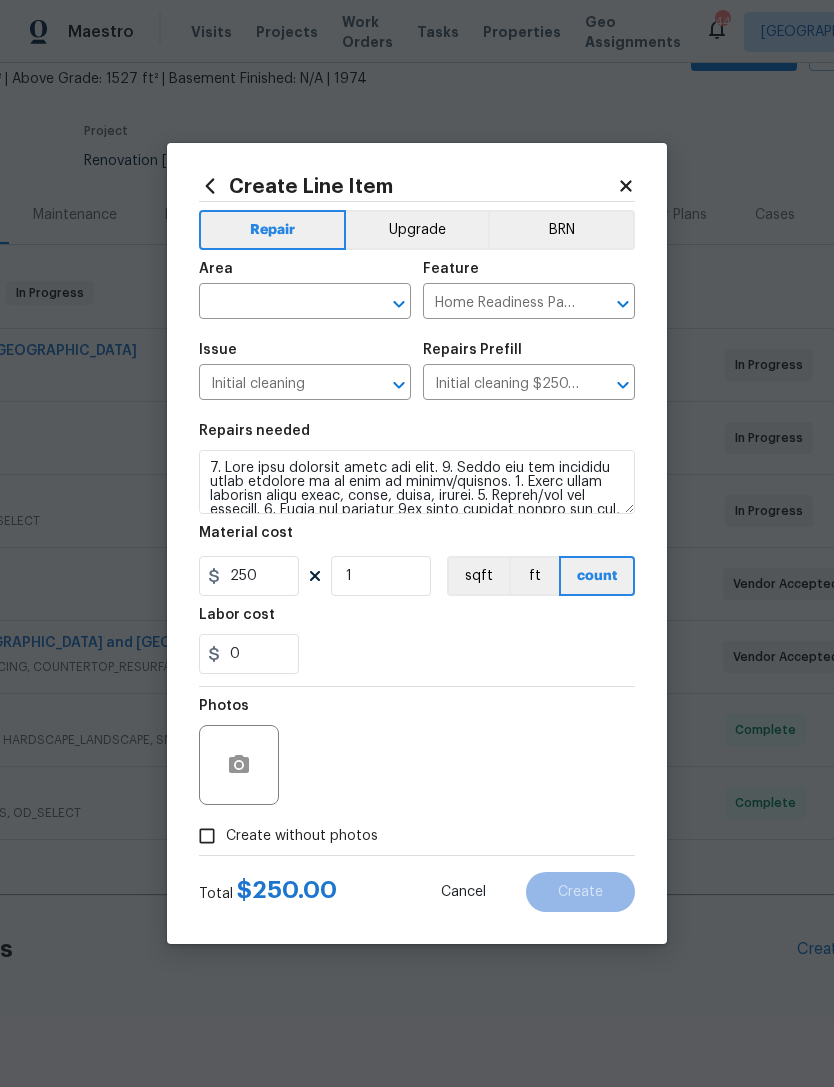 click at bounding box center [277, 303] 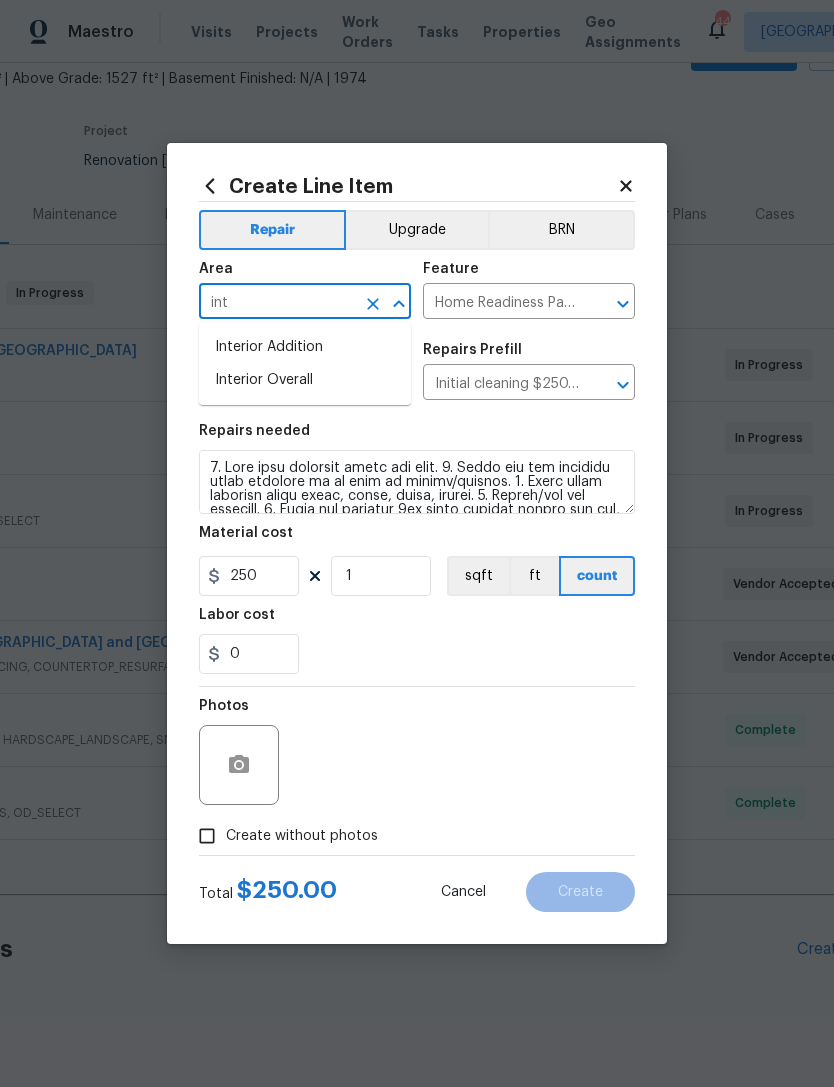 click on "Interior Overall" at bounding box center (305, 380) 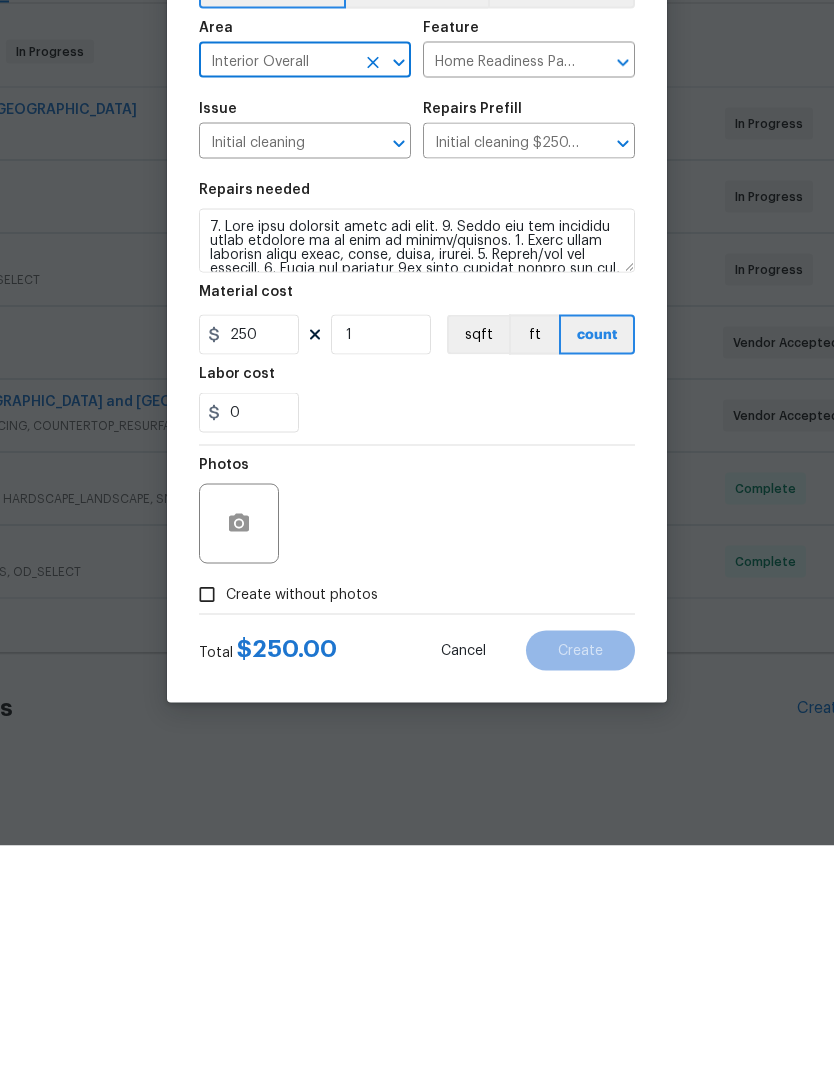 click on "Create without photos" at bounding box center (207, 836) 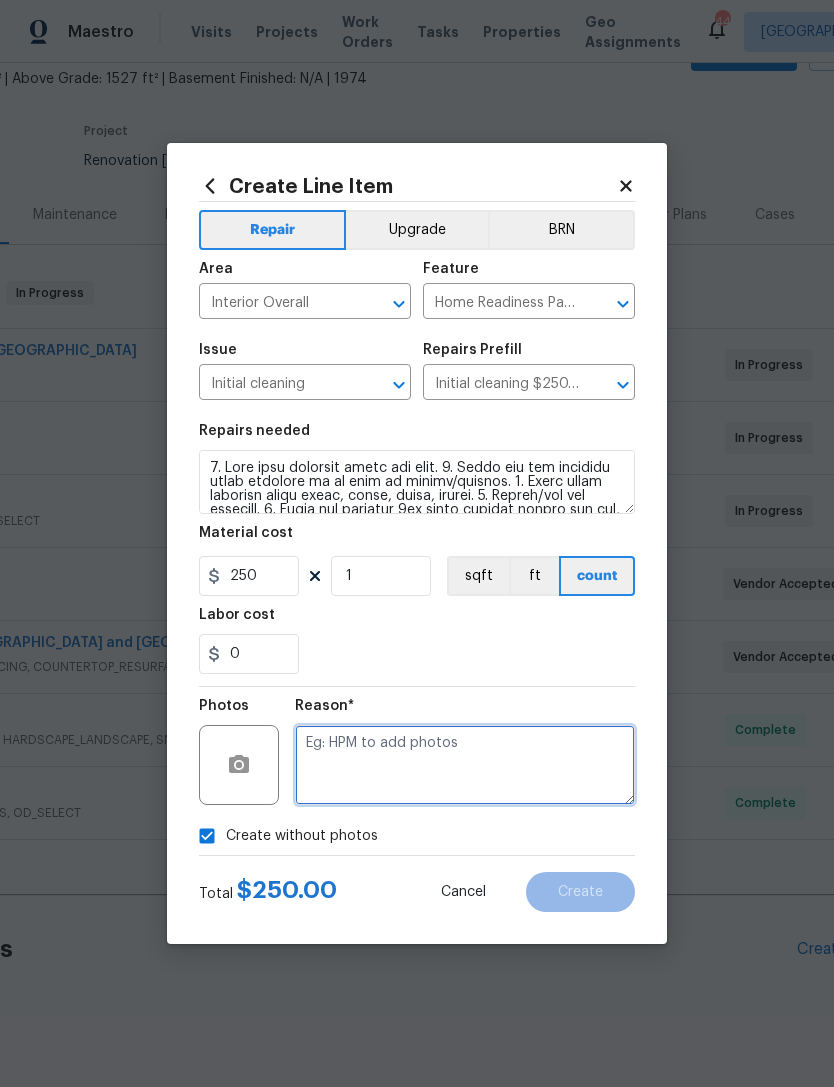 click at bounding box center (465, 765) 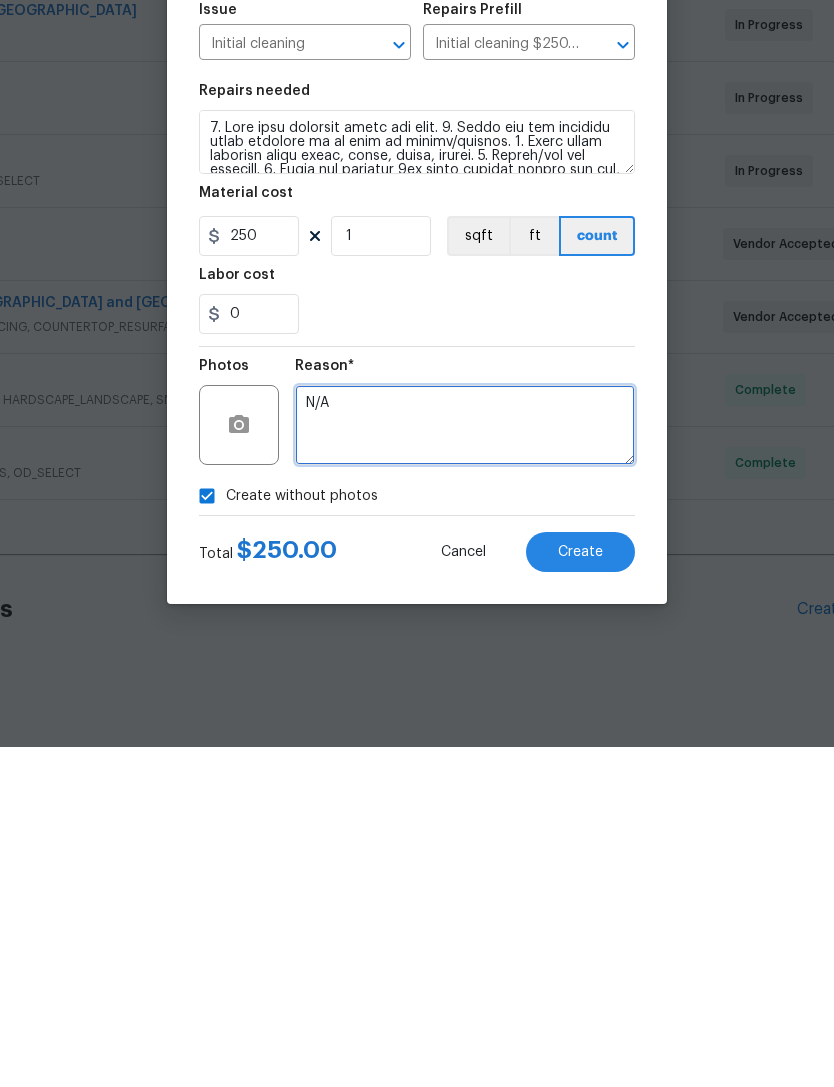 type on "N/A" 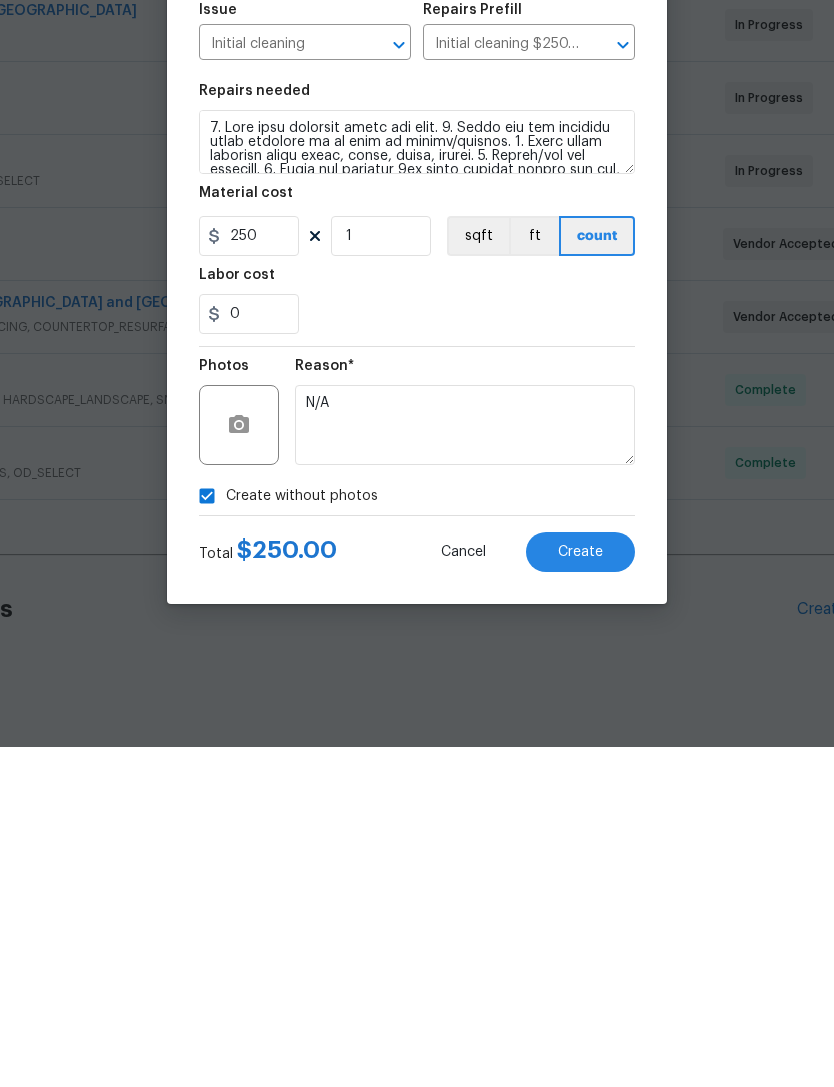 click on "Create" at bounding box center [580, 892] 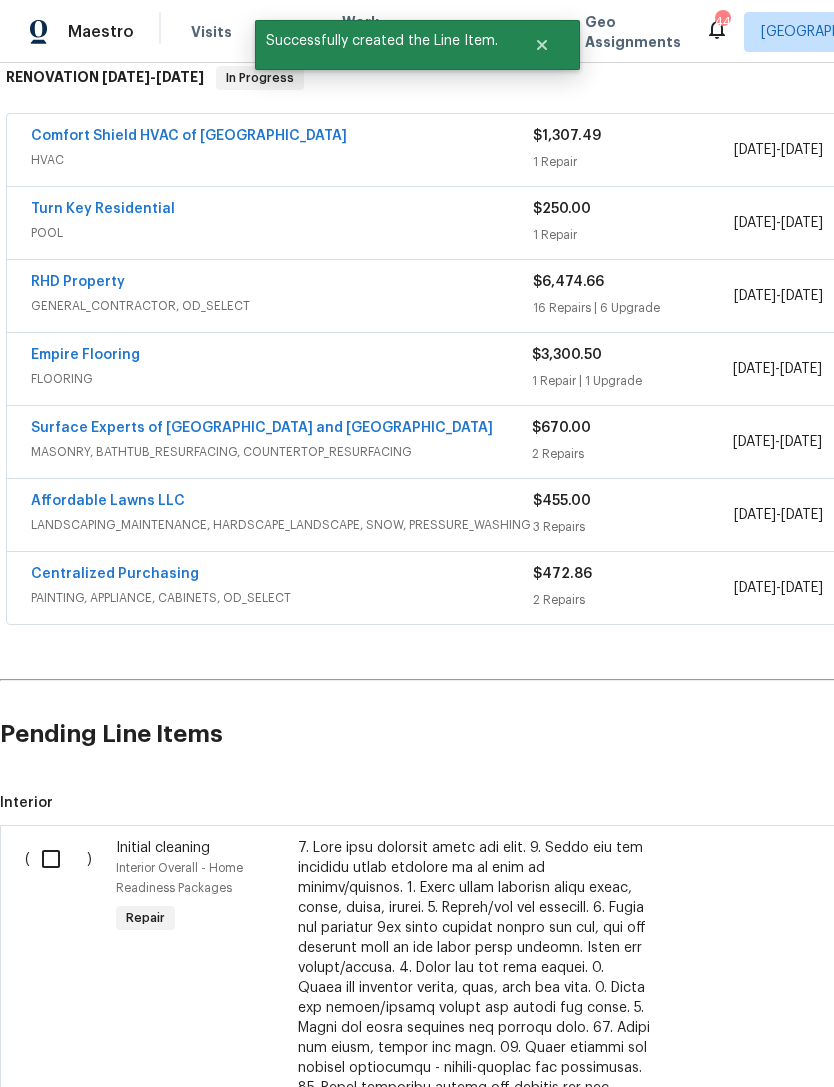 scroll, scrollTop: 333, scrollLeft: 0, axis: vertical 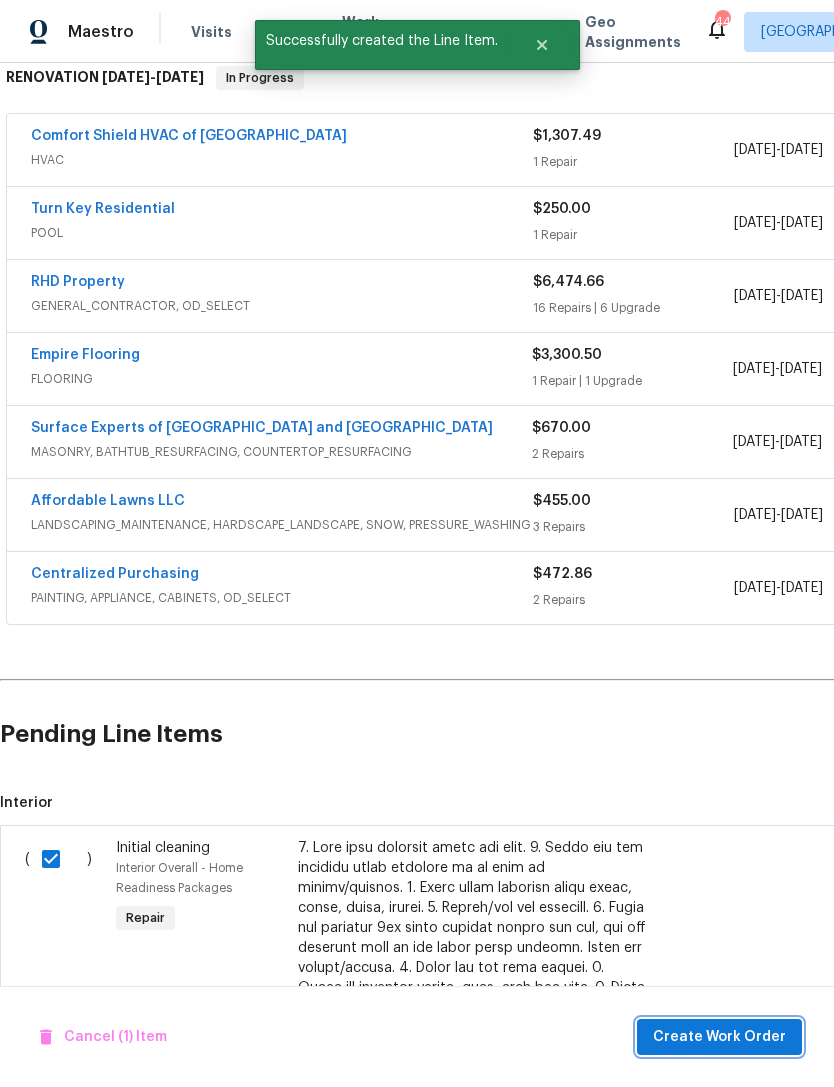 click on "Create Work Order" at bounding box center (719, 1037) 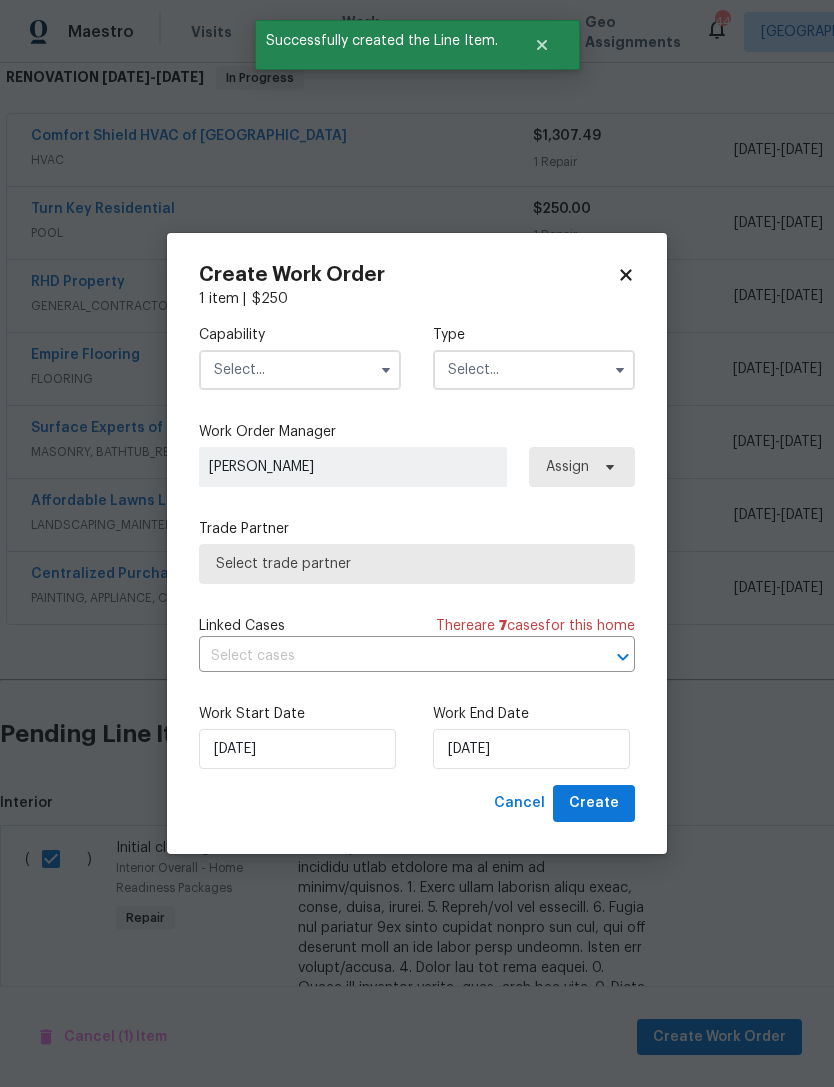 click at bounding box center [300, 370] 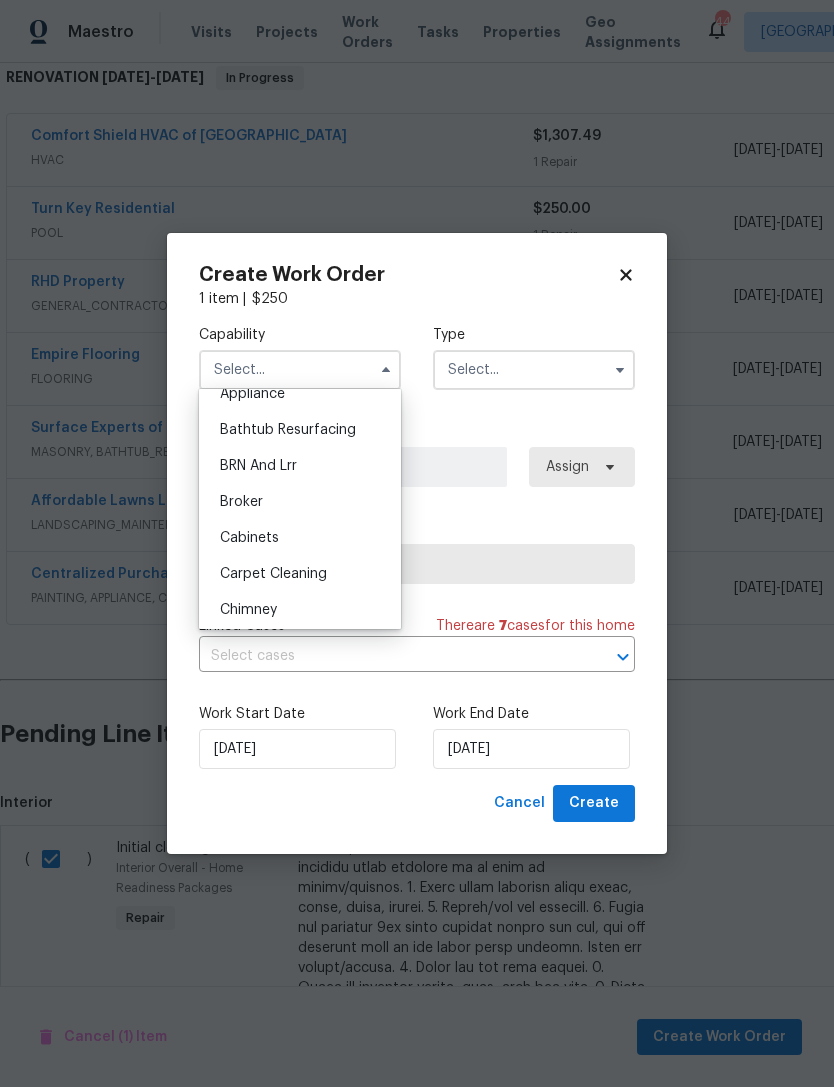 scroll, scrollTop: 96, scrollLeft: 0, axis: vertical 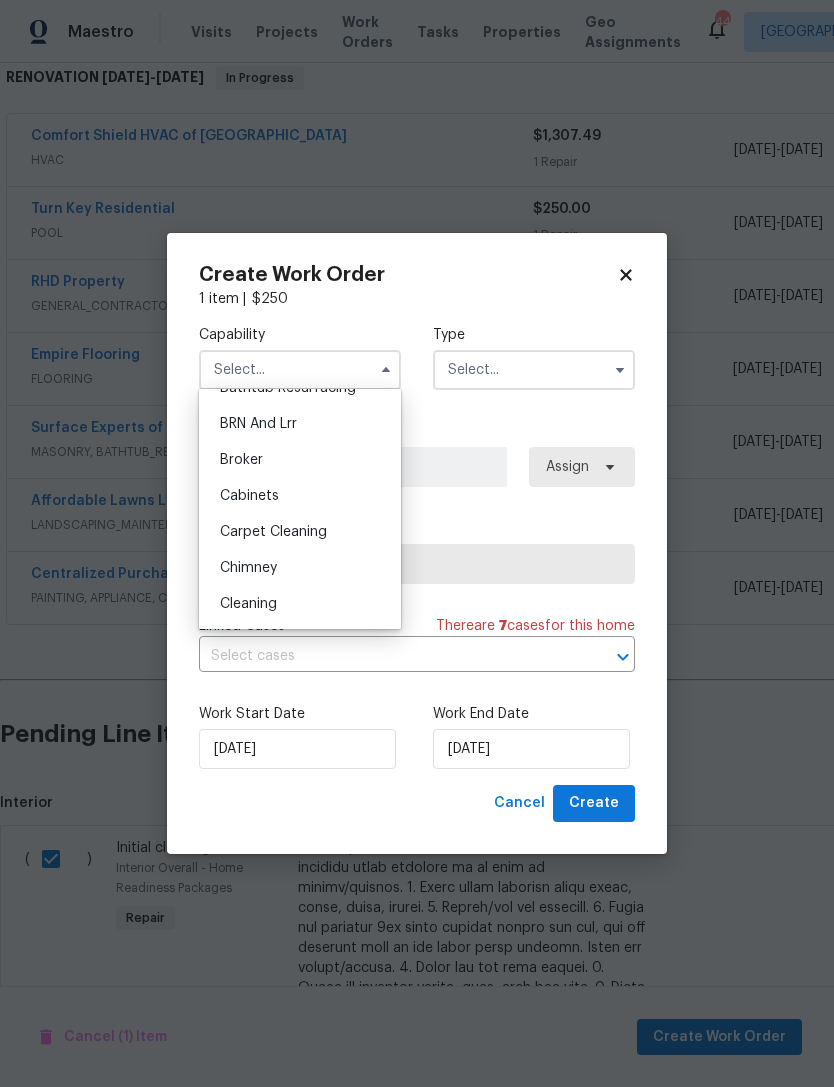 click on "Cleaning" at bounding box center [300, 604] 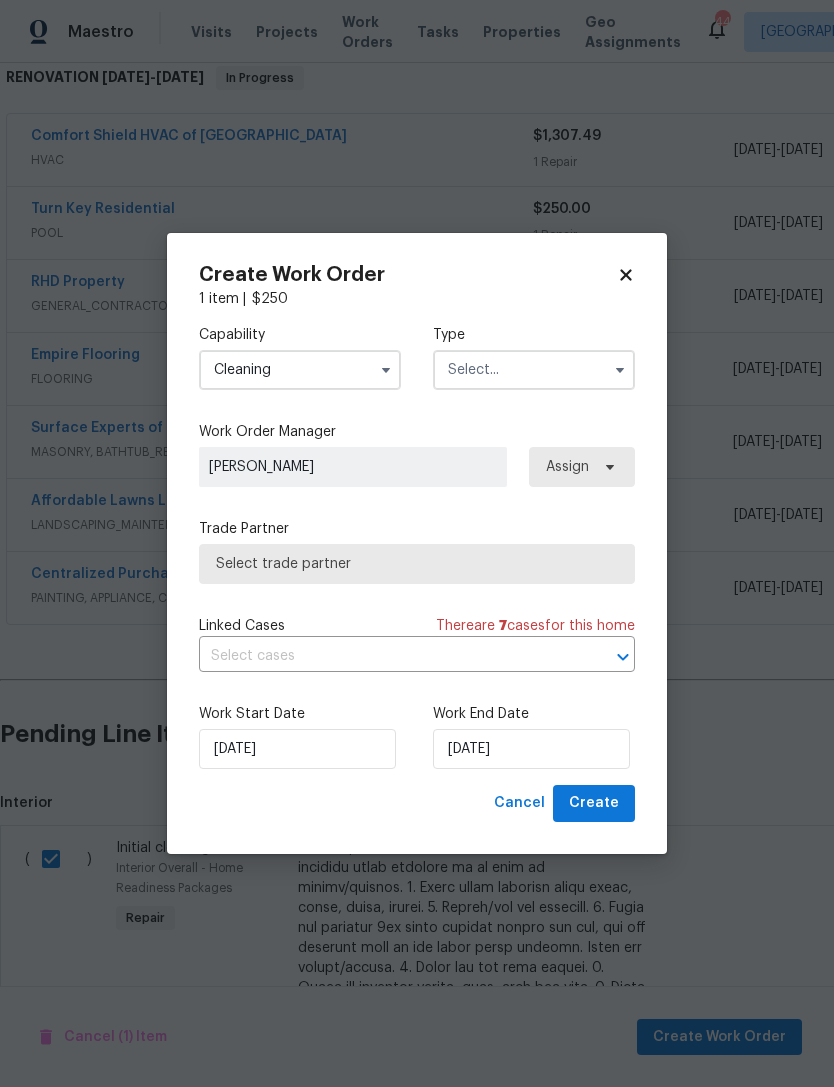 click at bounding box center (534, 370) 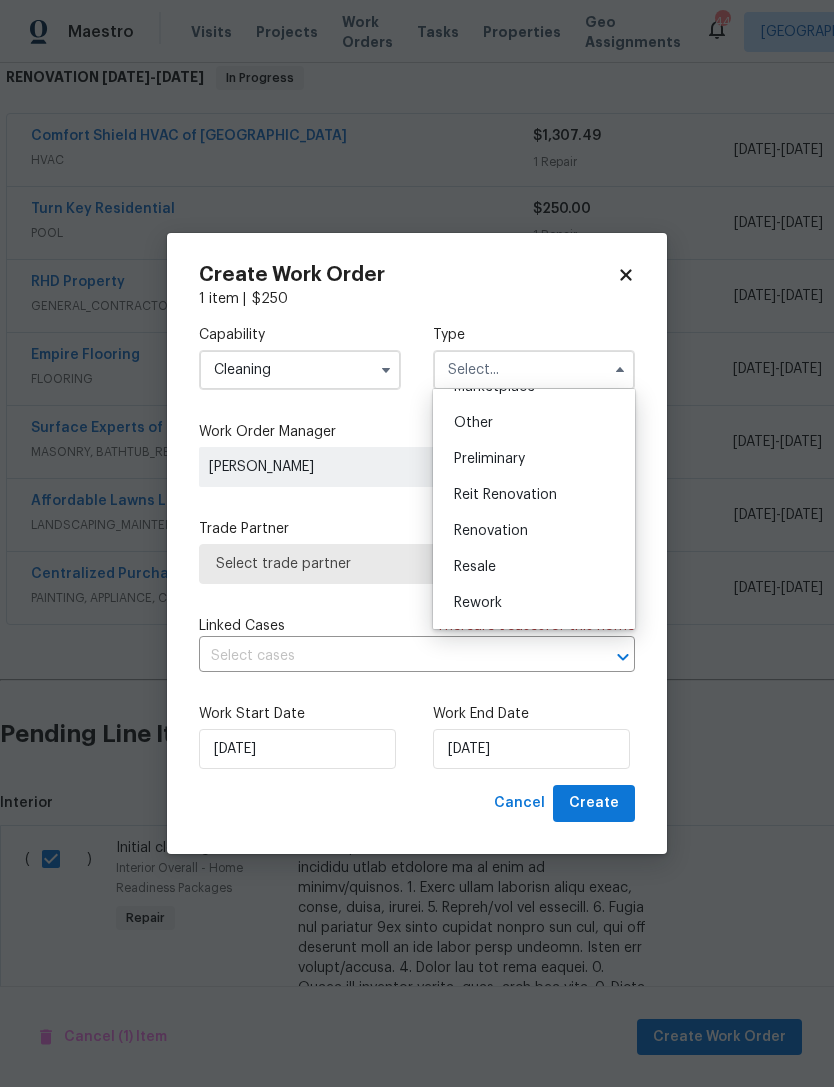 scroll, scrollTop: 420, scrollLeft: 0, axis: vertical 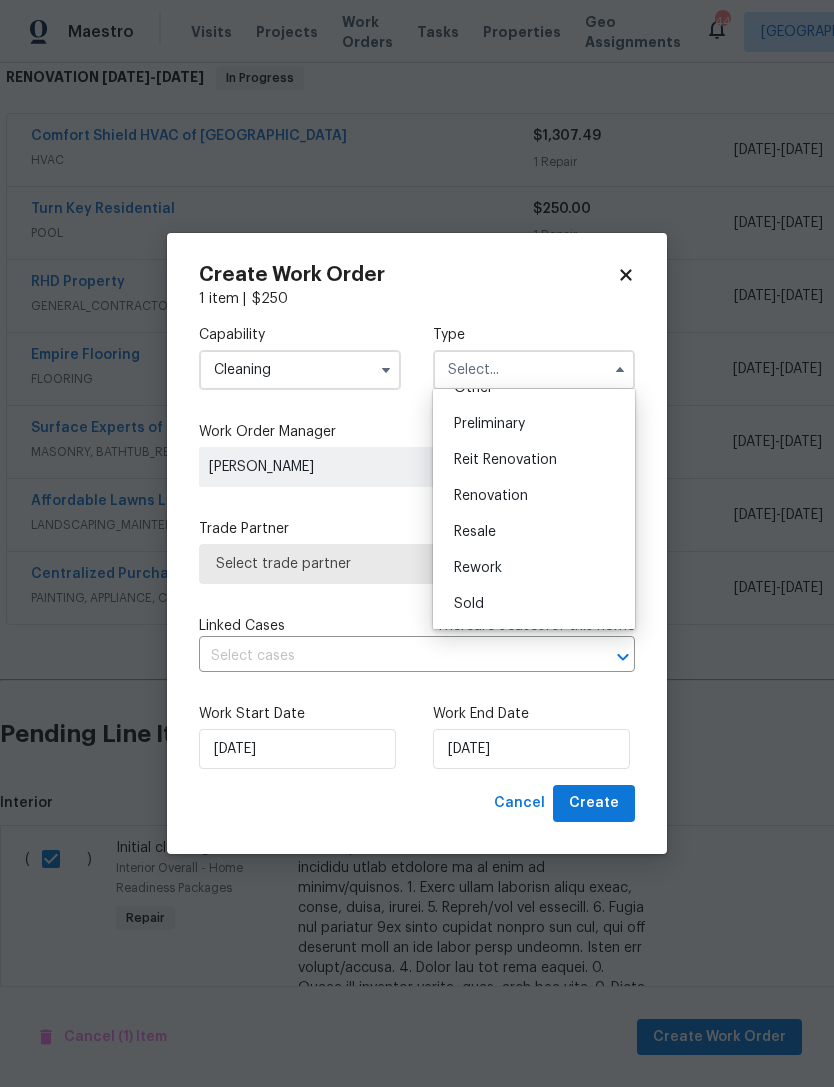 click on "Renovation" at bounding box center (491, 496) 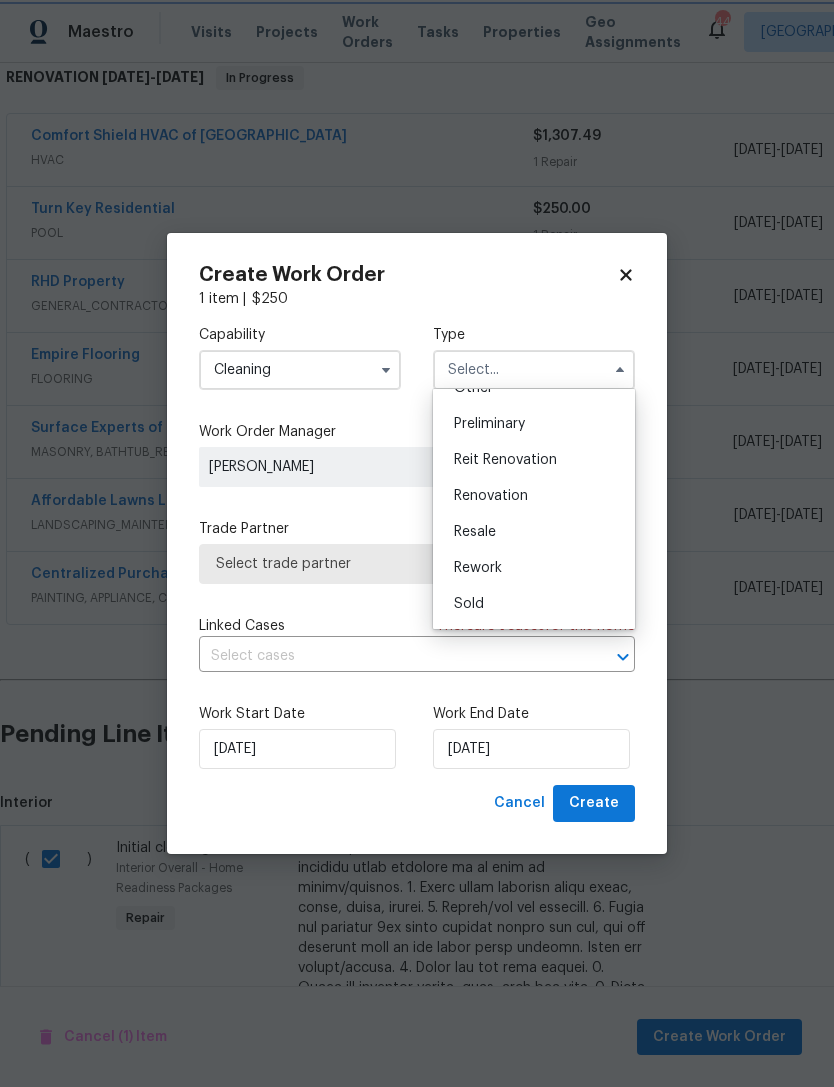 type on "Renovation" 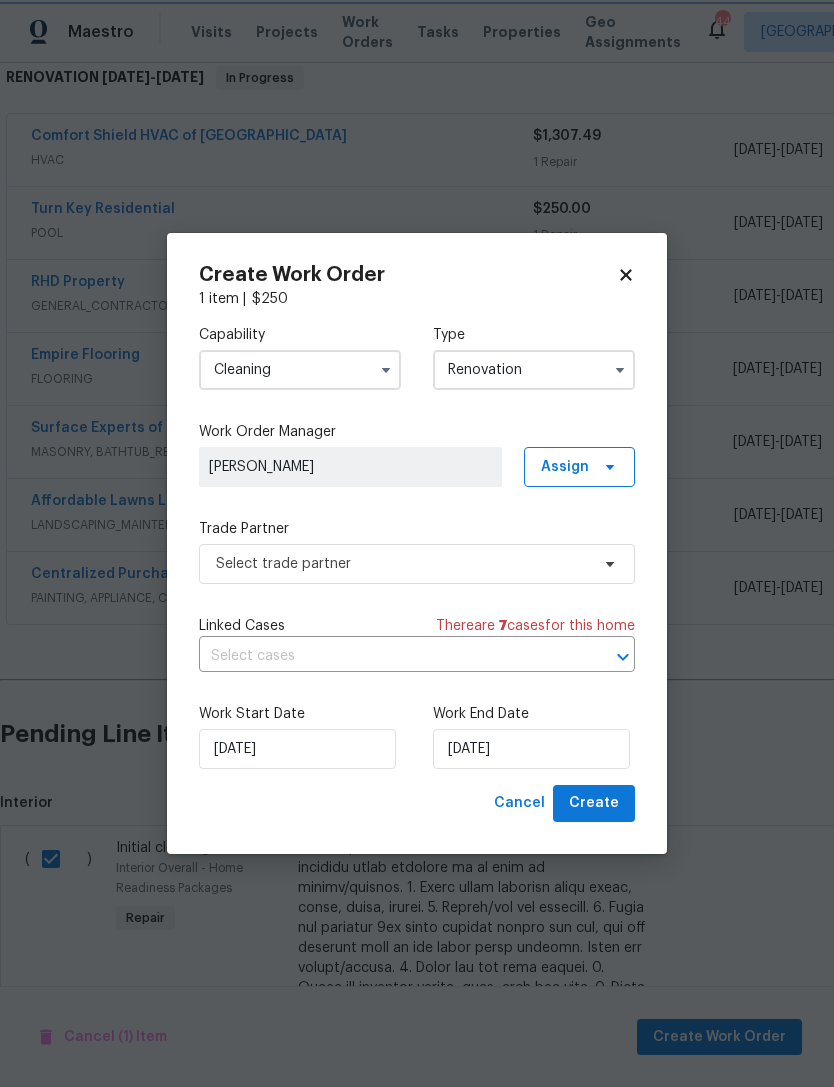 scroll, scrollTop: 0, scrollLeft: 0, axis: both 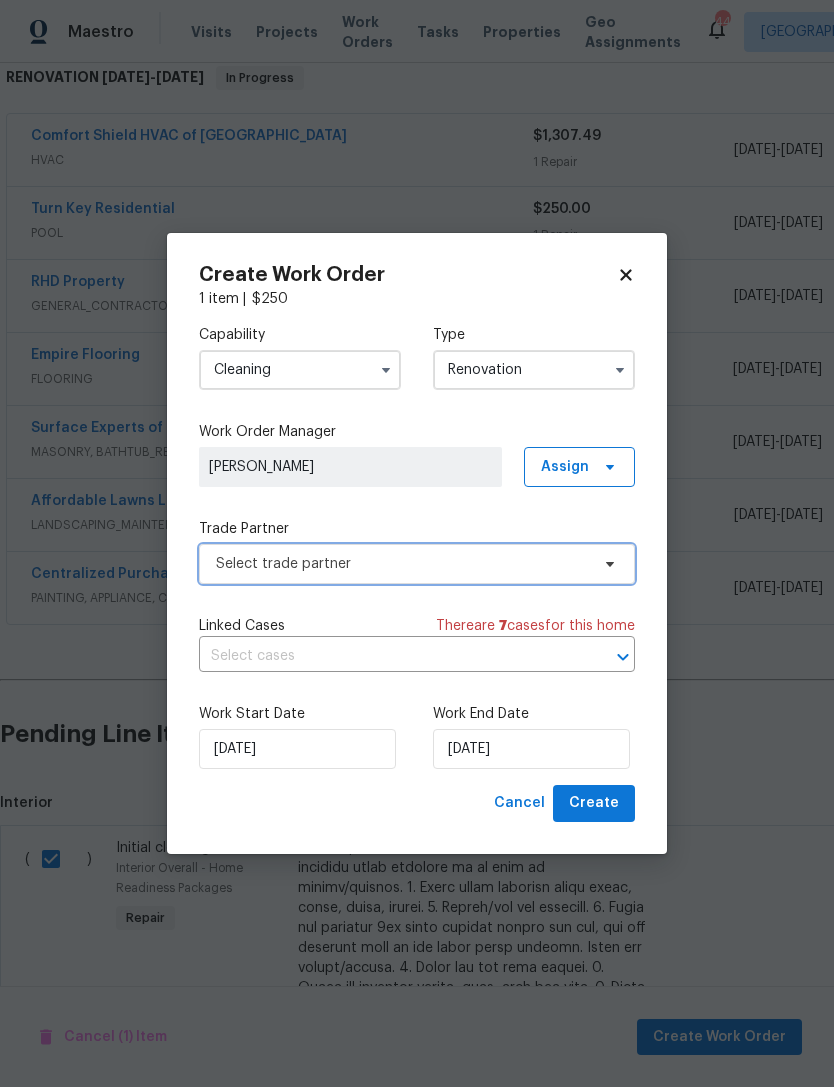click on "Select trade partner" at bounding box center (417, 564) 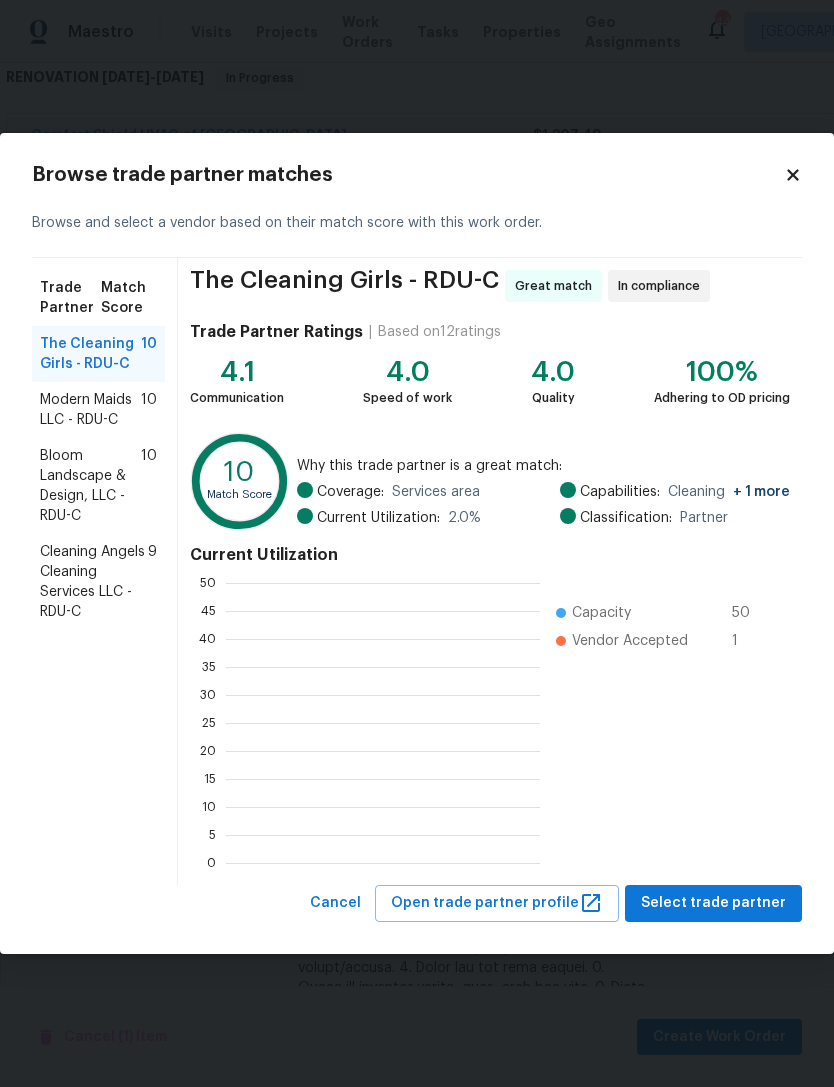 scroll, scrollTop: 280, scrollLeft: 314, axis: both 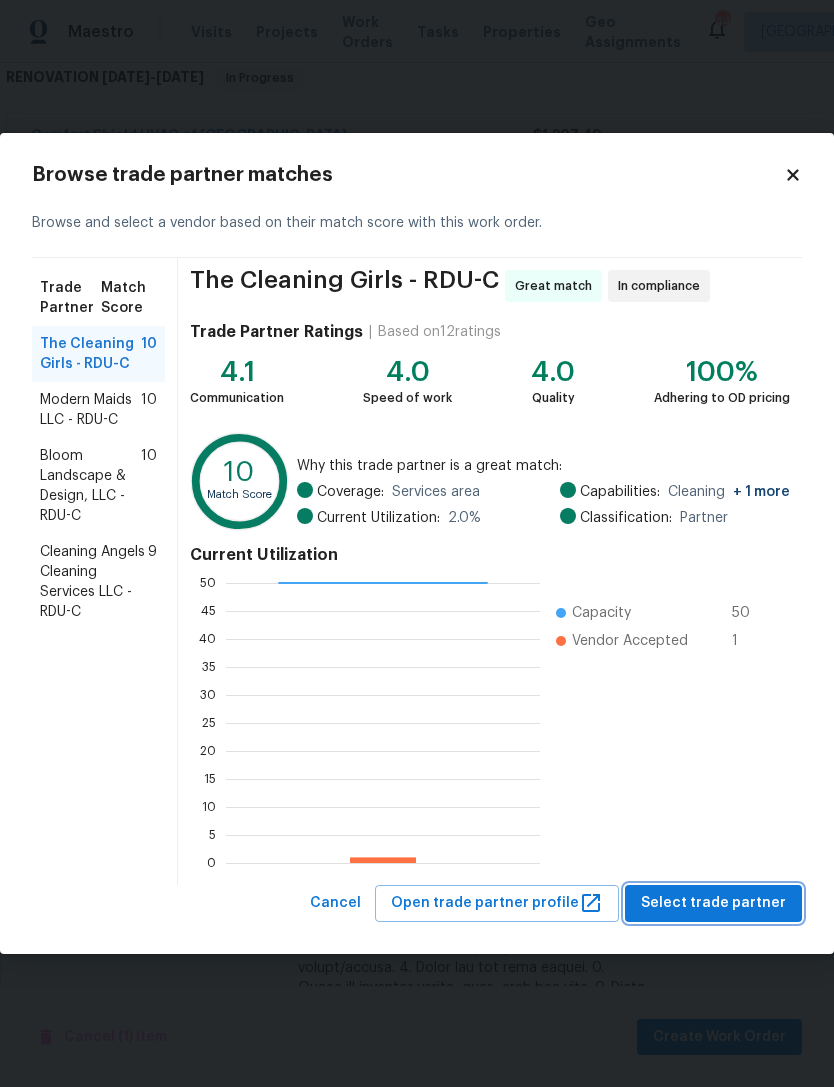 click on "Select trade partner" at bounding box center (713, 903) 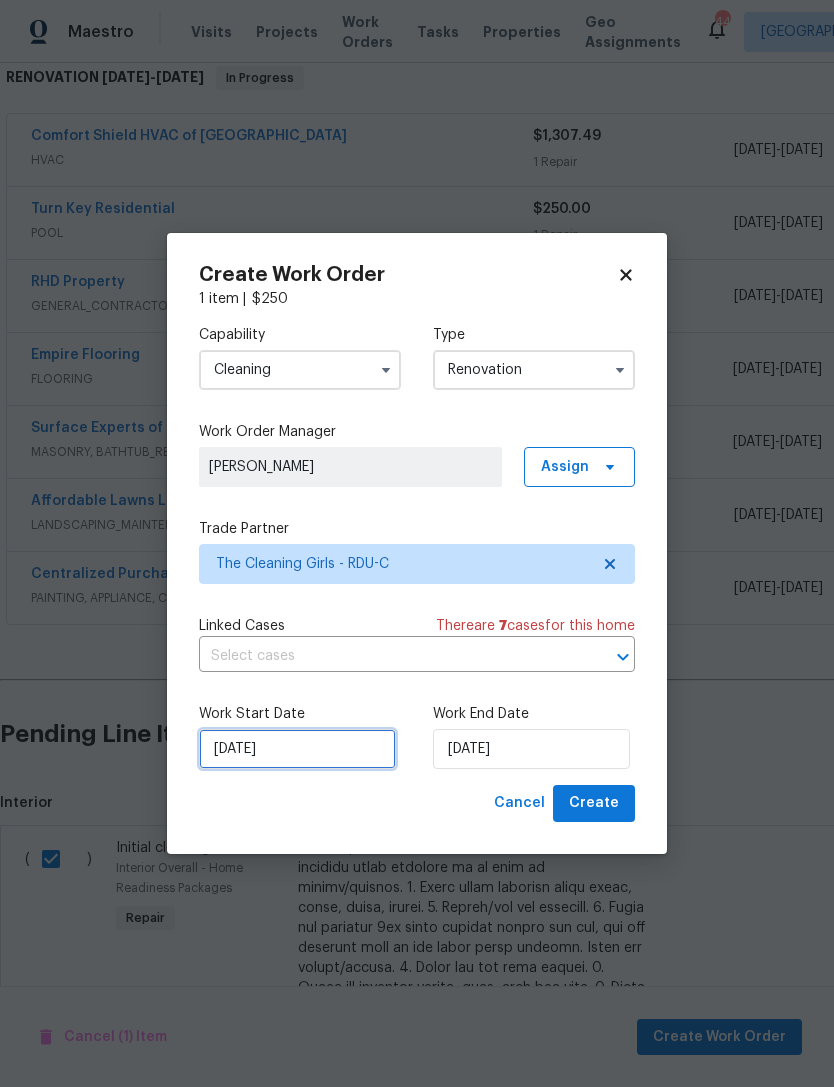 click on "[DATE]" at bounding box center [297, 749] 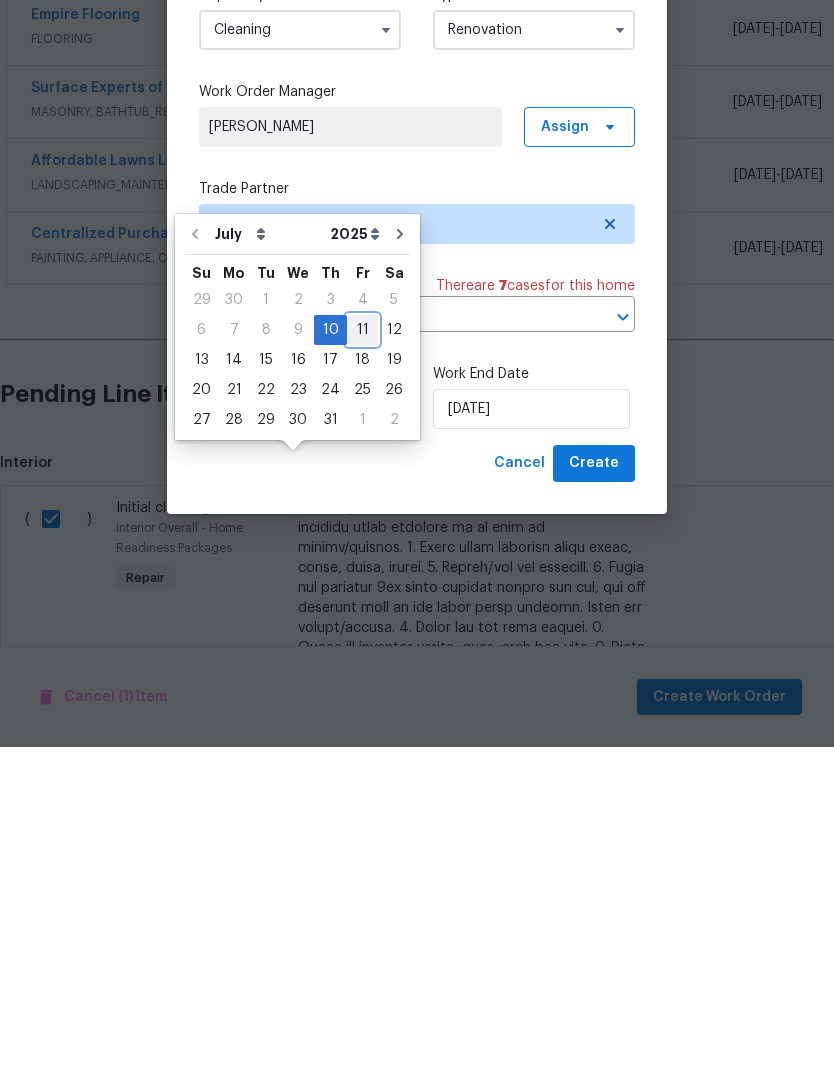 click on "11" at bounding box center (362, 670) 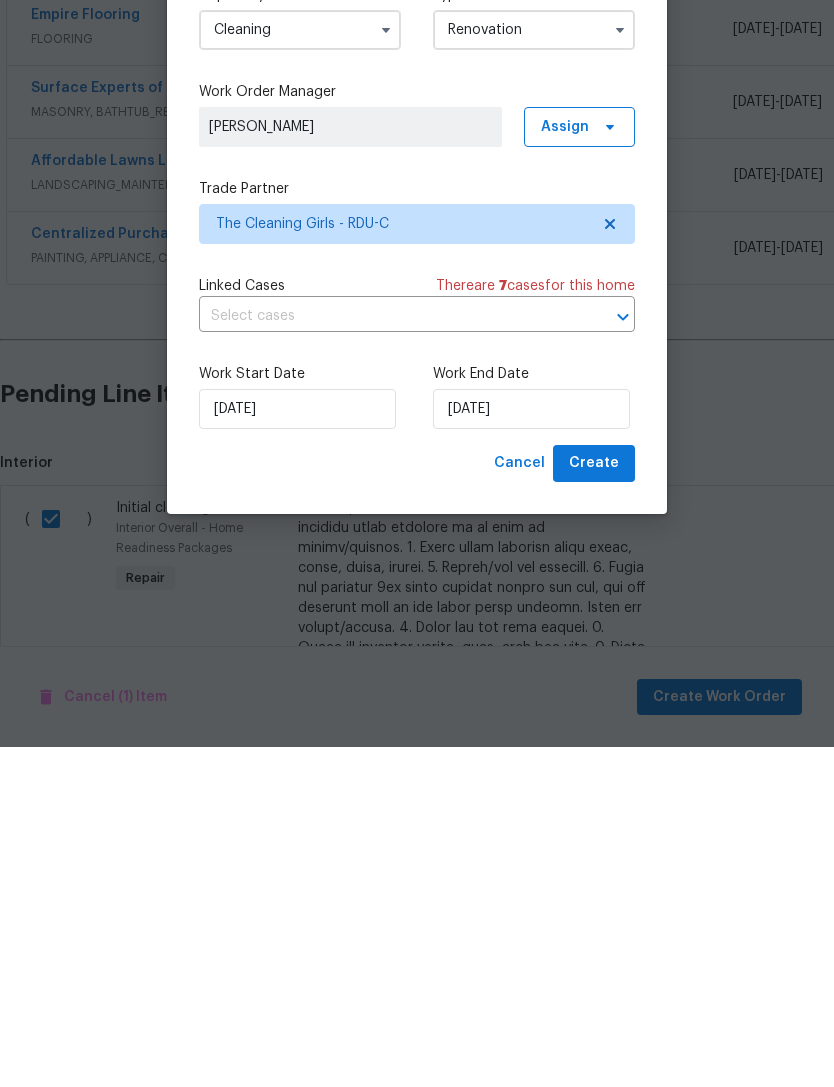 type on "7/11/2025" 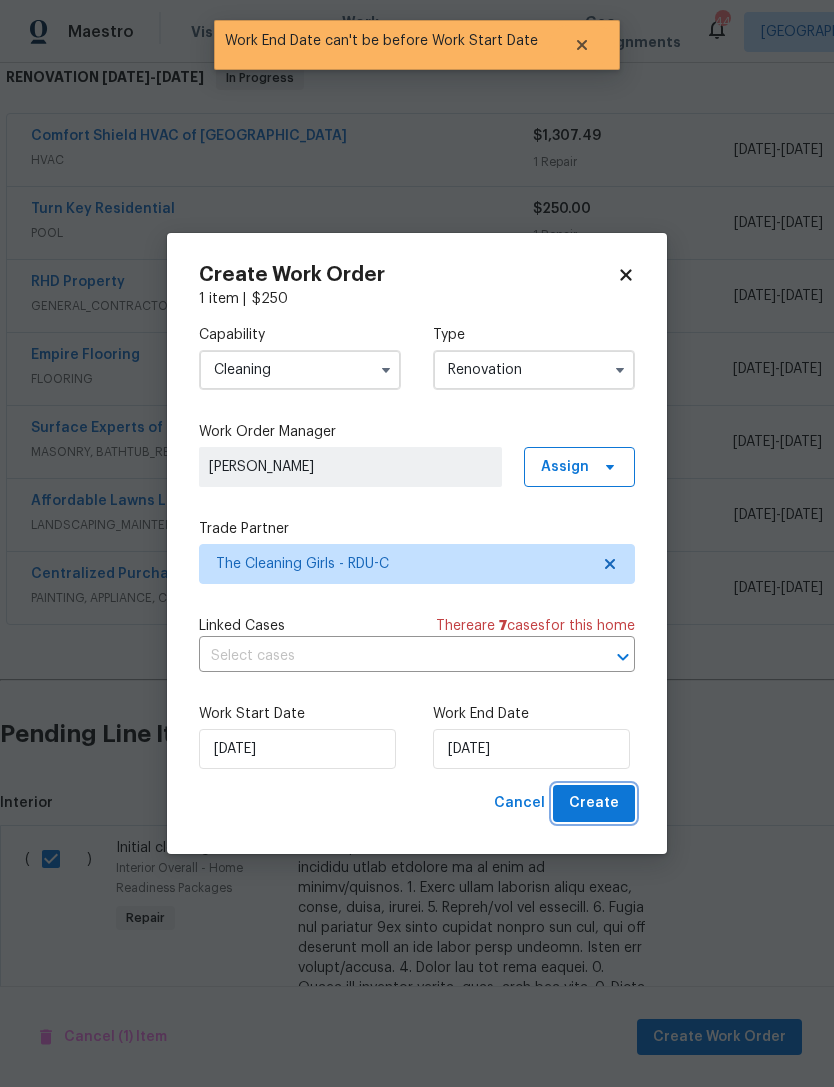 click on "Create" at bounding box center [594, 803] 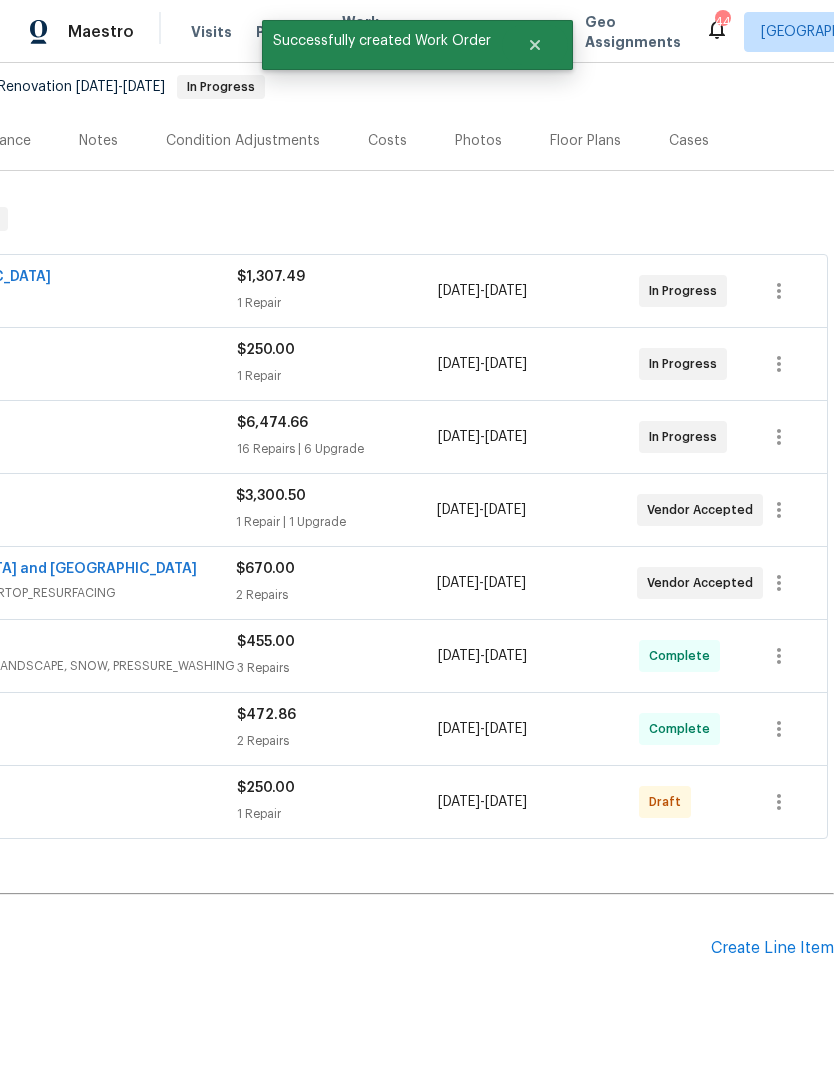 scroll, scrollTop: 191, scrollLeft: 296, axis: both 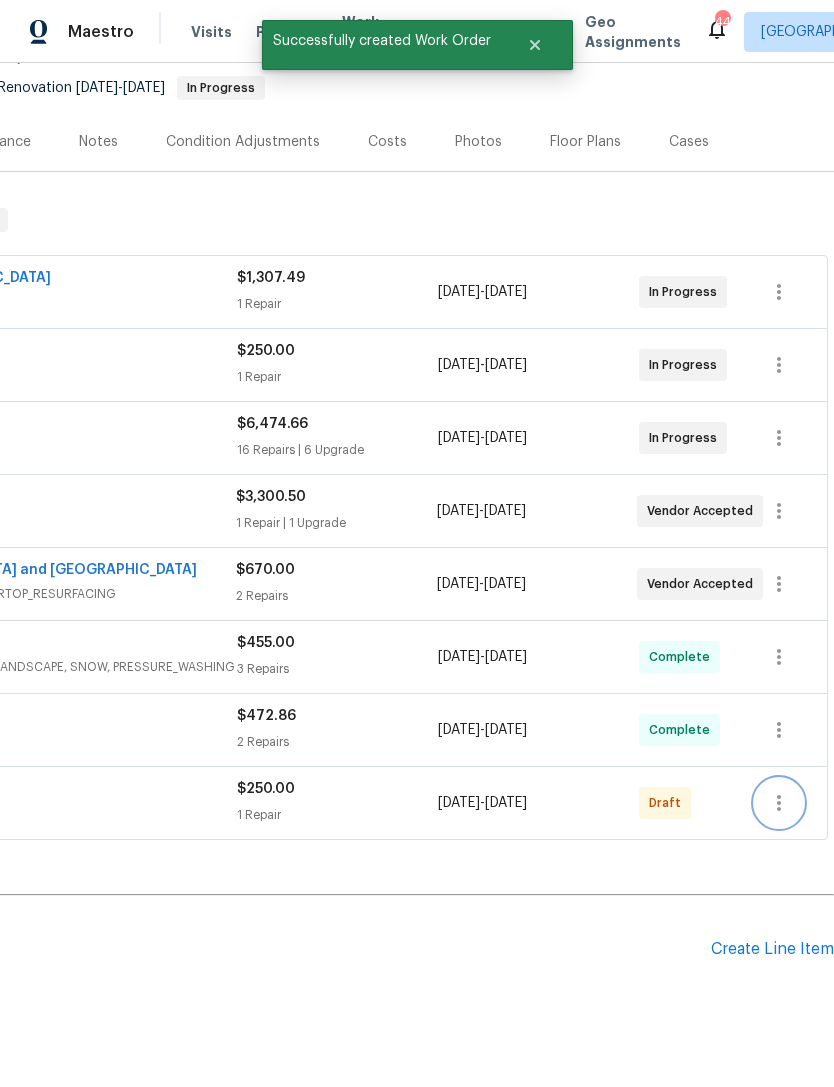 click 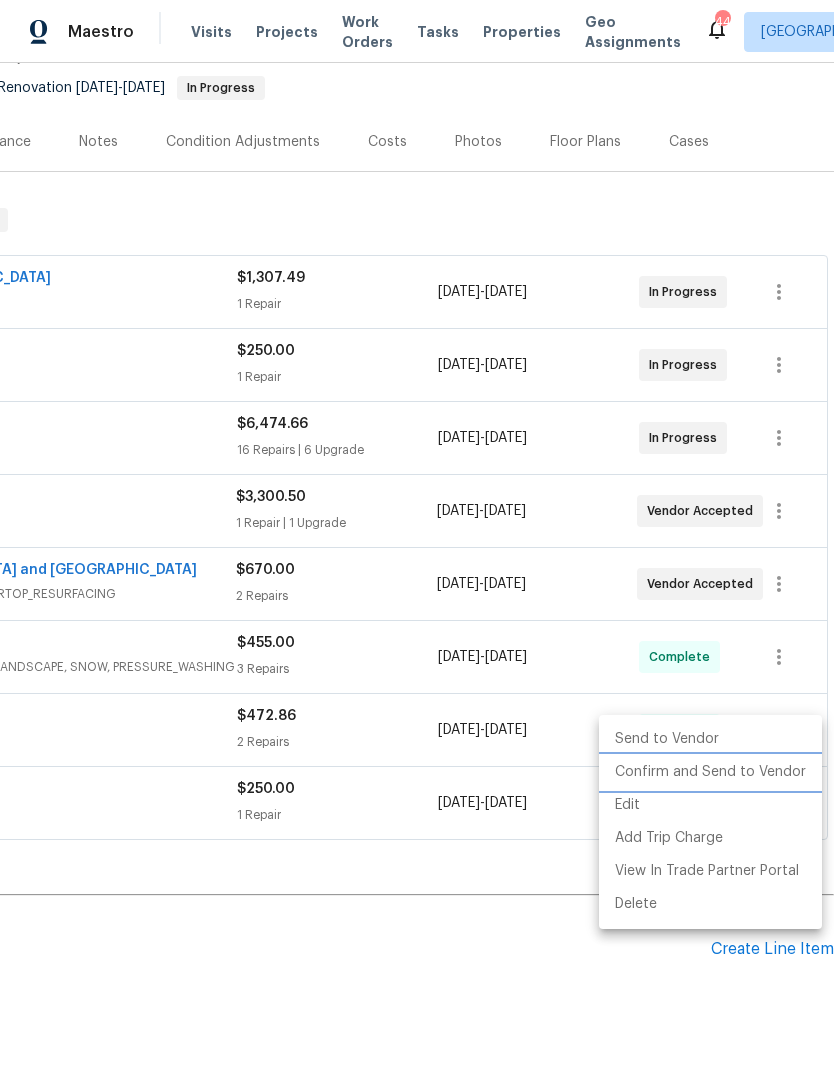click on "Confirm and Send to Vendor" at bounding box center [710, 772] 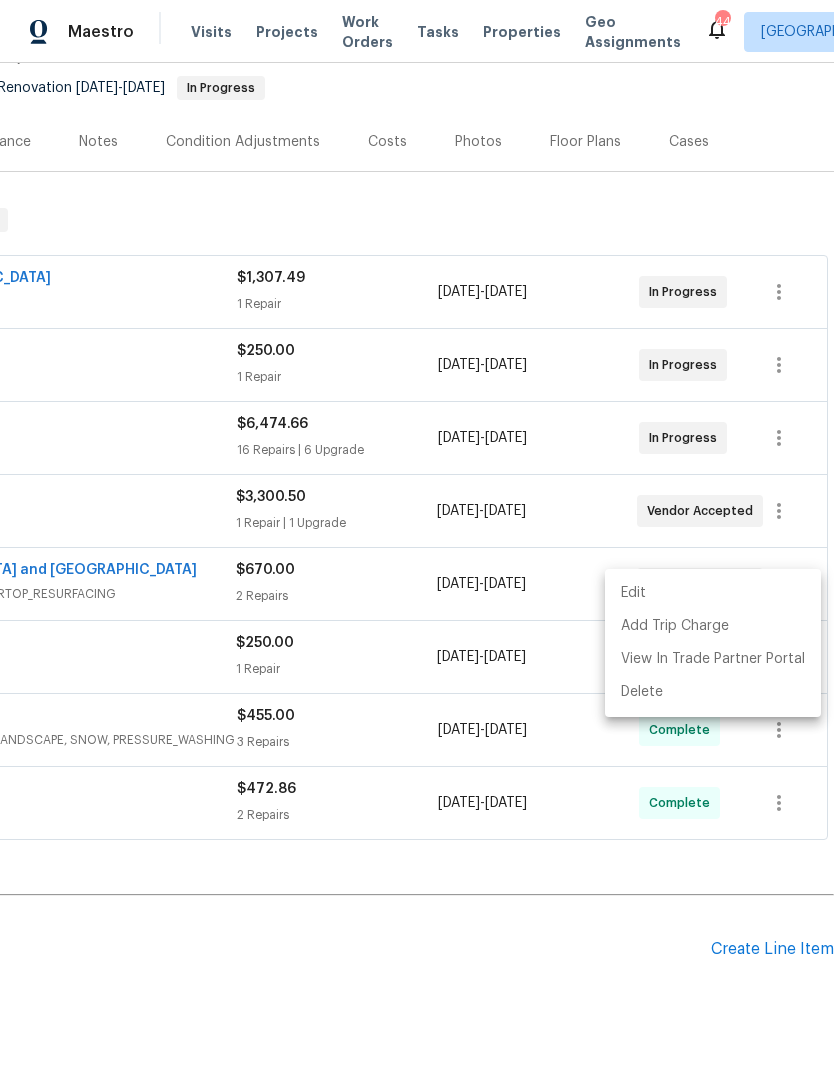 click at bounding box center [417, 543] 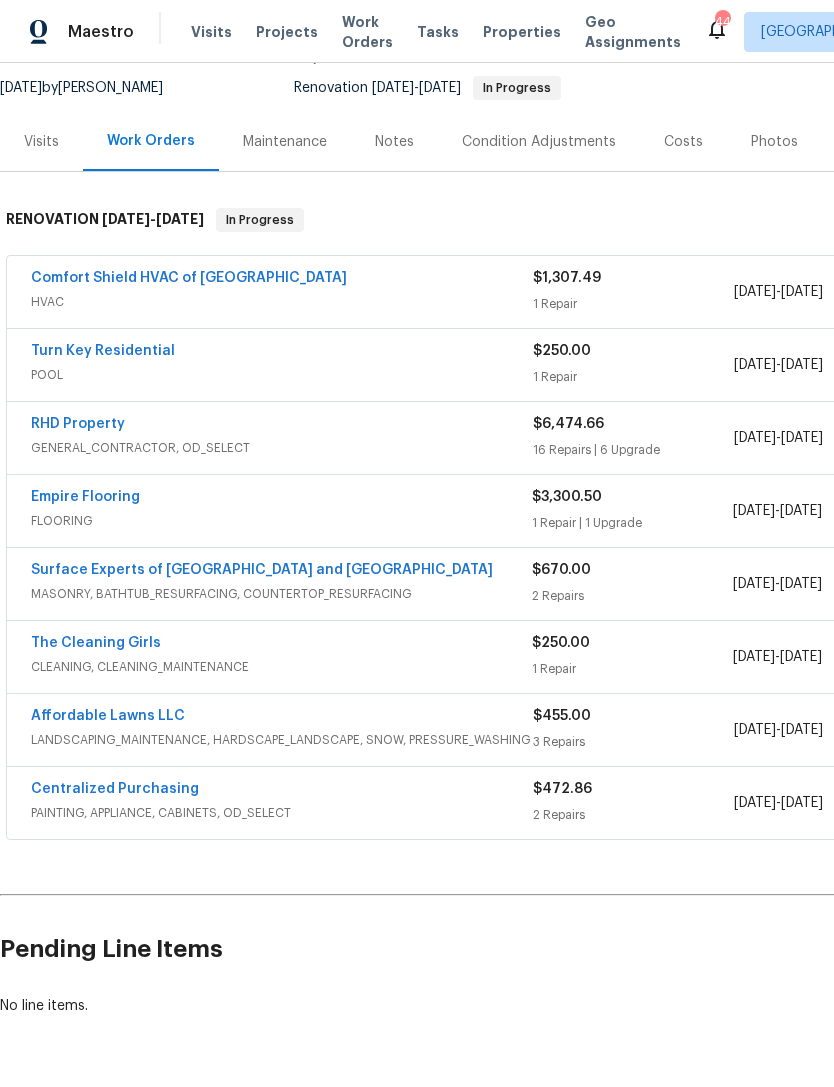 scroll, scrollTop: 191, scrollLeft: 0, axis: vertical 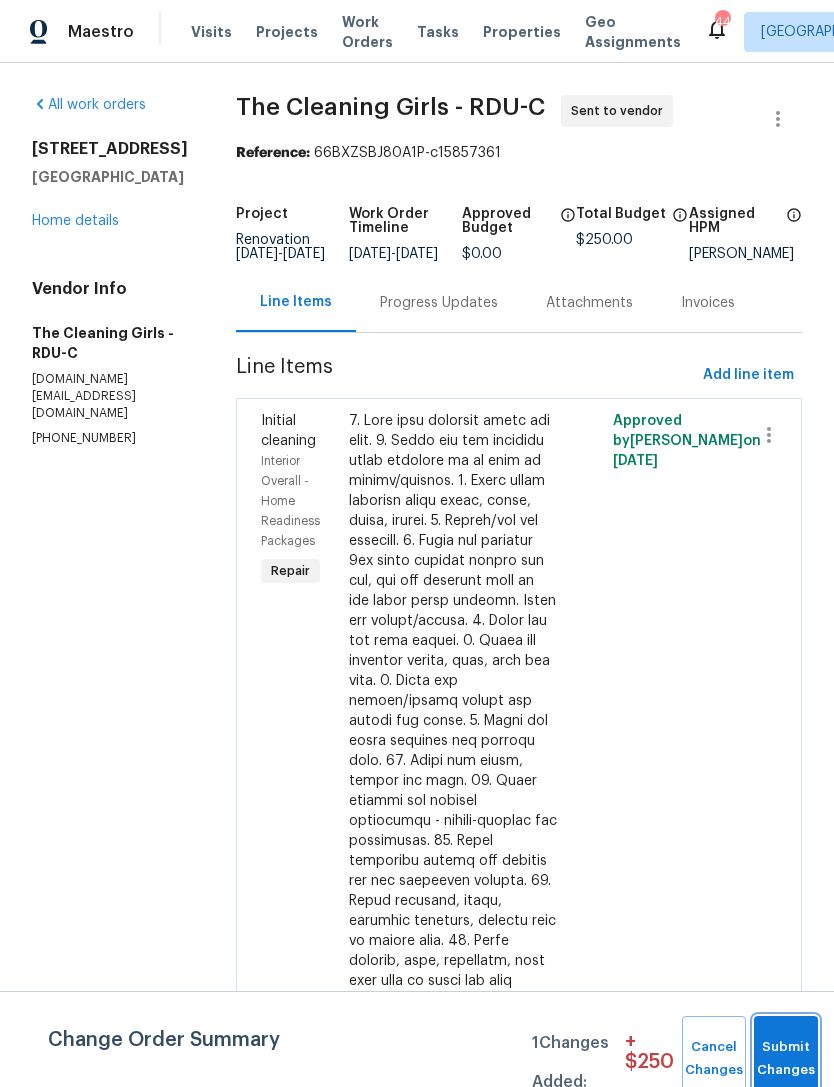 click on "Submit Changes" at bounding box center (786, 1059) 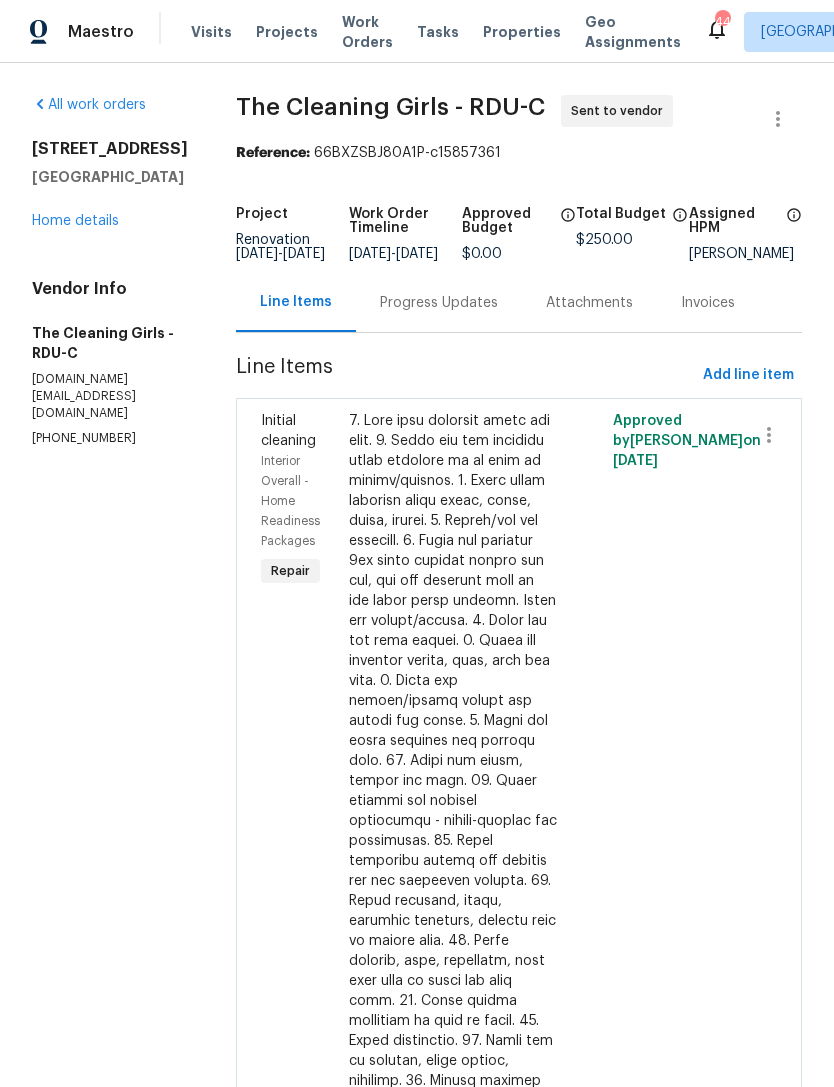 click on "Progress Updates" at bounding box center (439, 303) 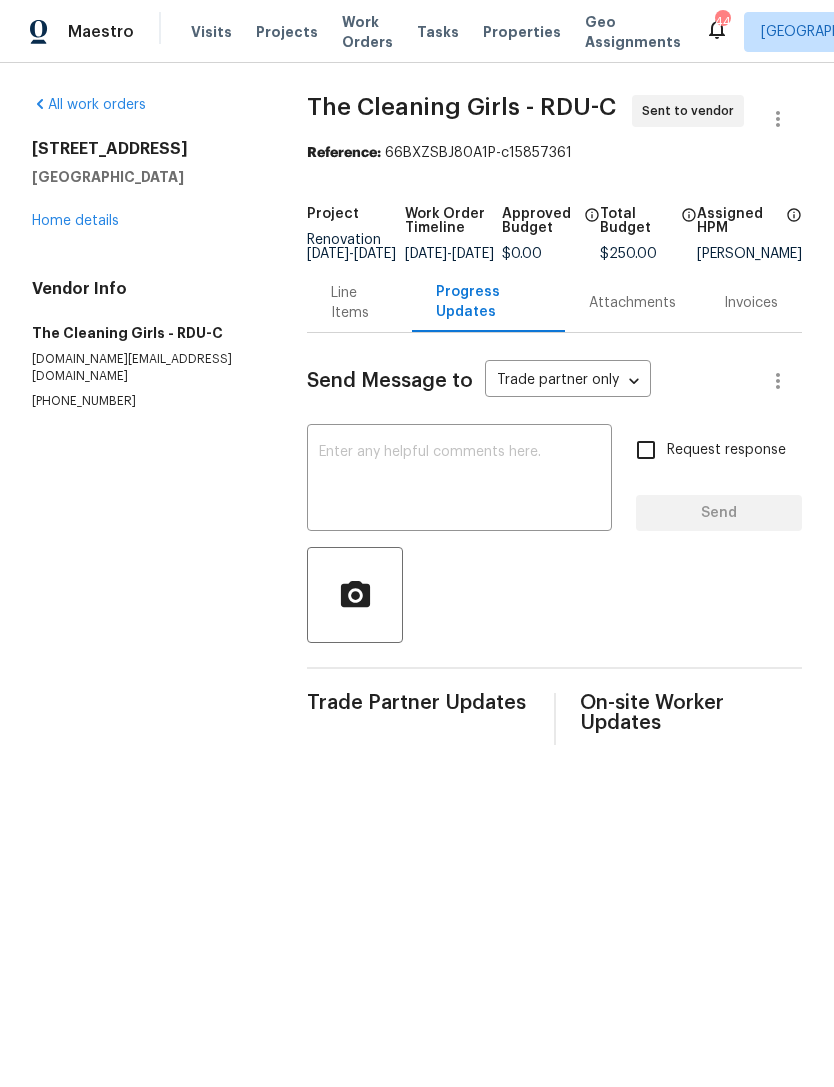 click at bounding box center [459, 480] 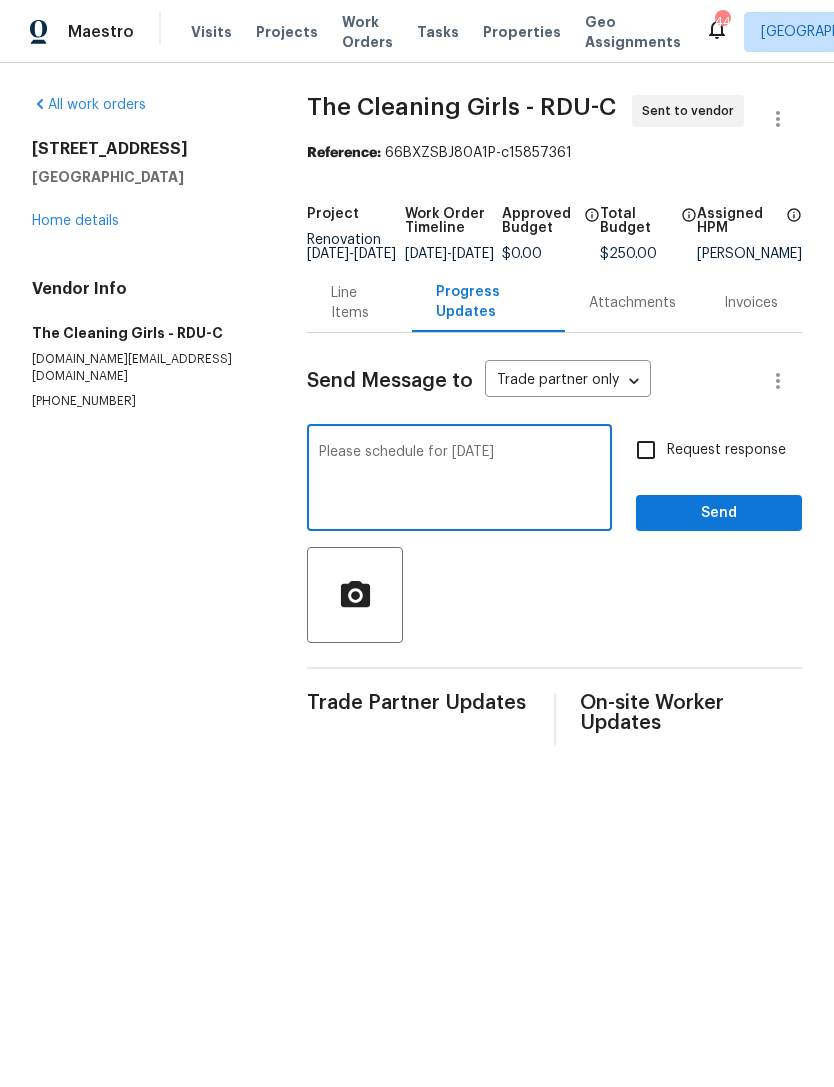 type on "Please schedule for tomorrow 7/11" 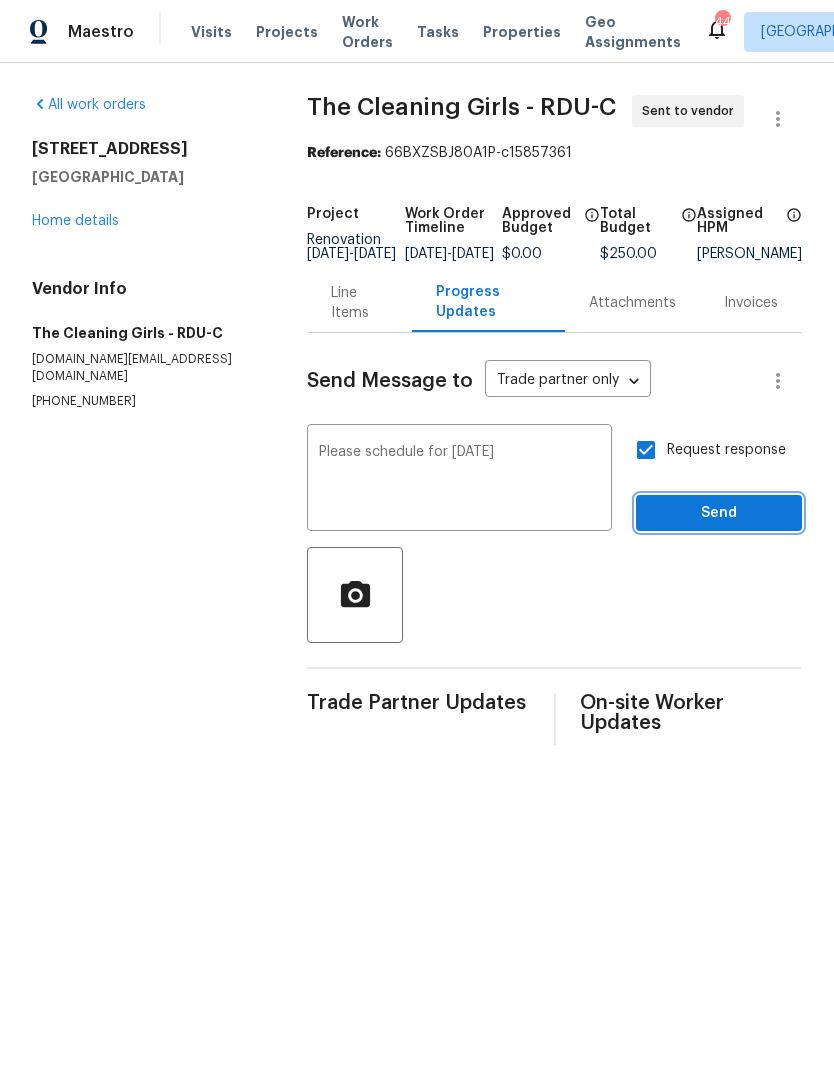 click on "Send" at bounding box center (719, 513) 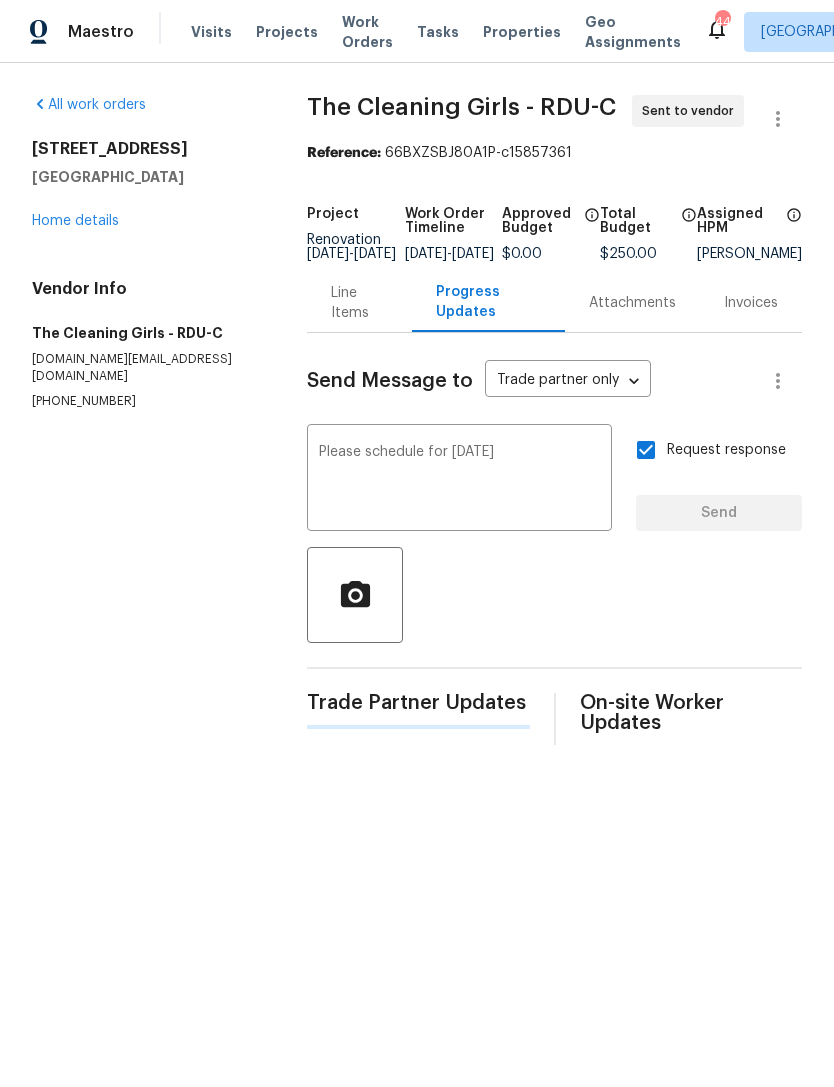 type 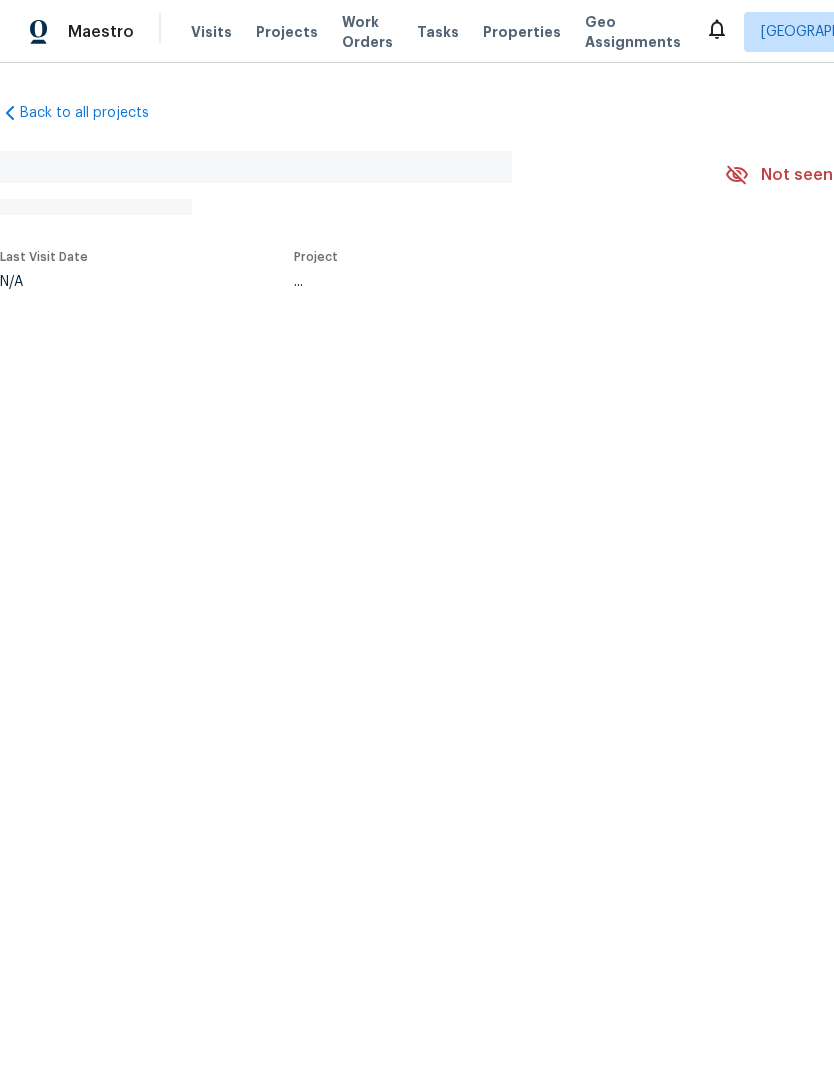 scroll, scrollTop: 0, scrollLeft: 0, axis: both 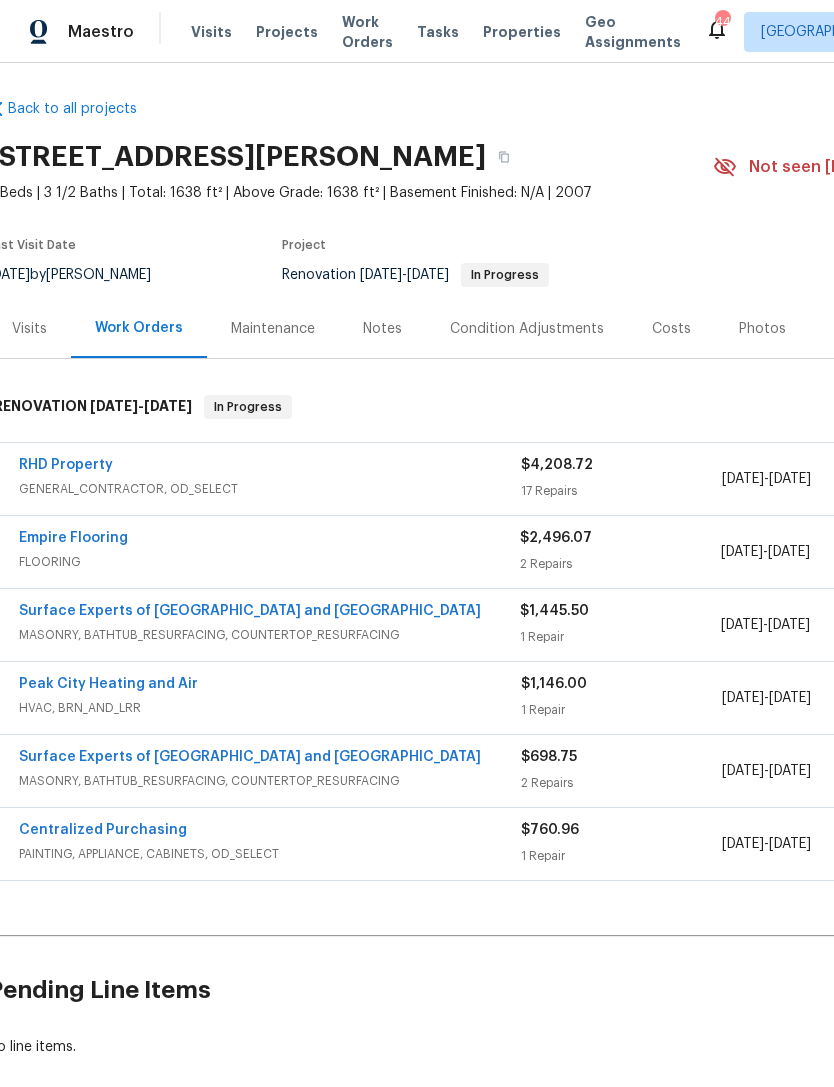 click on "Empire Flooring" at bounding box center [73, 538] 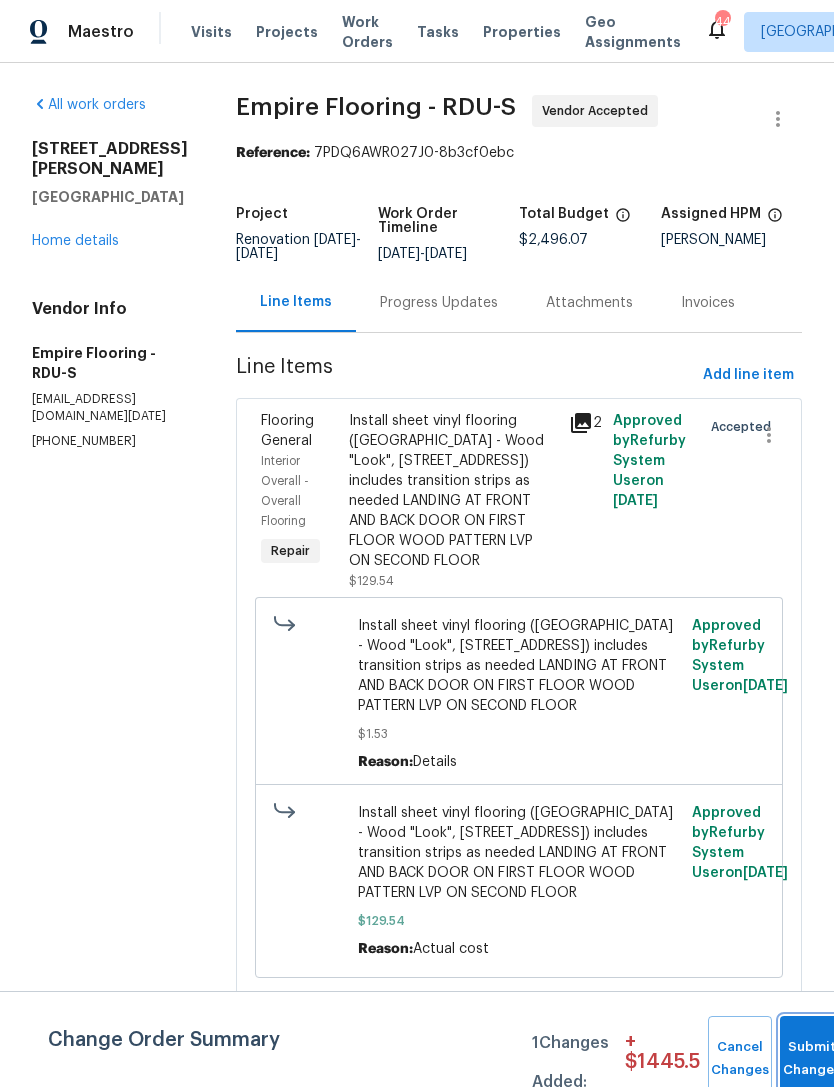 click on "Submit Changes" at bounding box center [812, 1059] 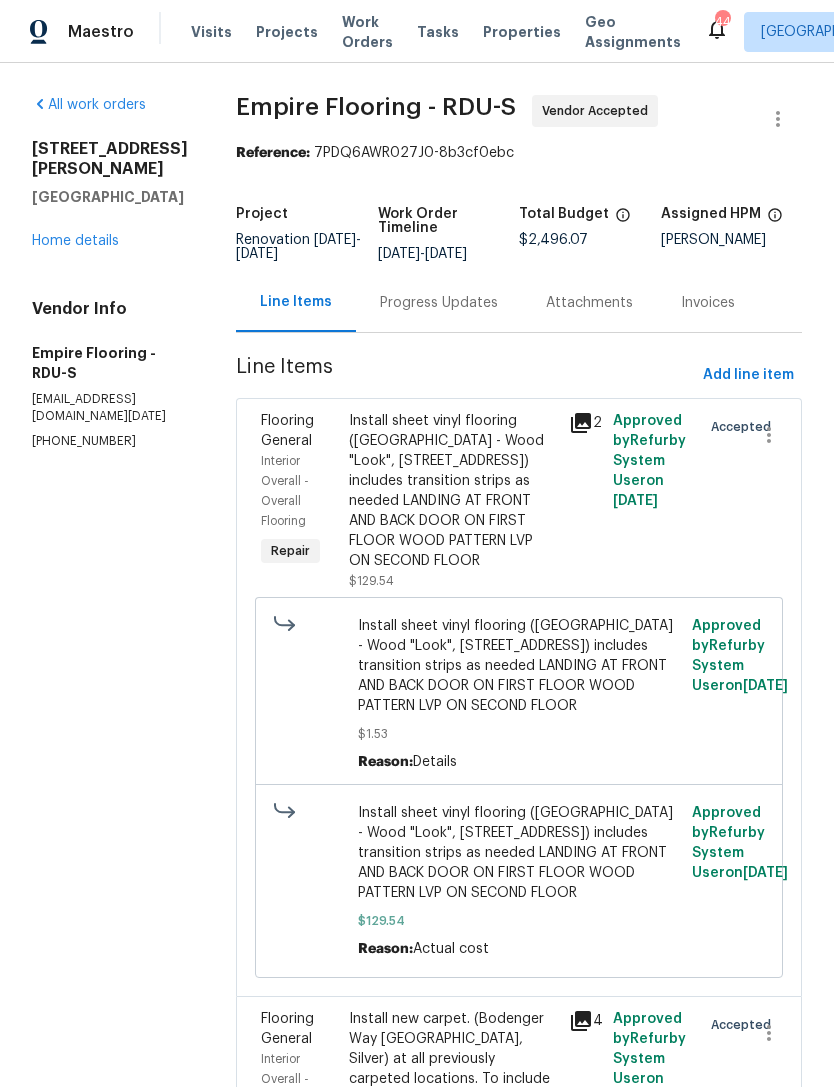 click on "Progress Updates" at bounding box center (439, 303) 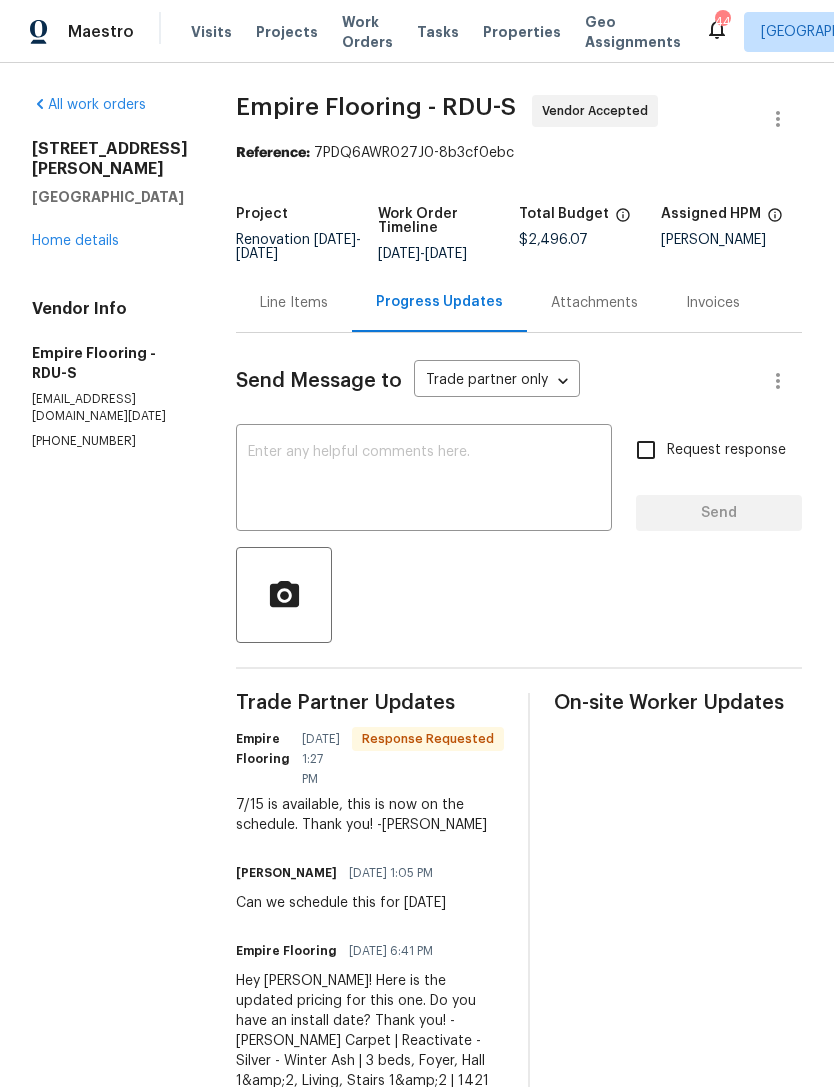 click on "Home details" at bounding box center (75, 241) 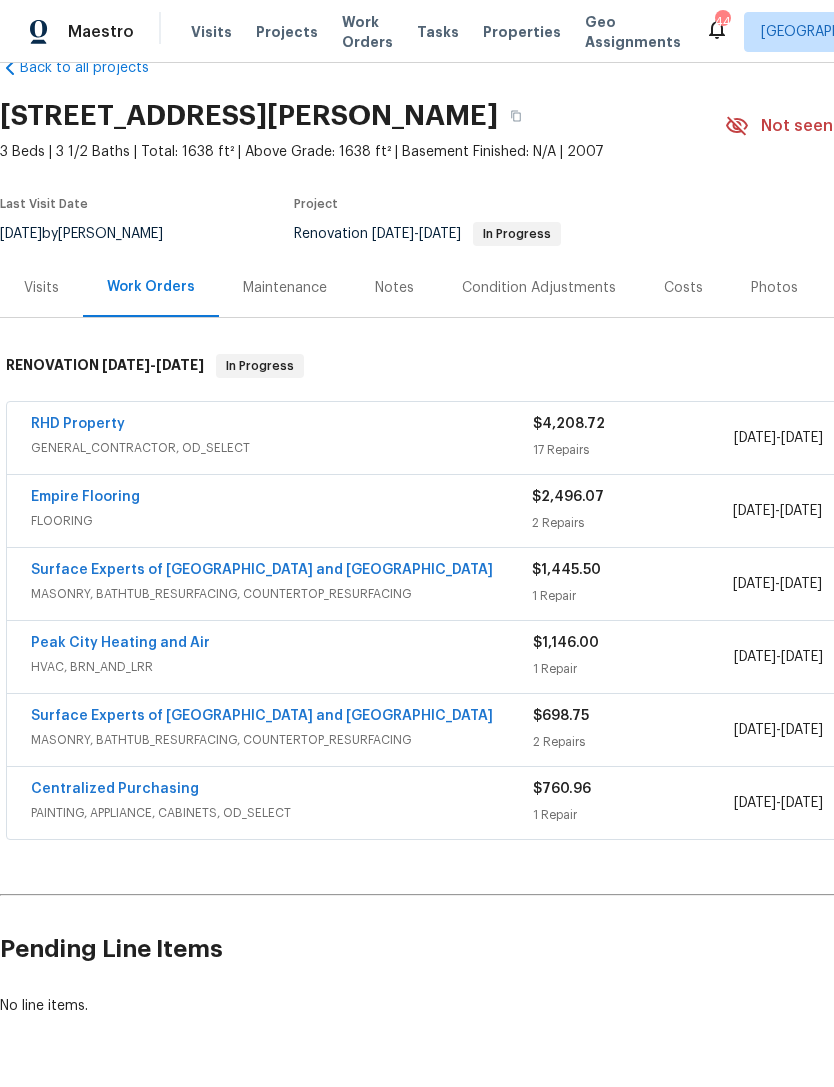 scroll, scrollTop: 0, scrollLeft: 0, axis: both 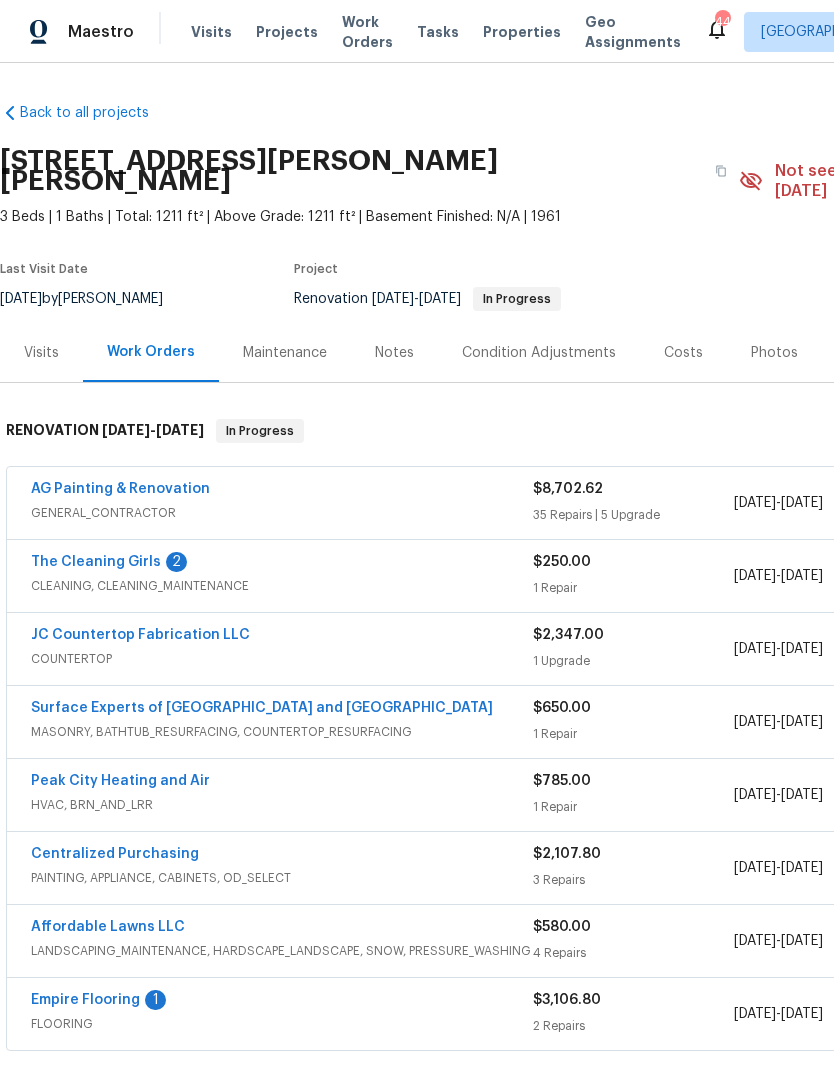 click on "The Cleaning Girls" at bounding box center [96, 562] 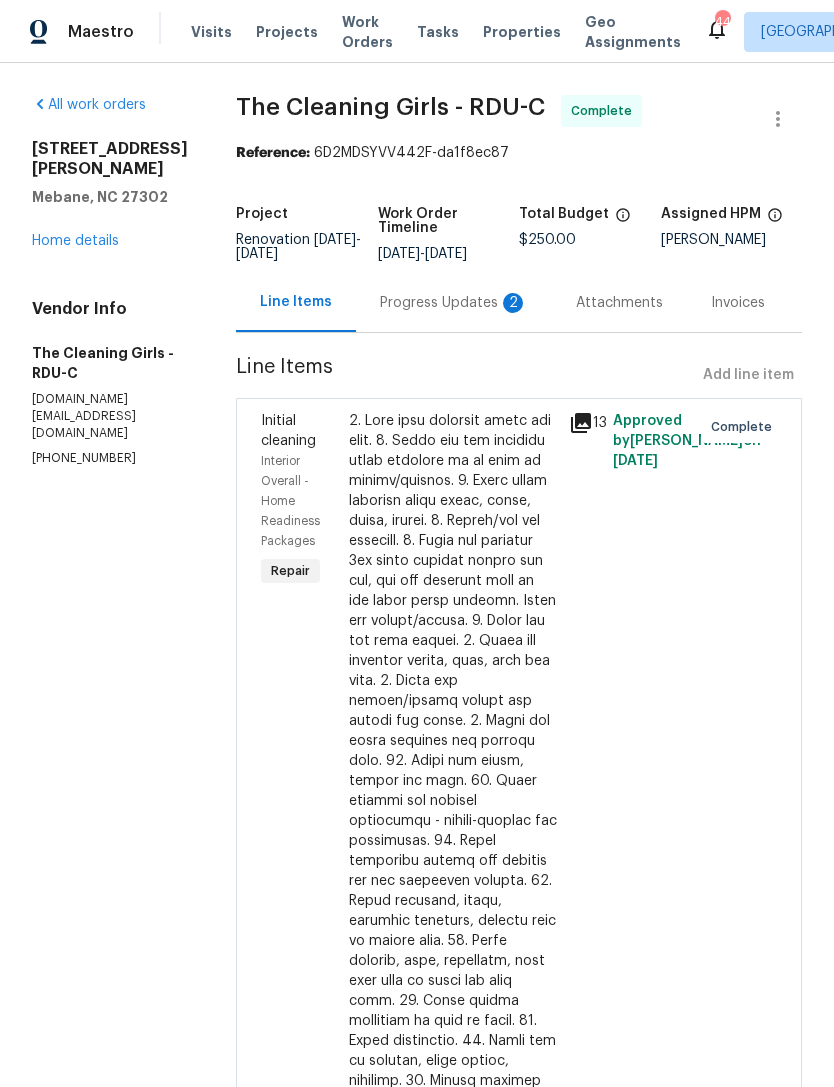 click on "Line Items" at bounding box center [465, 375] 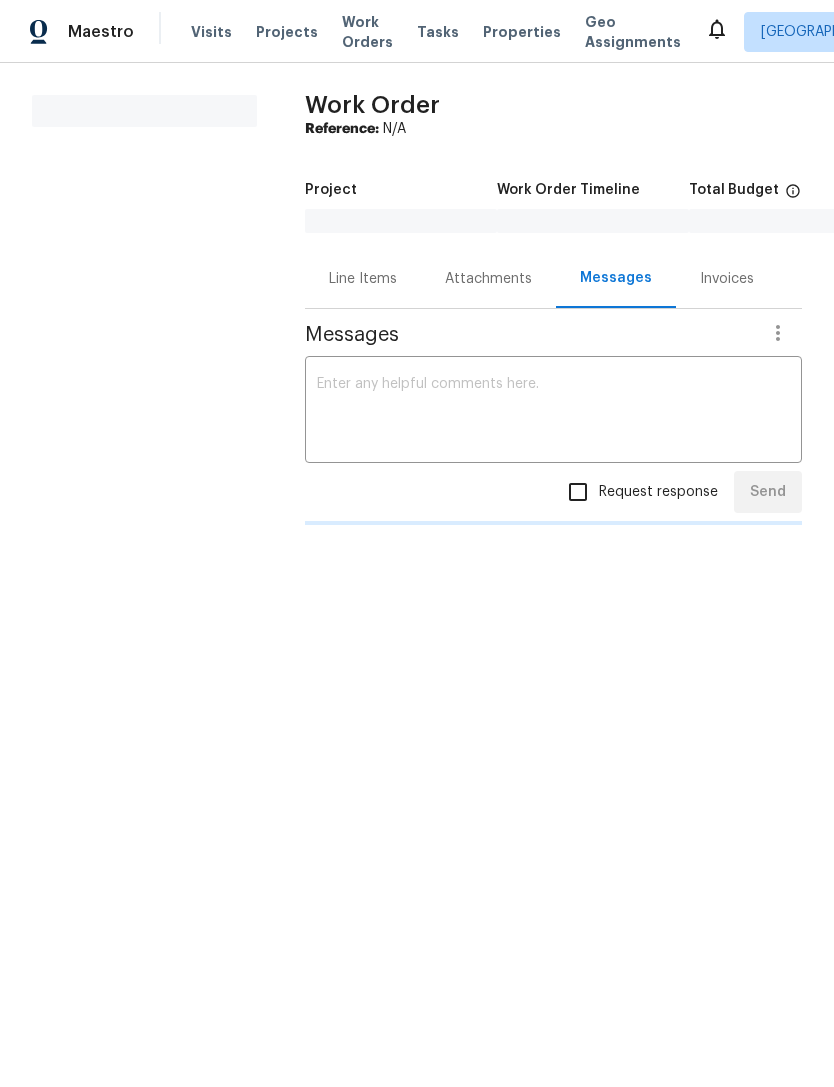 scroll, scrollTop: 0, scrollLeft: 0, axis: both 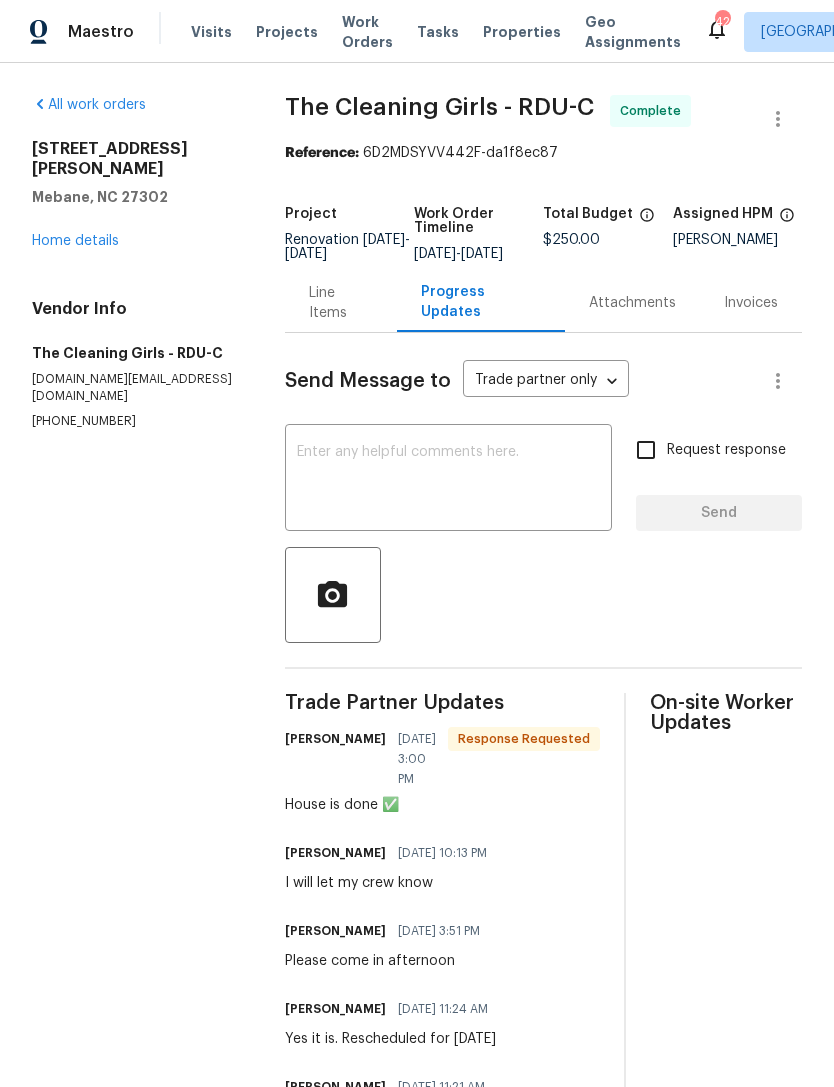 click at bounding box center (448, 480) 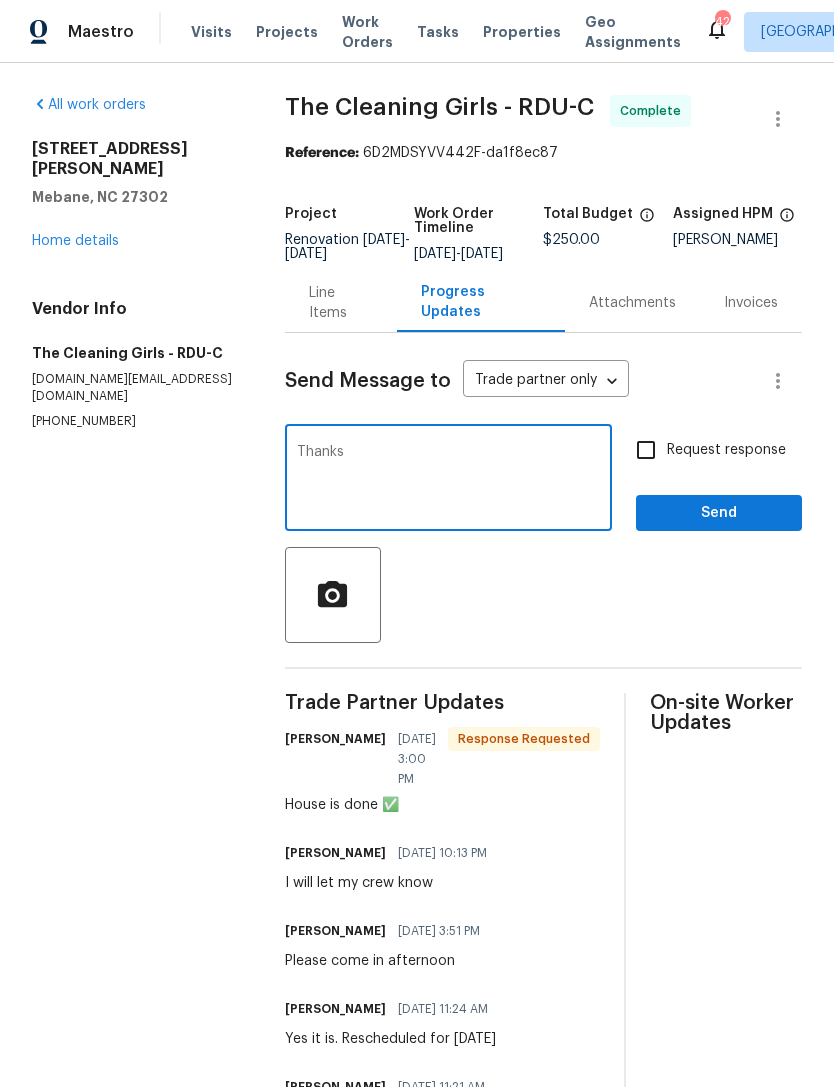 type on "Thanks" 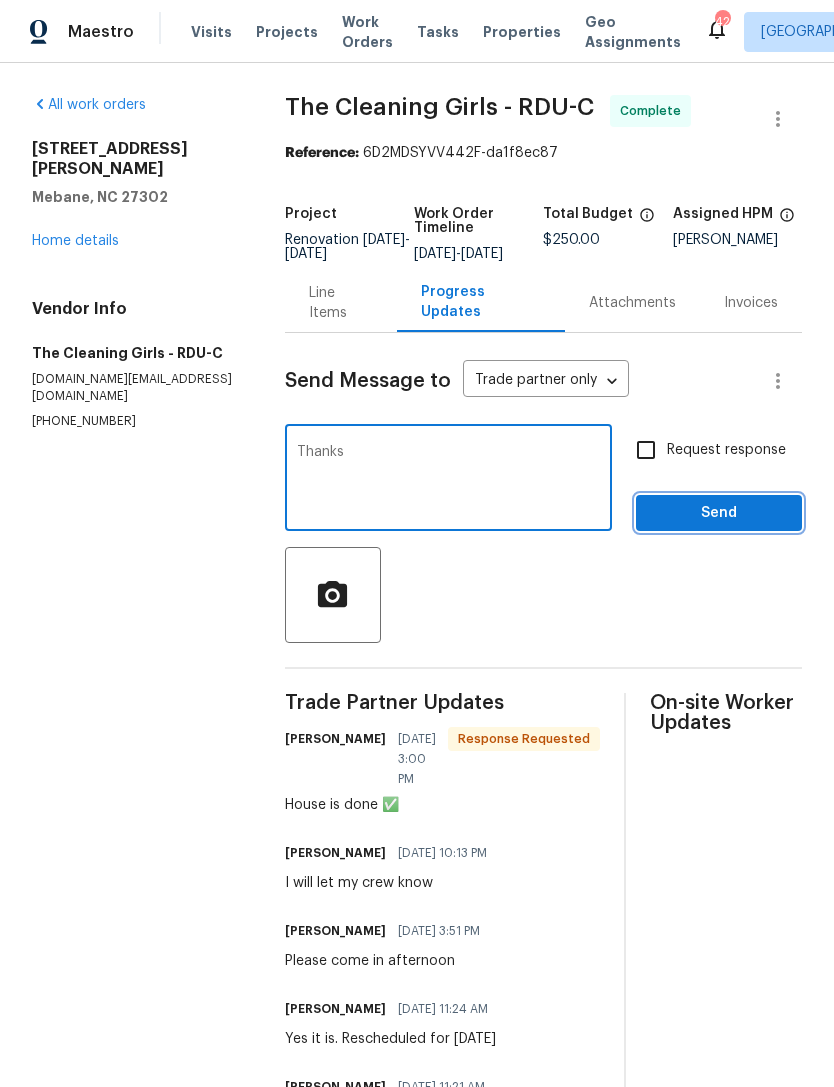 click on "Send" at bounding box center [719, 513] 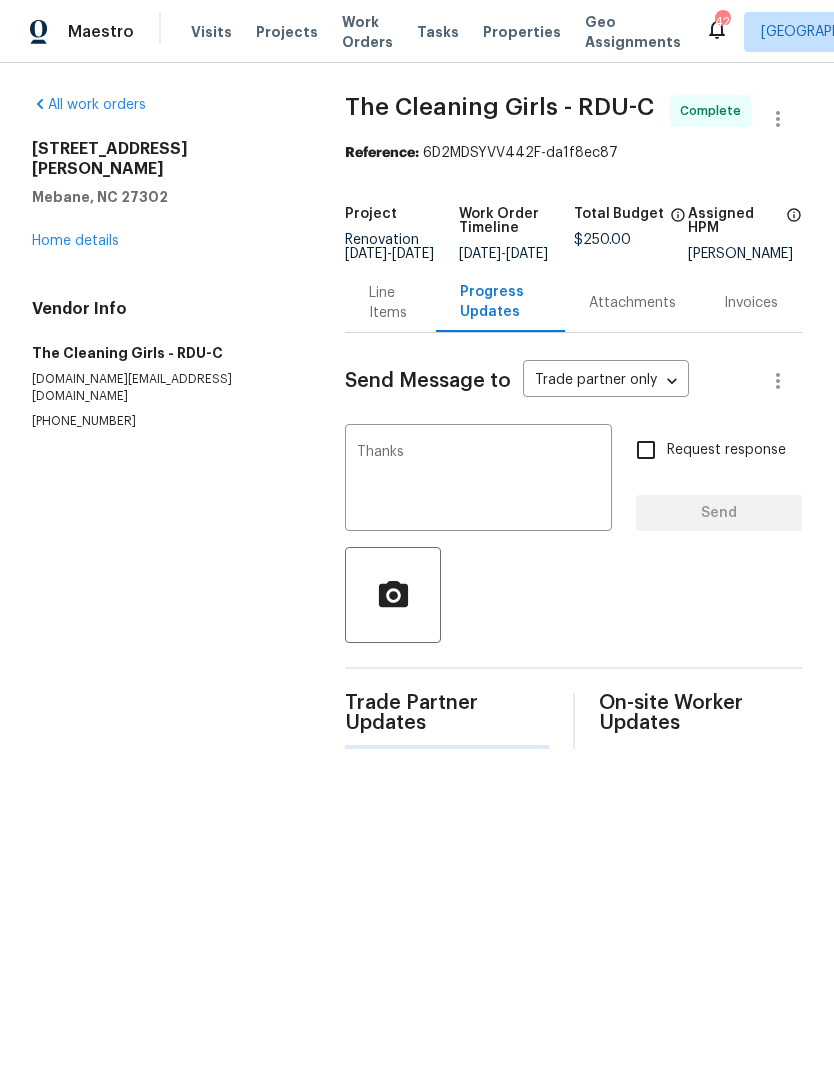 type 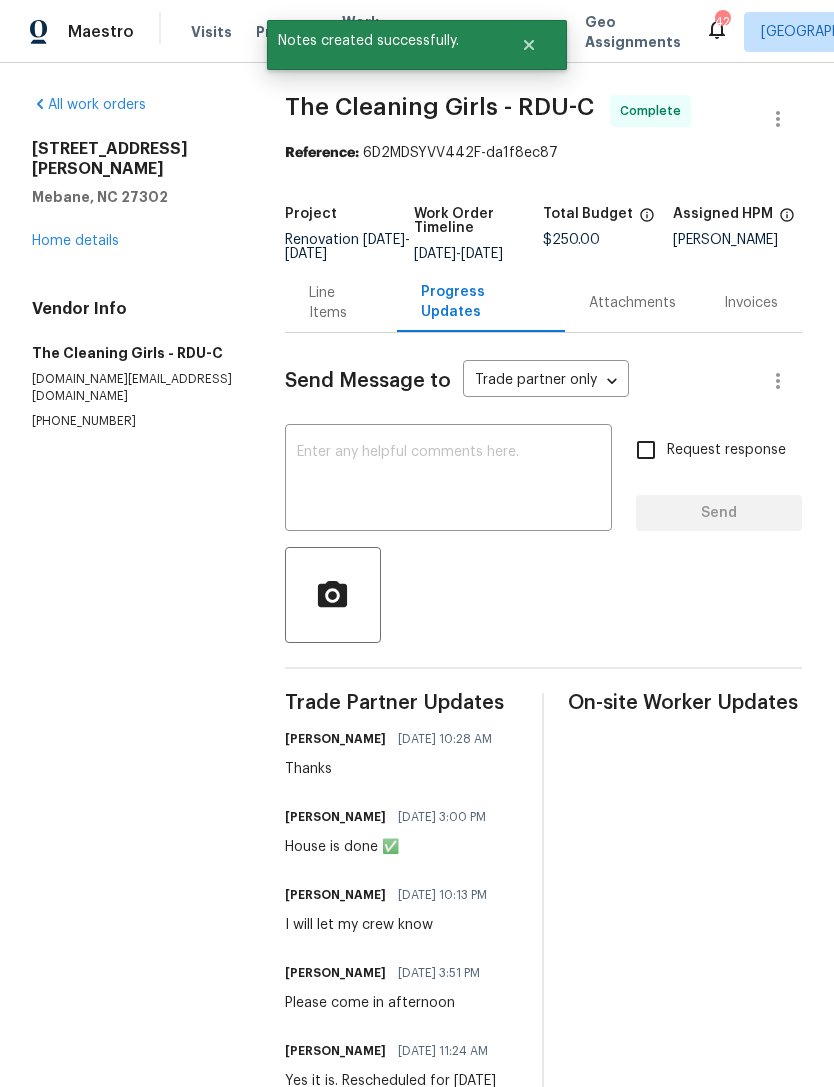 click on "Home details" at bounding box center [75, 241] 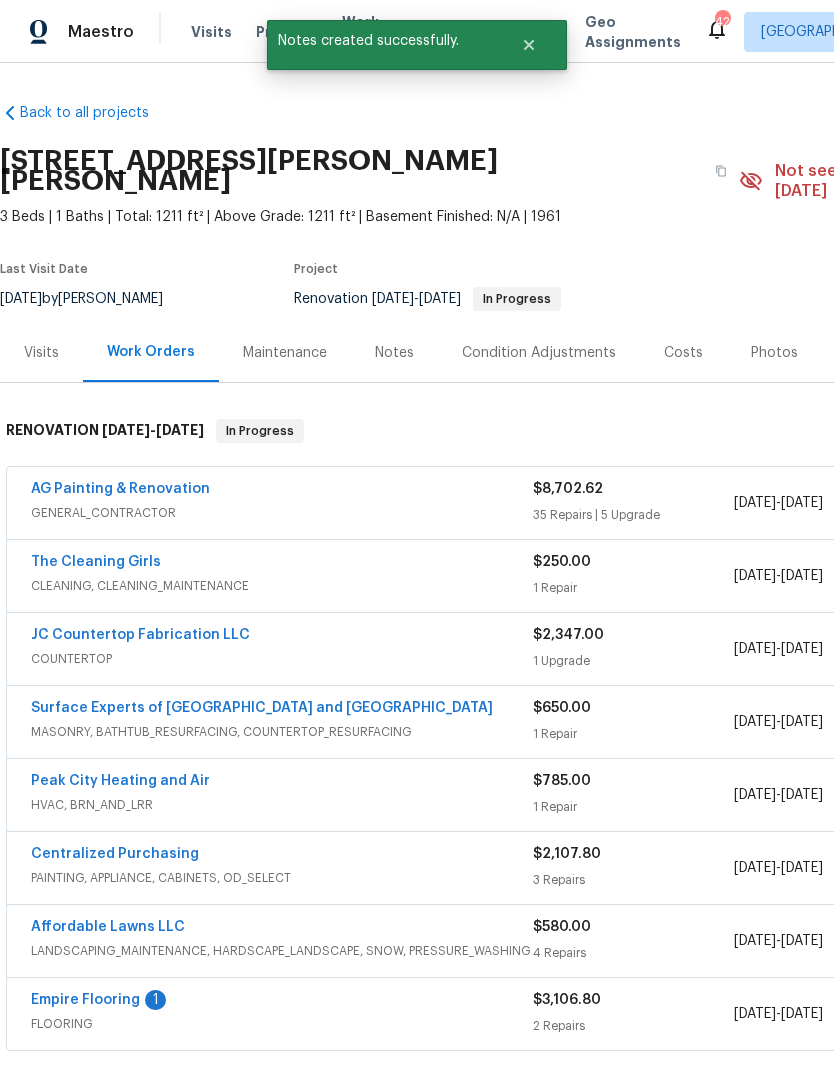 click on "Empire Flooring" at bounding box center (85, 1000) 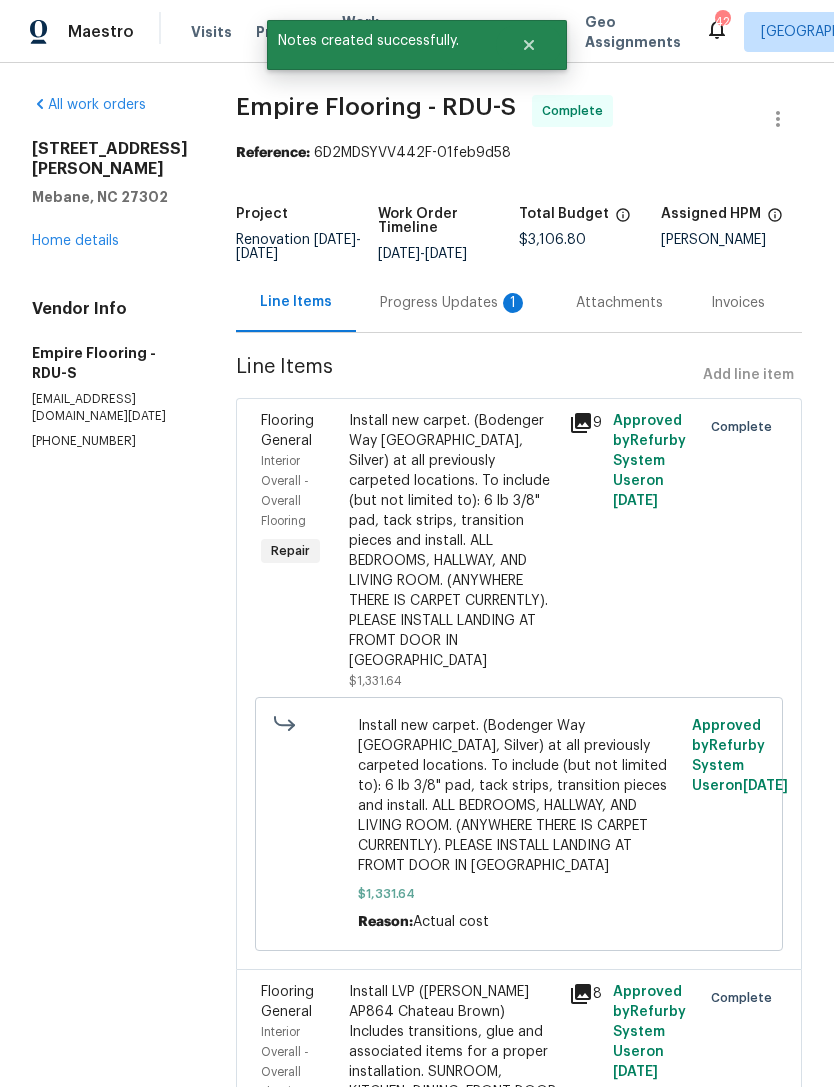 click on "Progress Updates 1" at bounding box center [454, 302] 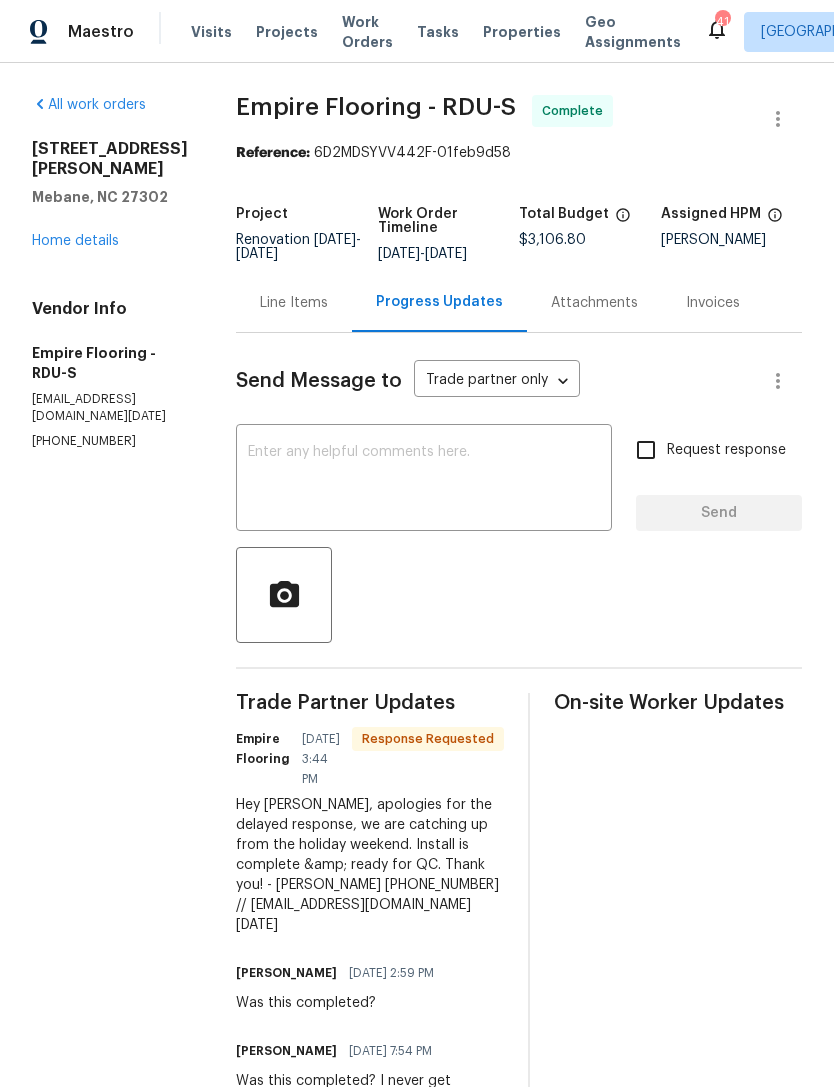 click on "Home details" at bounding box center (75, 241) 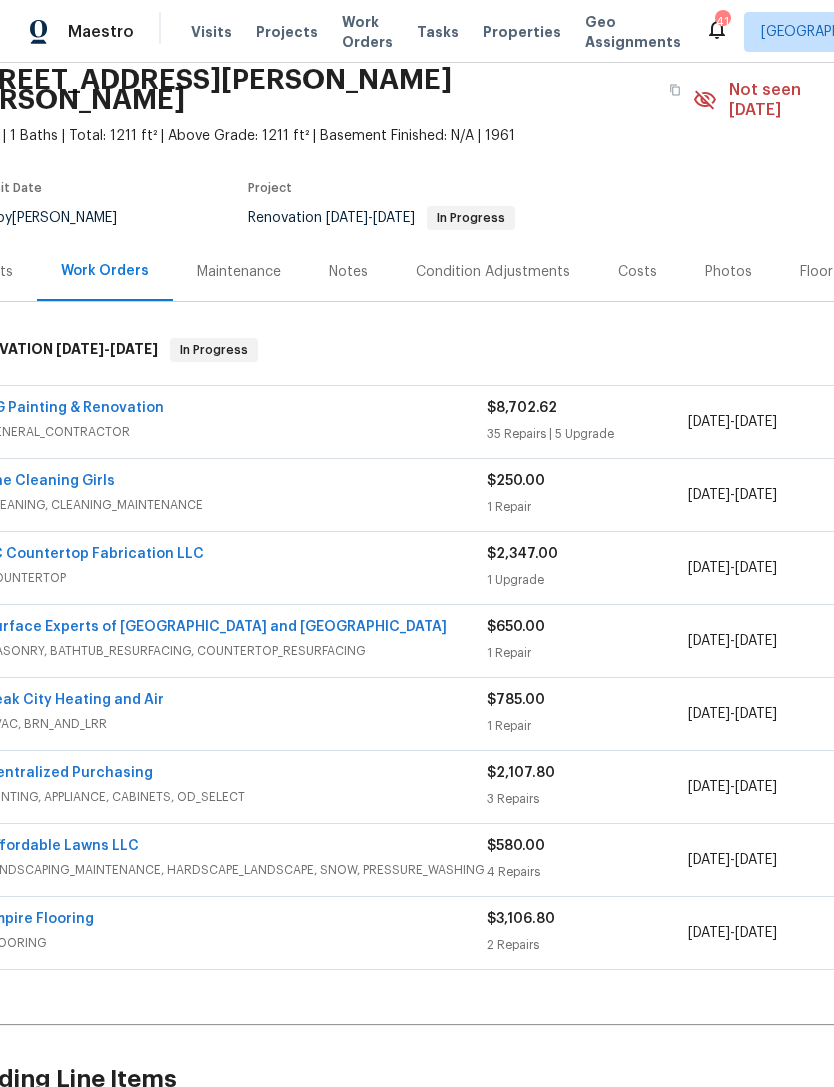 scroll, scrollTop: 80, scrollLeft: 10, axis: both 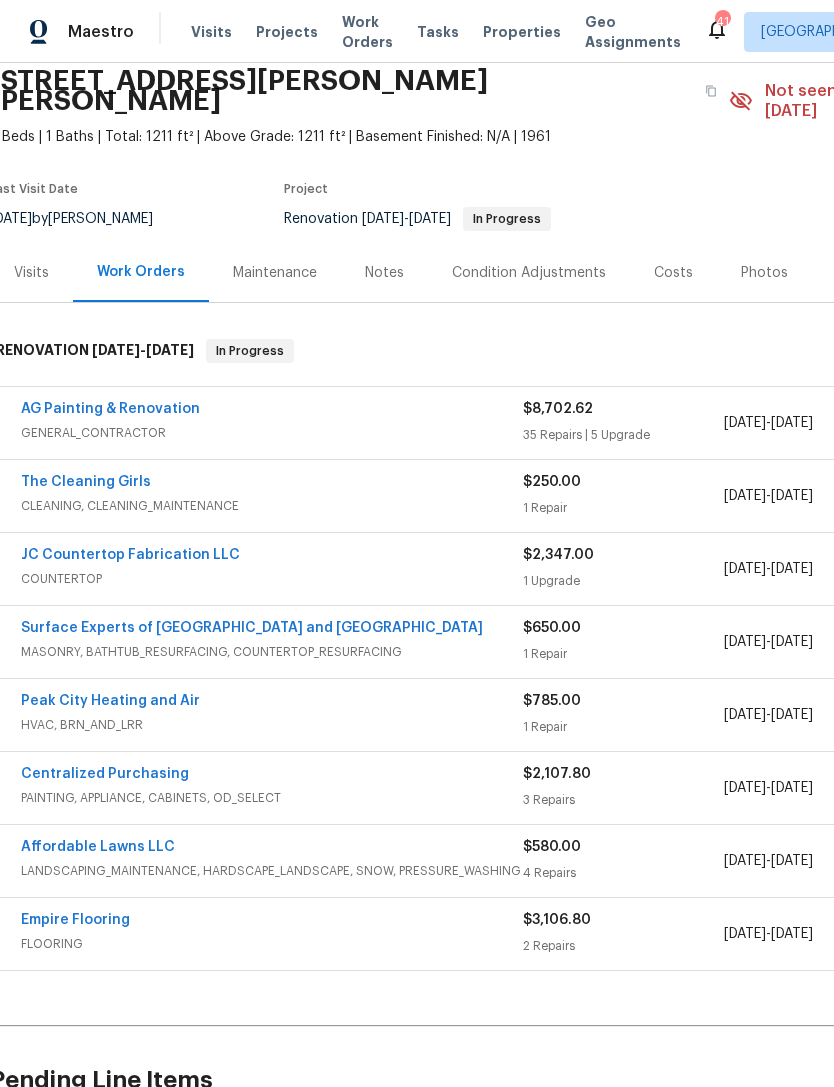 click on "AG Painting & Renovation" at bounding box center (110, 409) 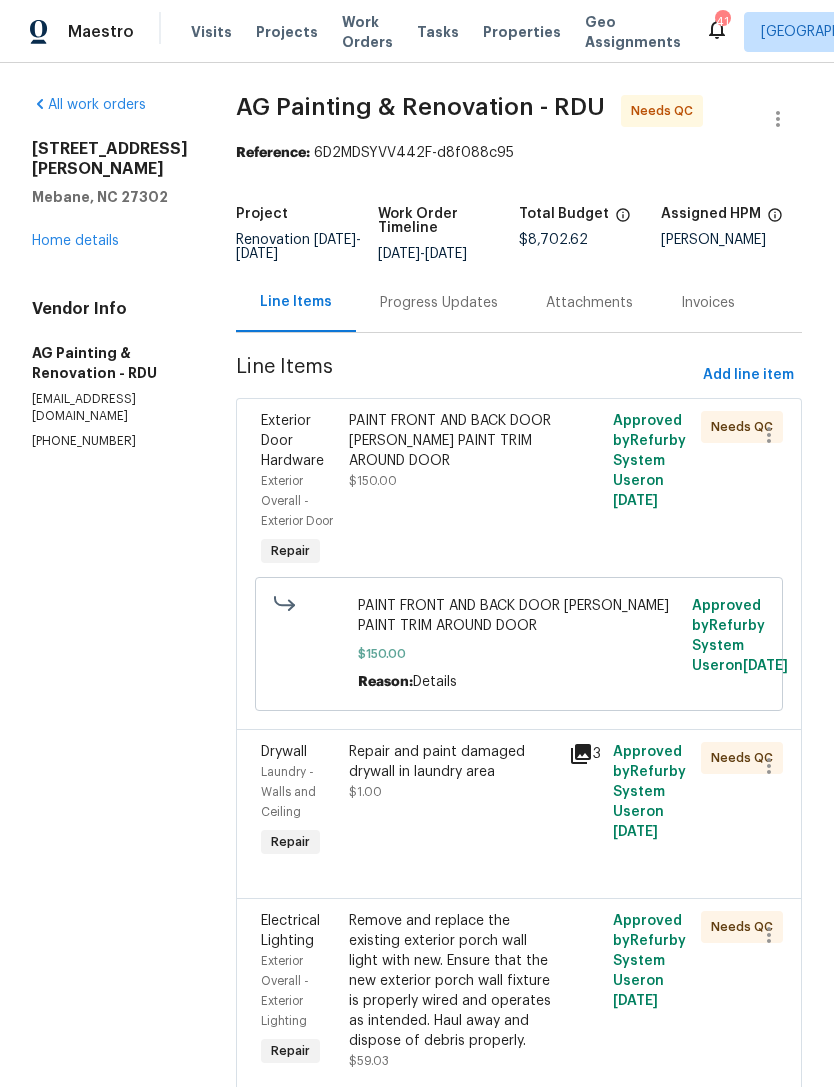 click on "Repair and paint damaged drywall in laundry area $1.00" at bounding box center [453, 772] 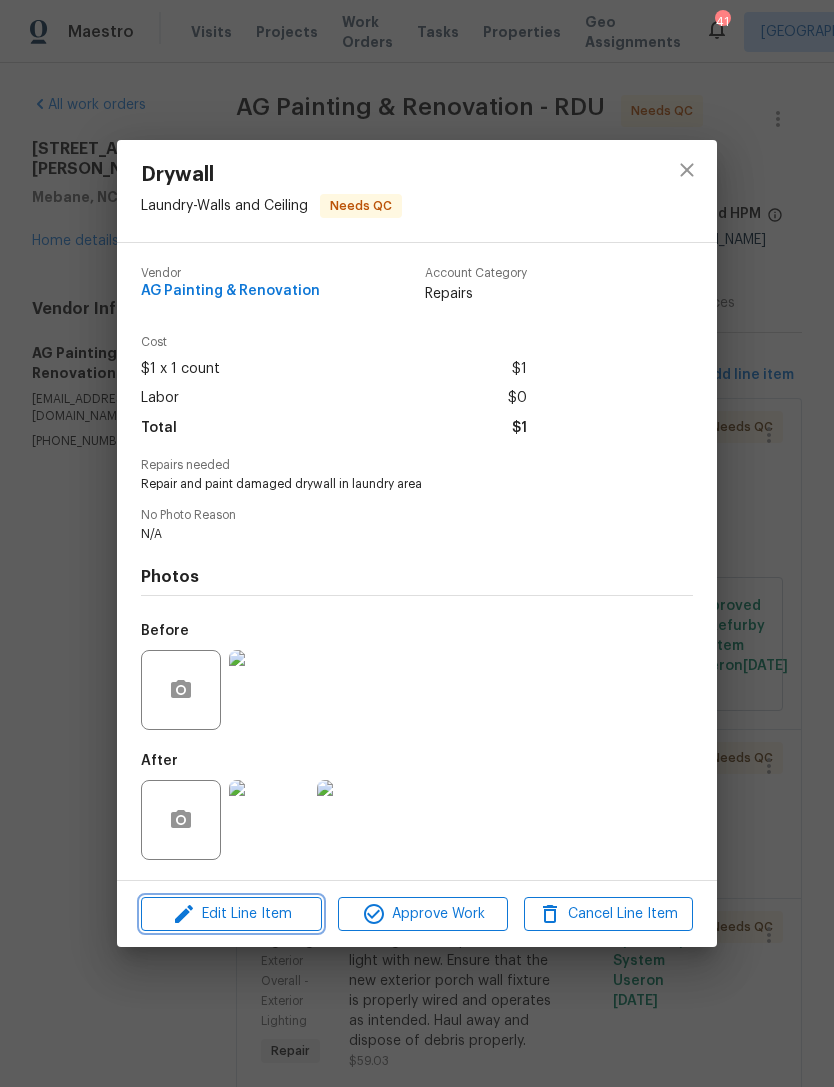 click on "Edit Line Item" at bounding box center [231, 914] 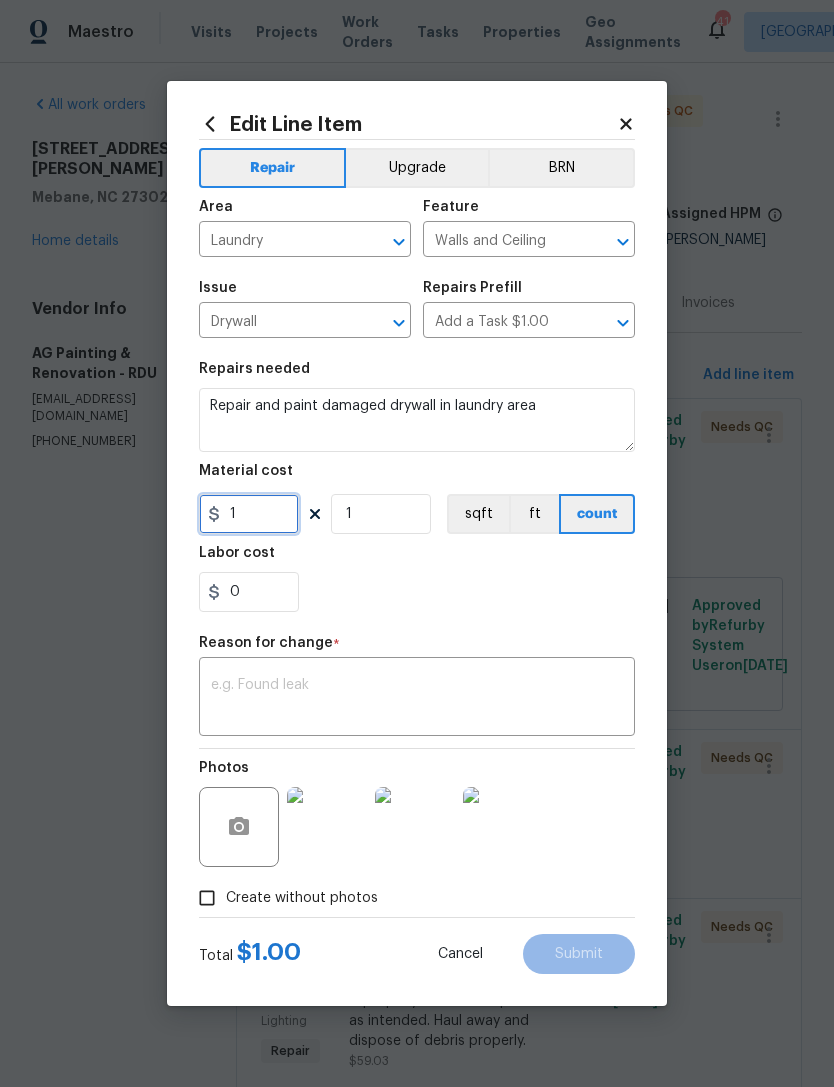 click on "1" at bounding box center (249, 514) 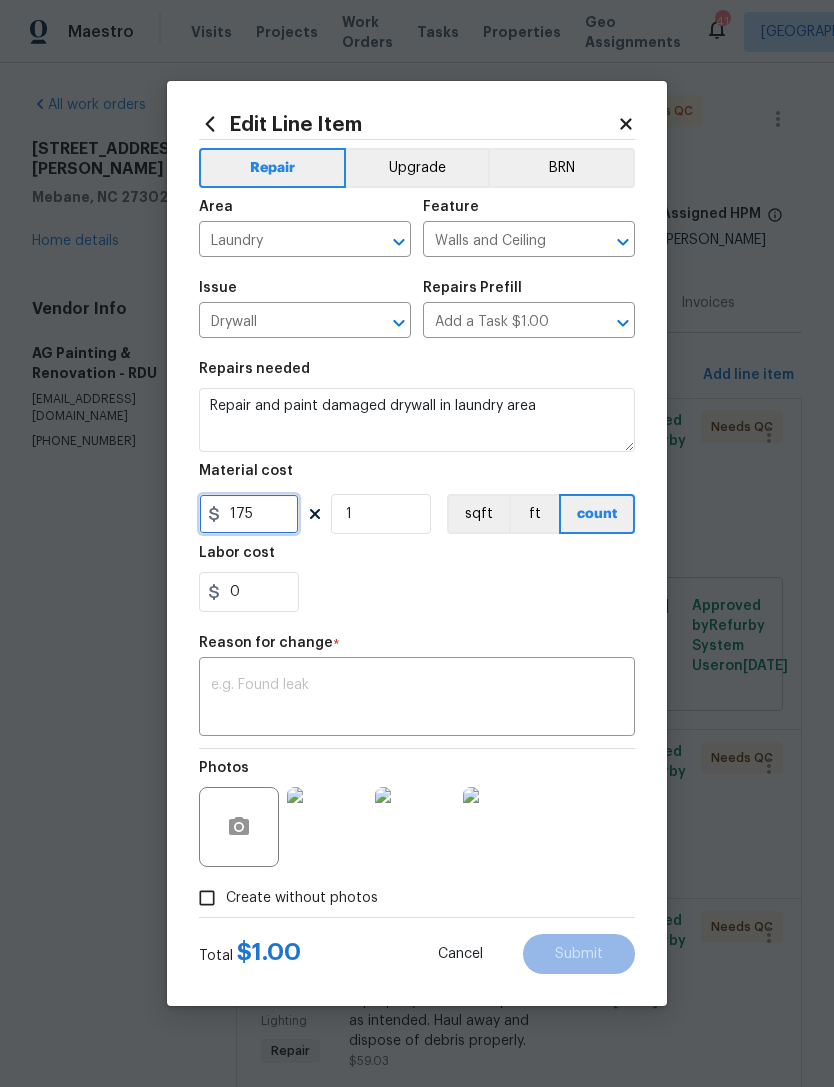 type on "175" 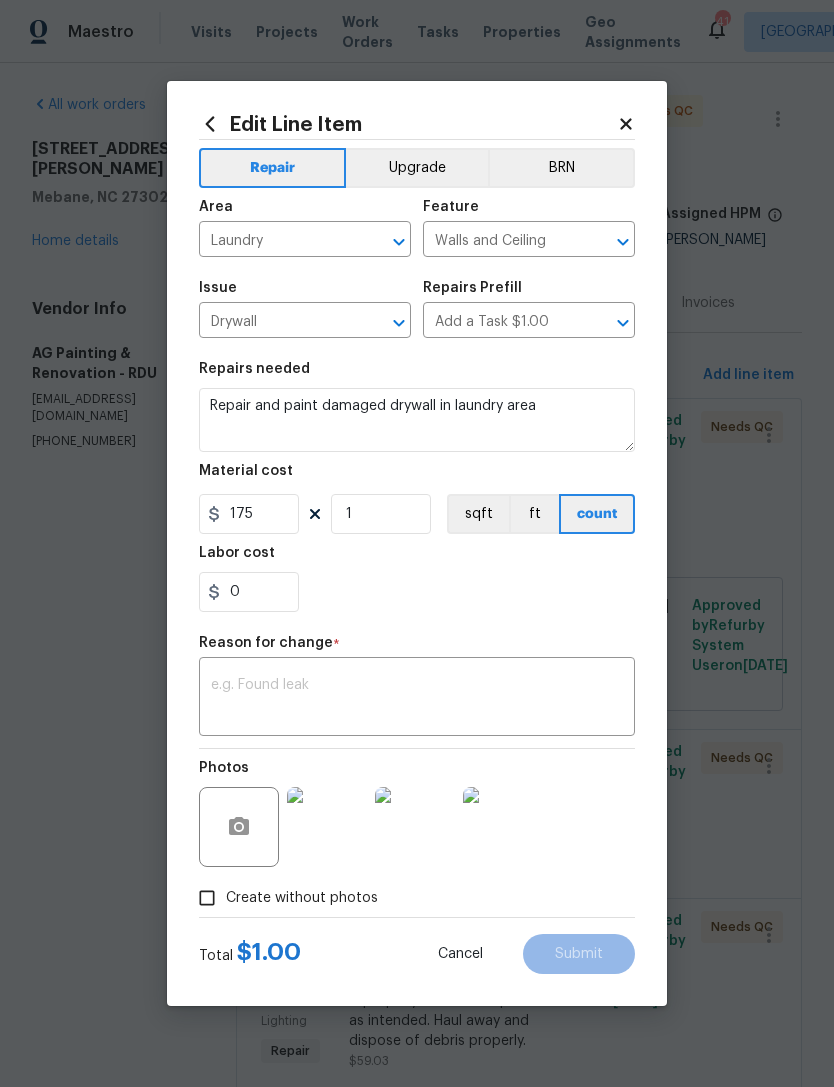 click on "0" at bounding box center [417, 592] 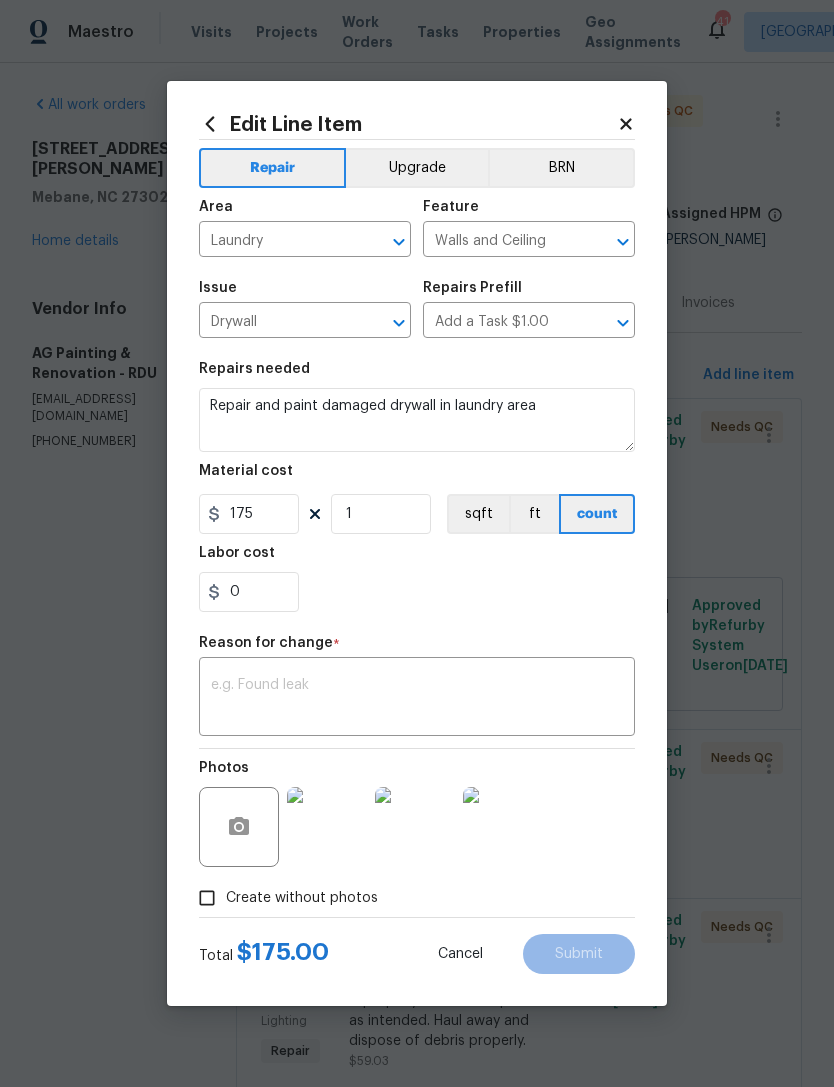 click at bounding box center (417, 699) 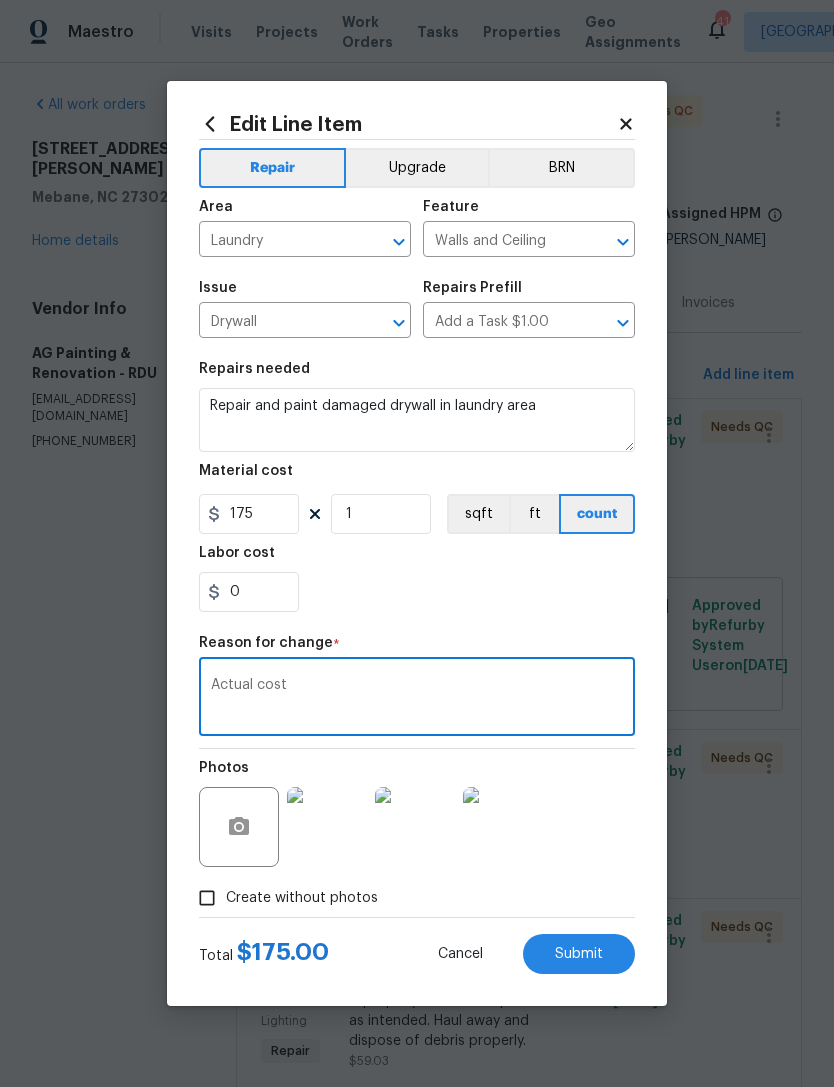 type on "Actual cost" 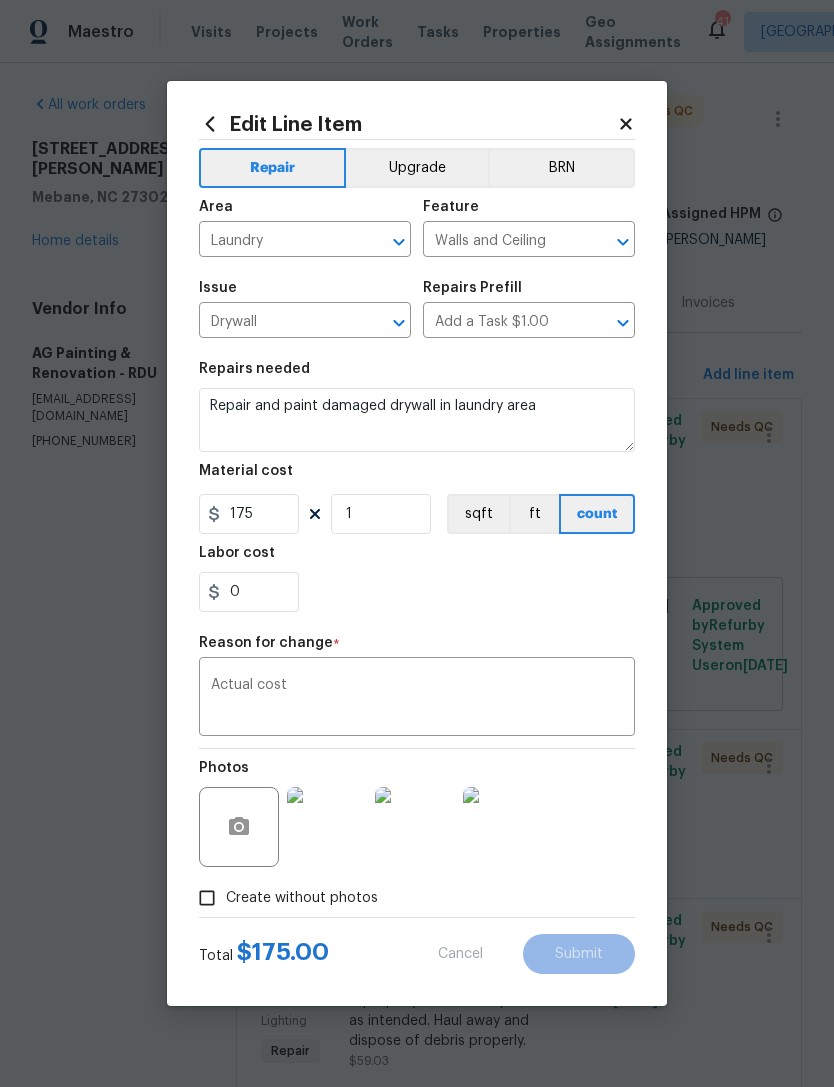 type on "1" 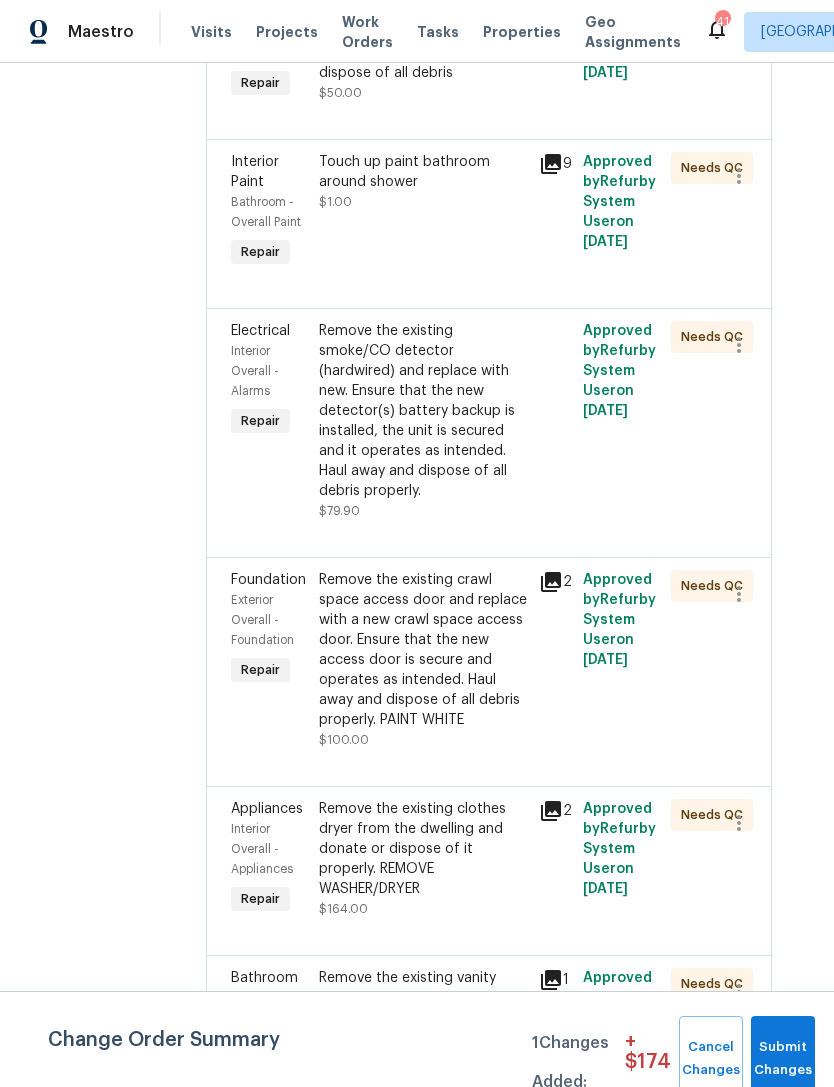 scroll, scrollTop: 6223, scrollLeft: 29, axis: both 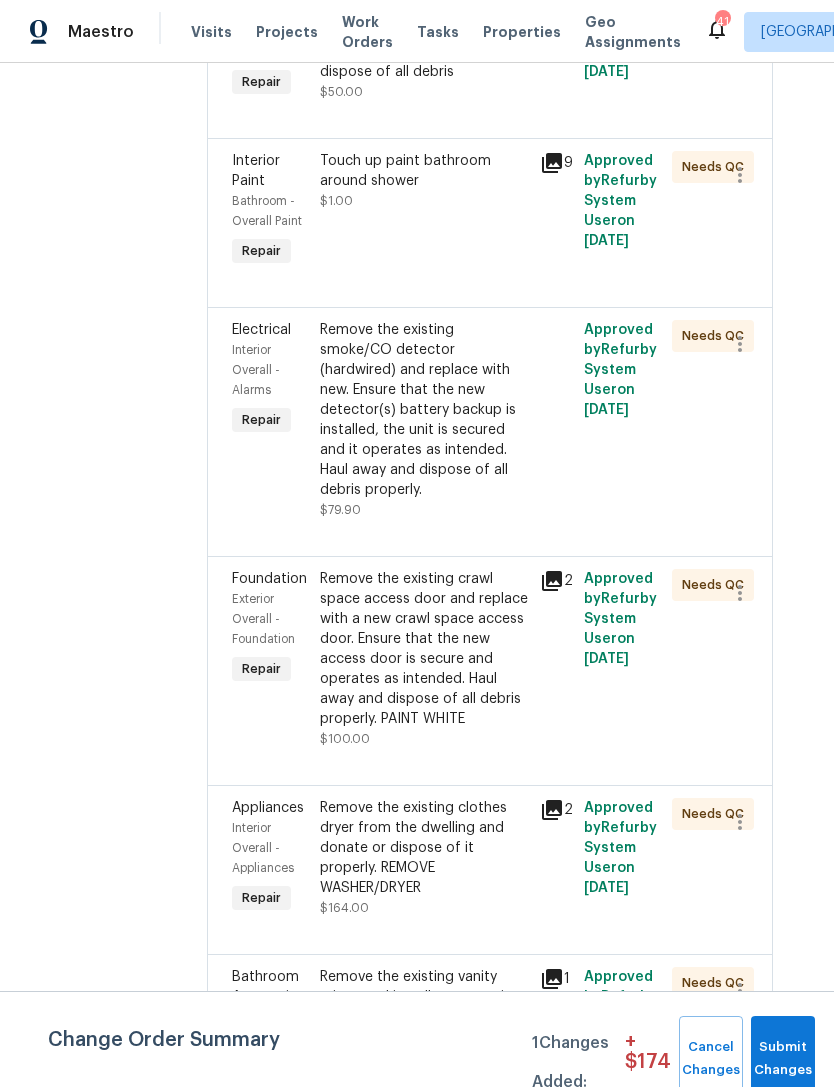 click on "Touch up paint bathroom around shower $1.00" at bounding box center [424, 211] 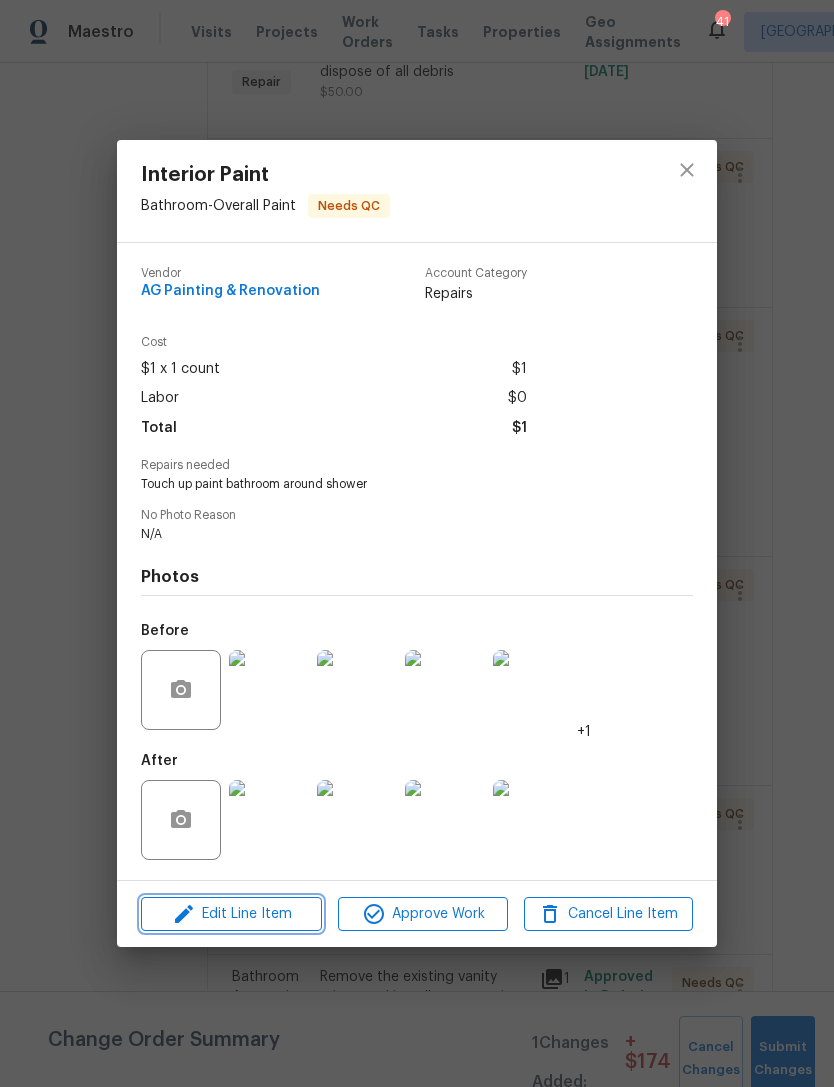 click on "Edit Line Item" at bounding box center (231, 914) 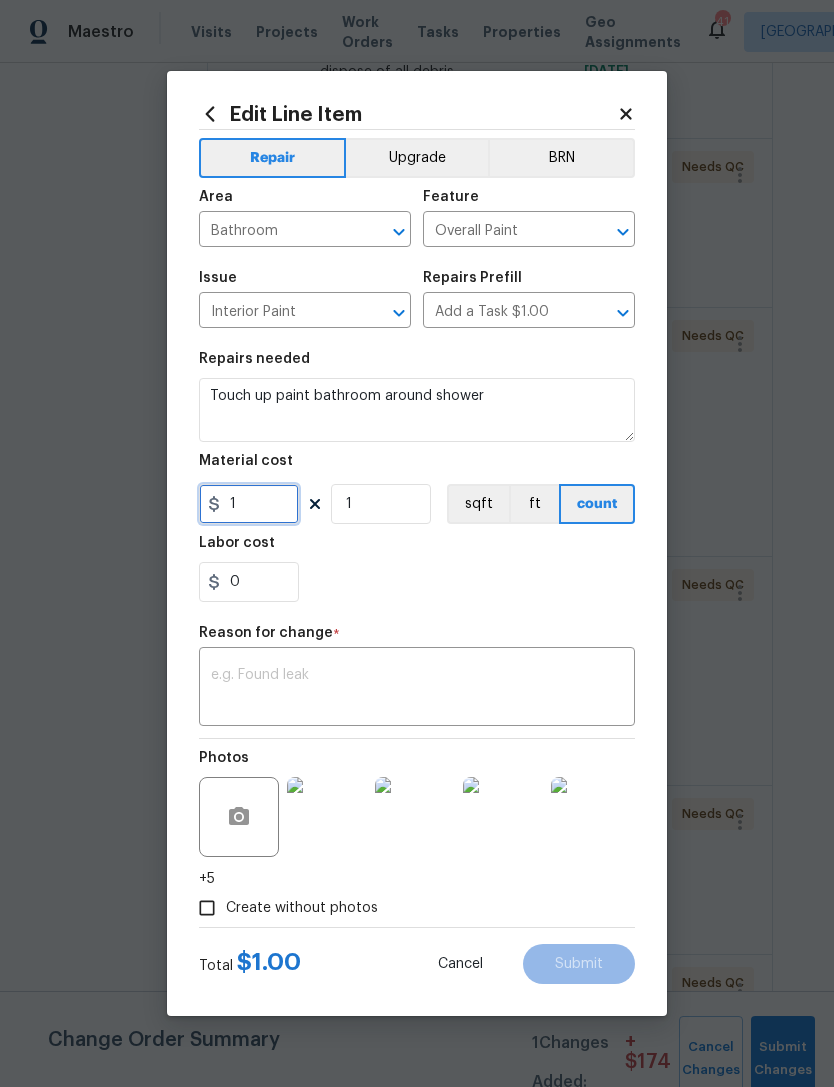click on "1" at bounding box center [249, 504] 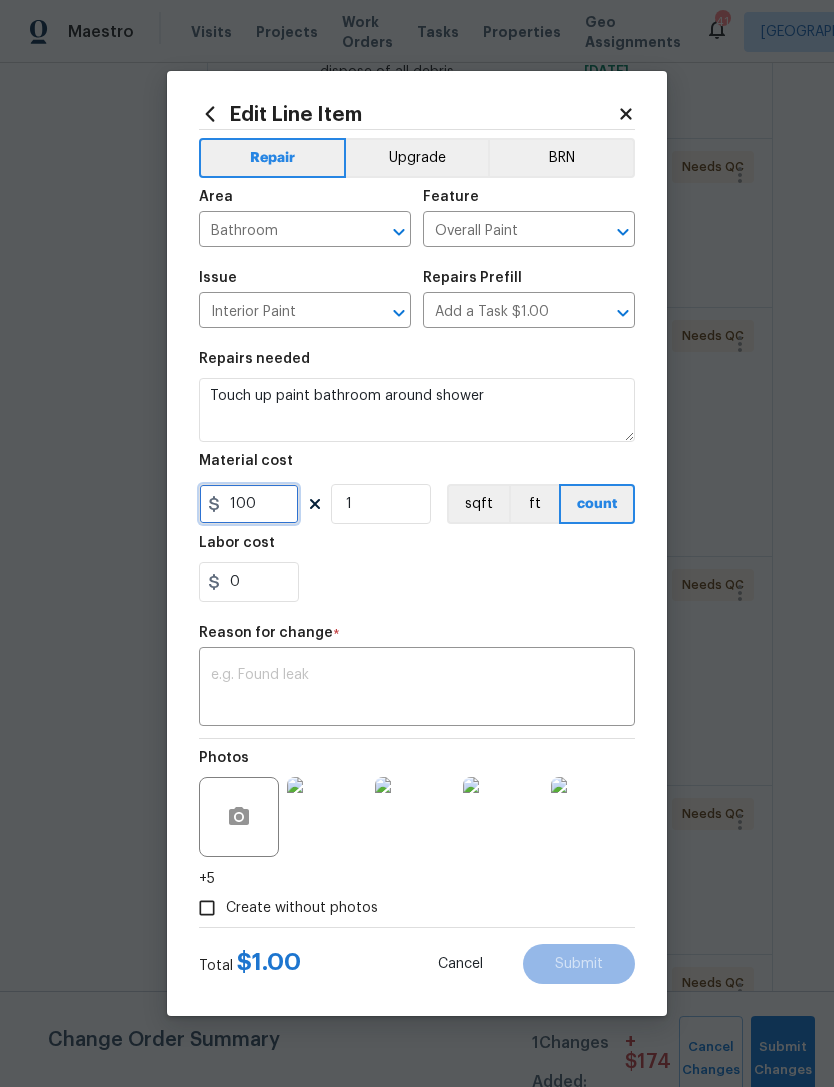 type on "100" 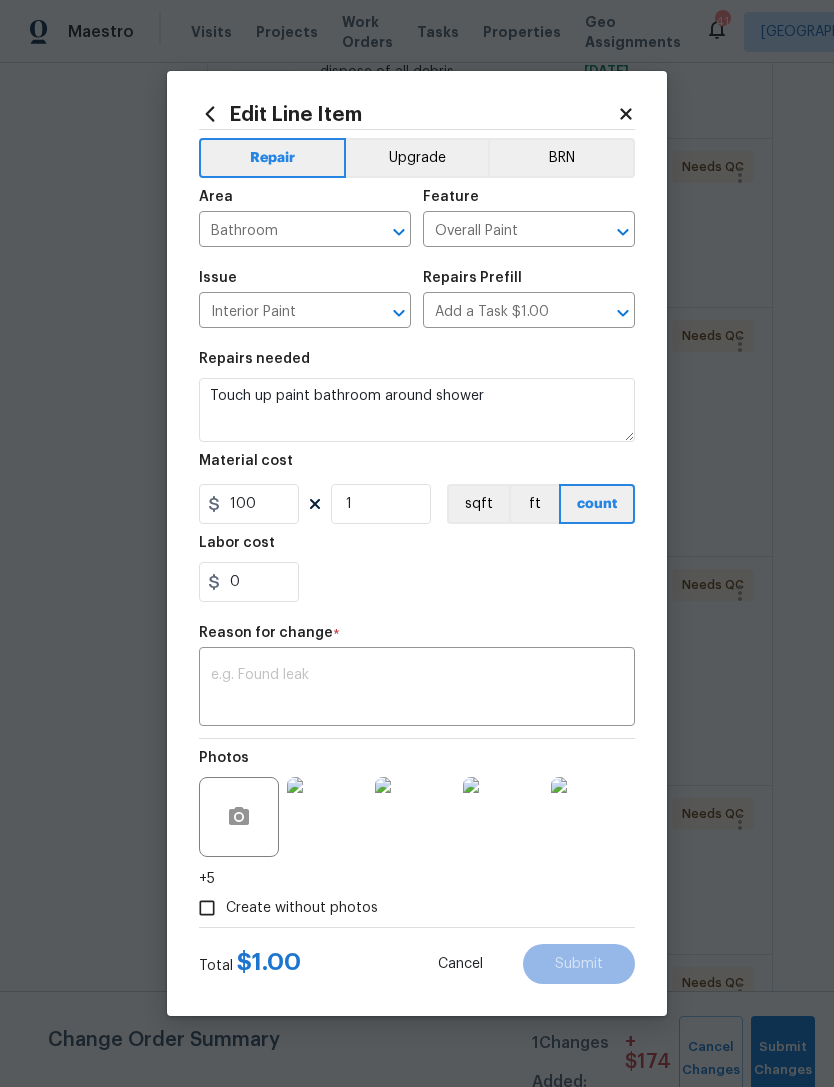 click at bounding box center [417, 689] 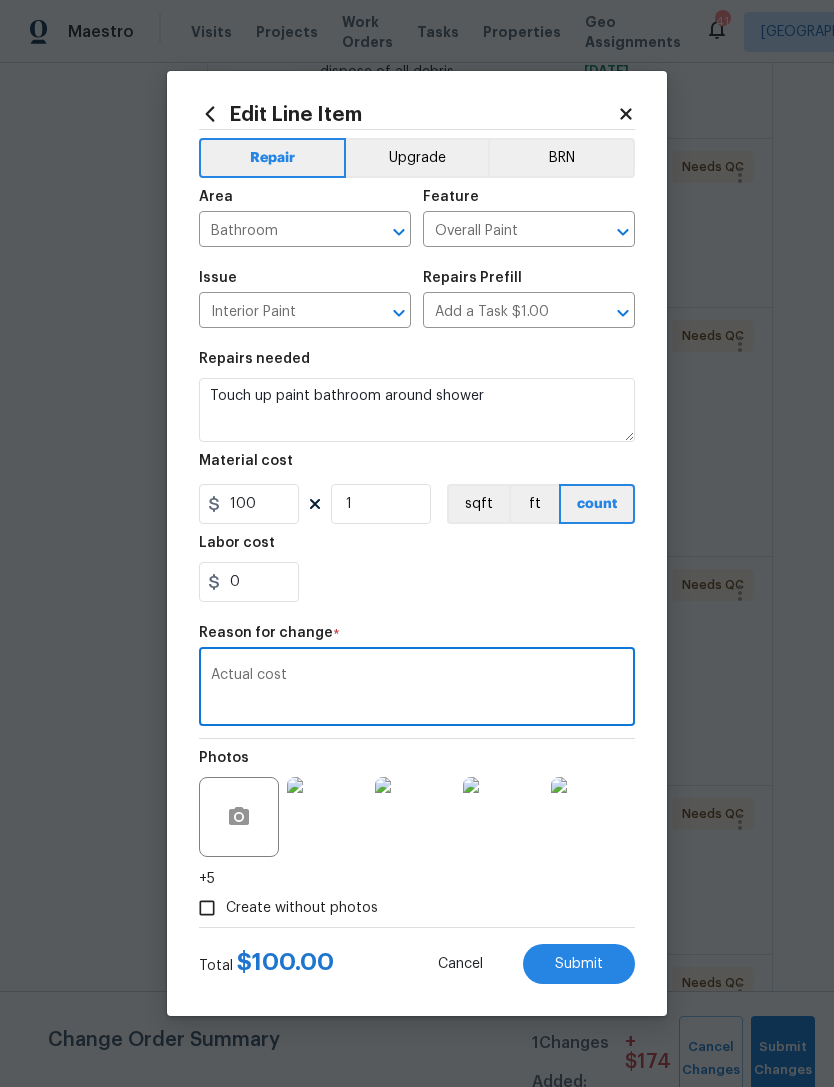 type on "Actual cost" 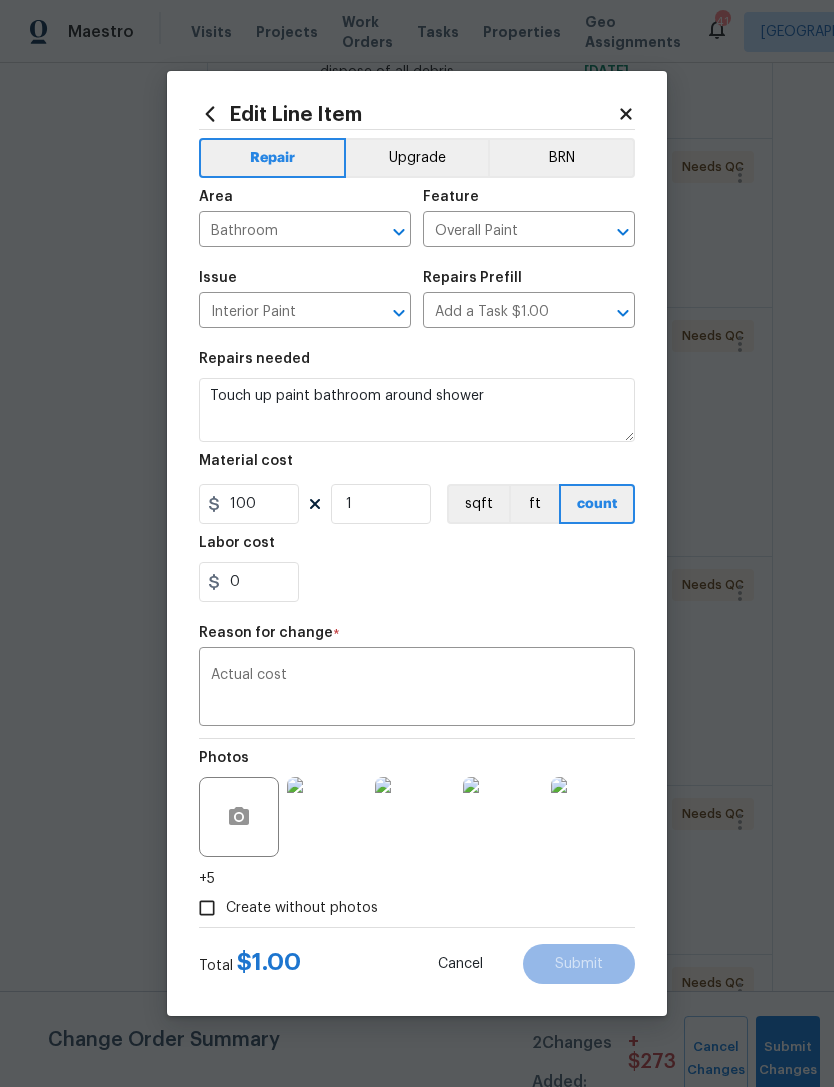 type on "1" 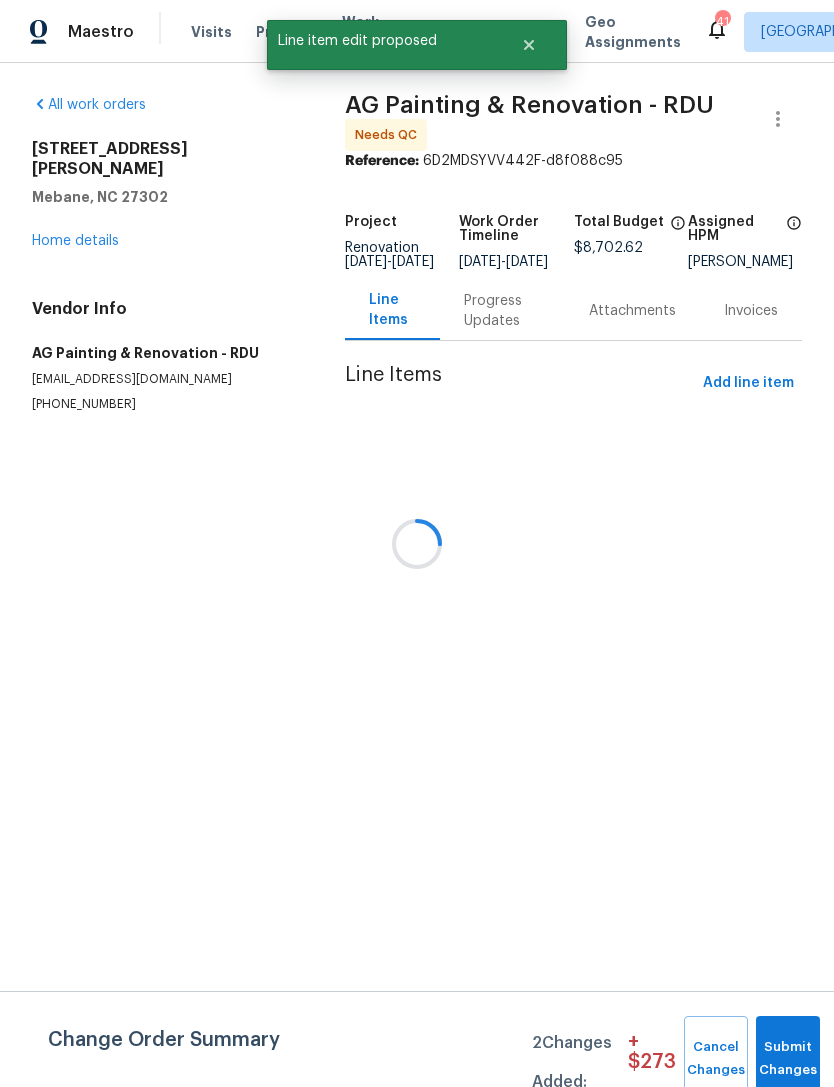 scroll, scrollTop: 0, scrollLeft: 0, axis: both 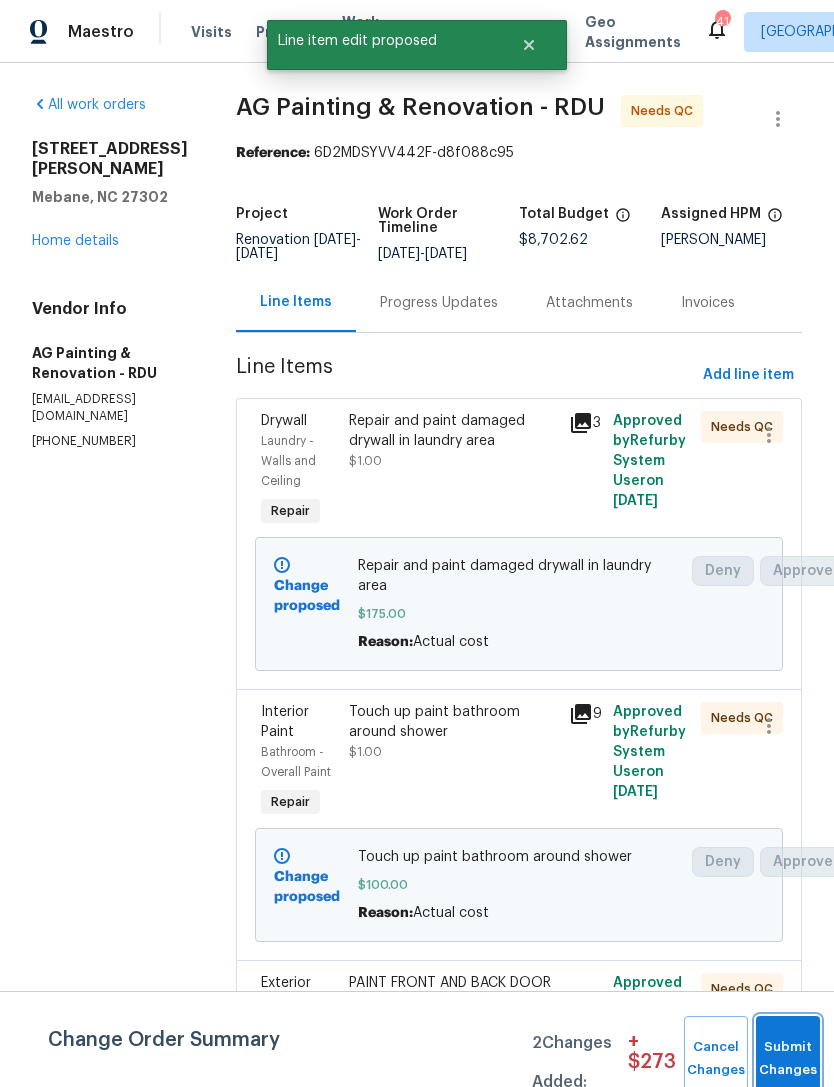 click on "Submit Changes" at bounding box center [788, 1059] 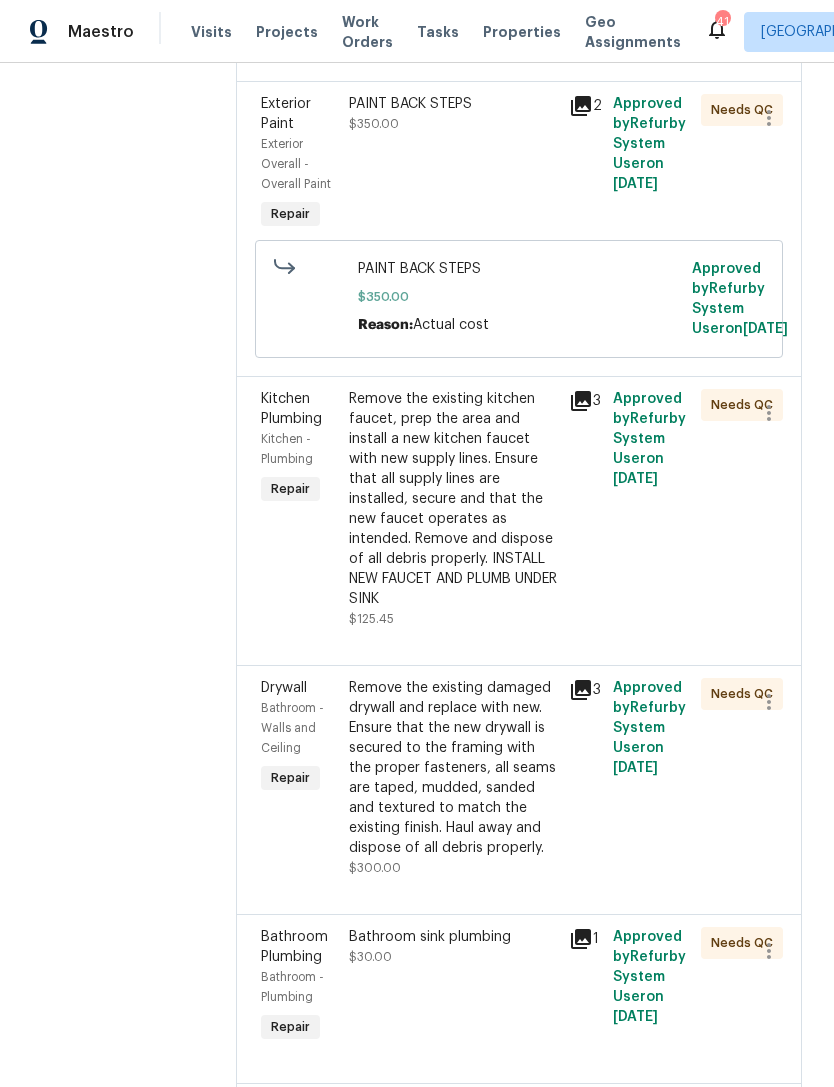 scroll, scrollTop: 2255, scrollLeft: 0, axis: vertical 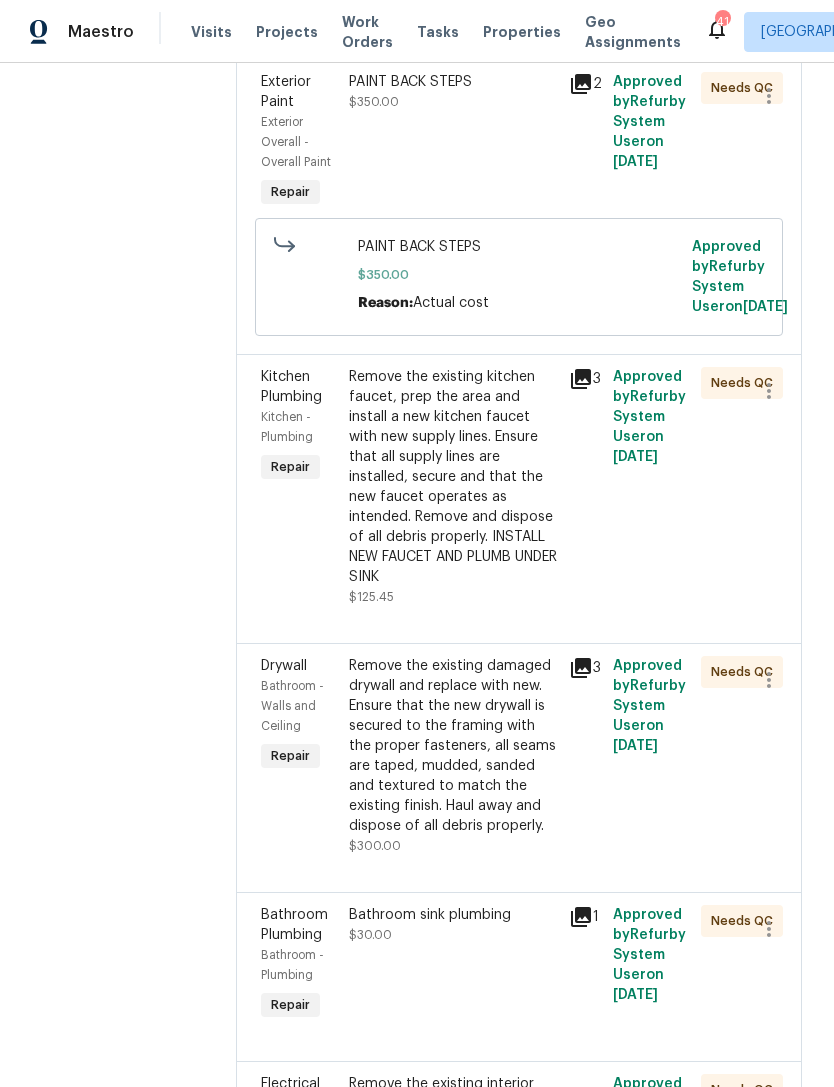 click on "Remove the existing kitchen faucet, prep the area and install a new kitchen faucet with new supply lines. Ensure that all supply lines are installed, secure and that the new faucet operates as intended. Remove and dispose of all debris properly.
INSTALL NEW FAUCET AND PLUMB UNDER SINK" at bounding box center (453, 477) 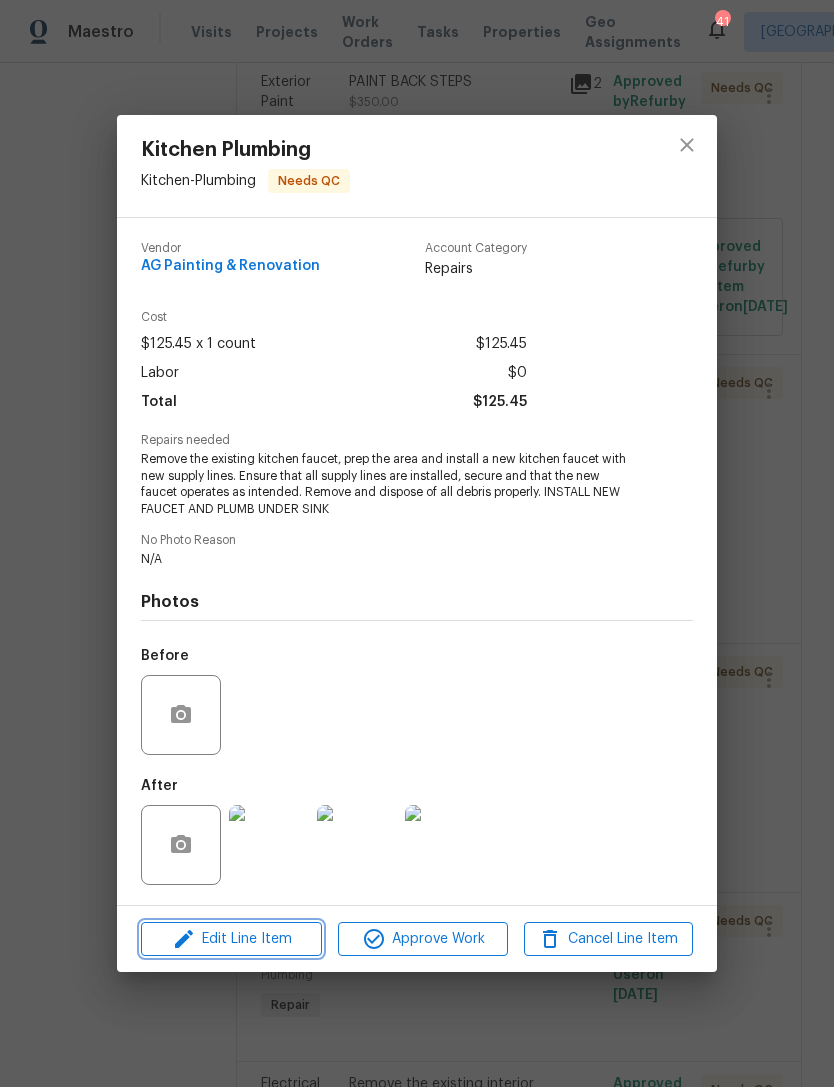 click on "Edit Line Item" at bounding box center [231, 939] 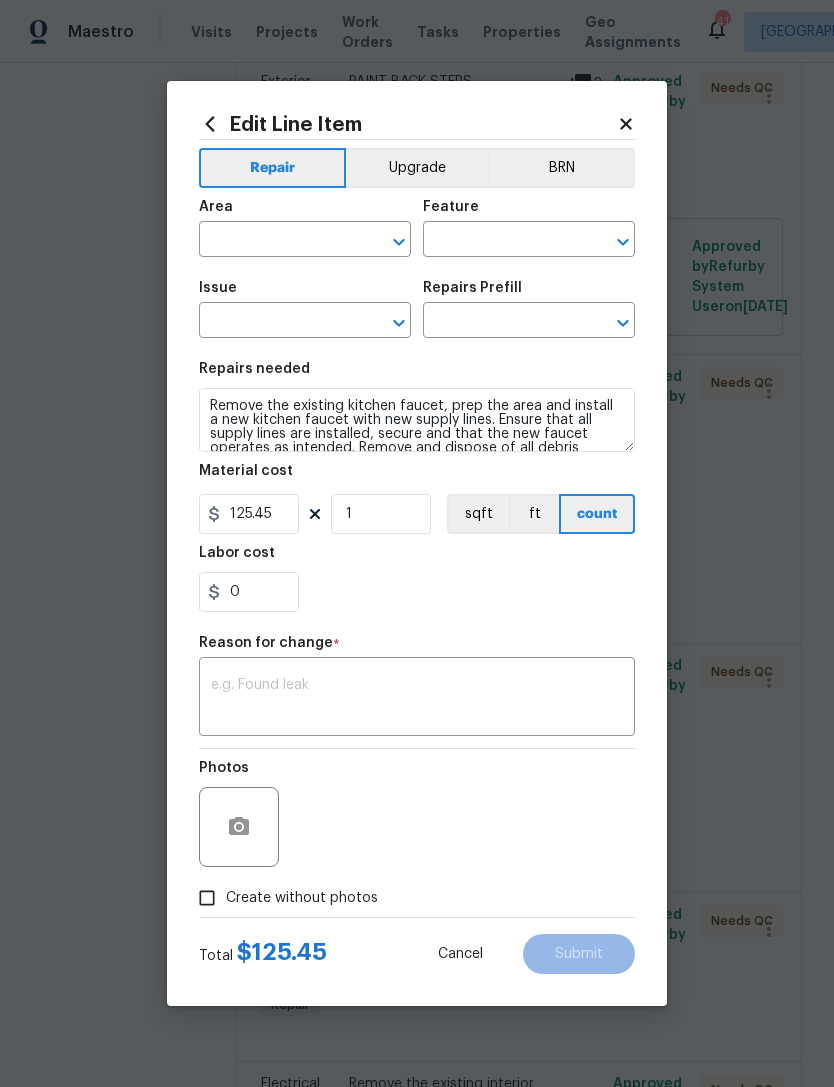 type on "Kitchen" 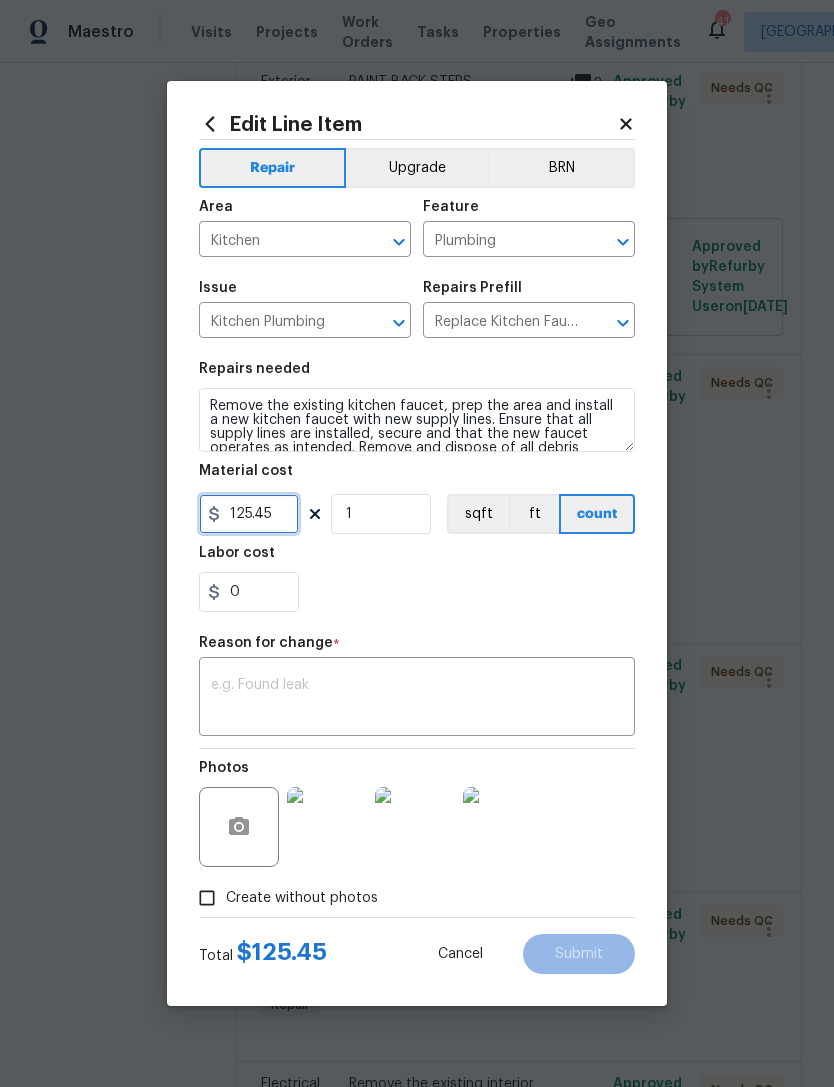 click on "125.45" at bounding box center [249, 514] 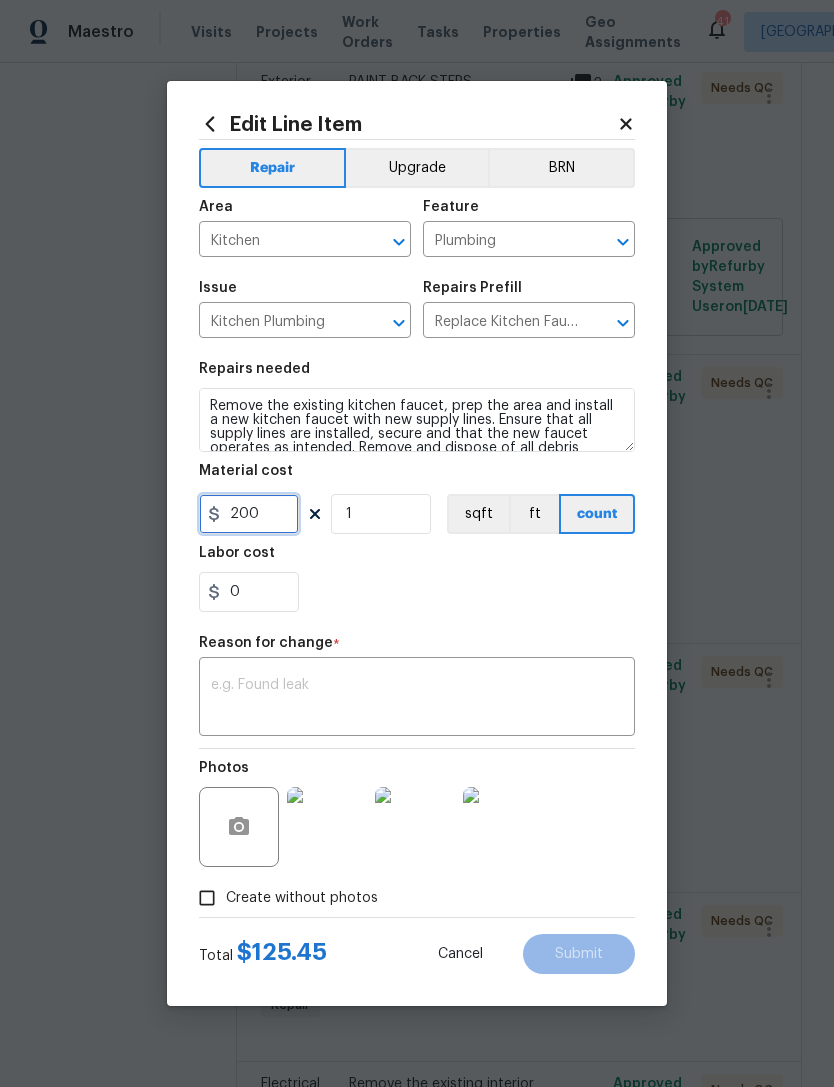 type on "200" 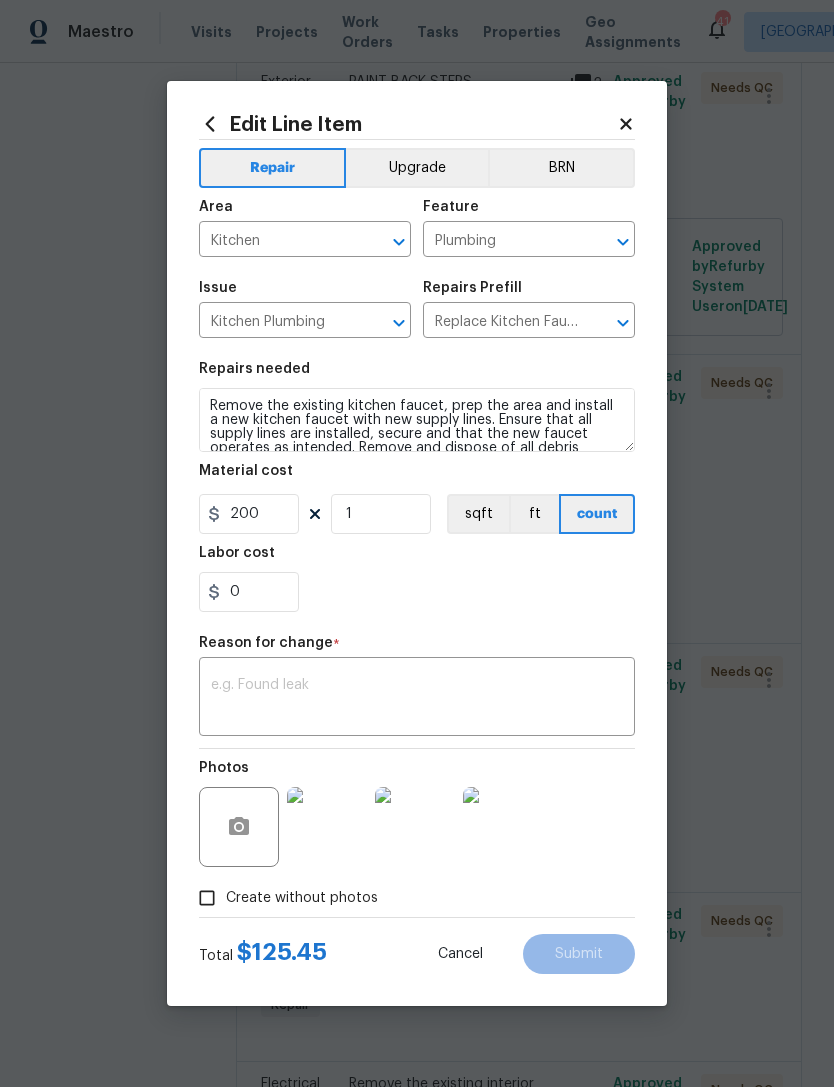 click at bounding box center (417, 699) 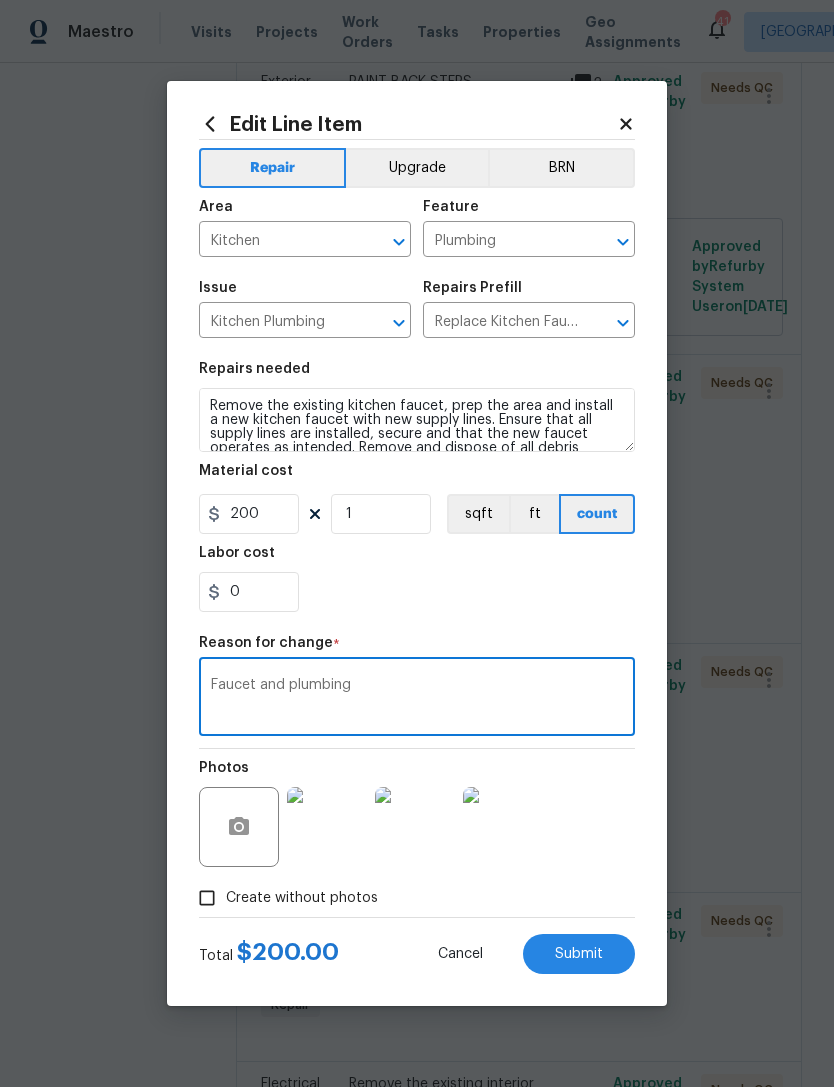 type on "Faucet and plumbing" 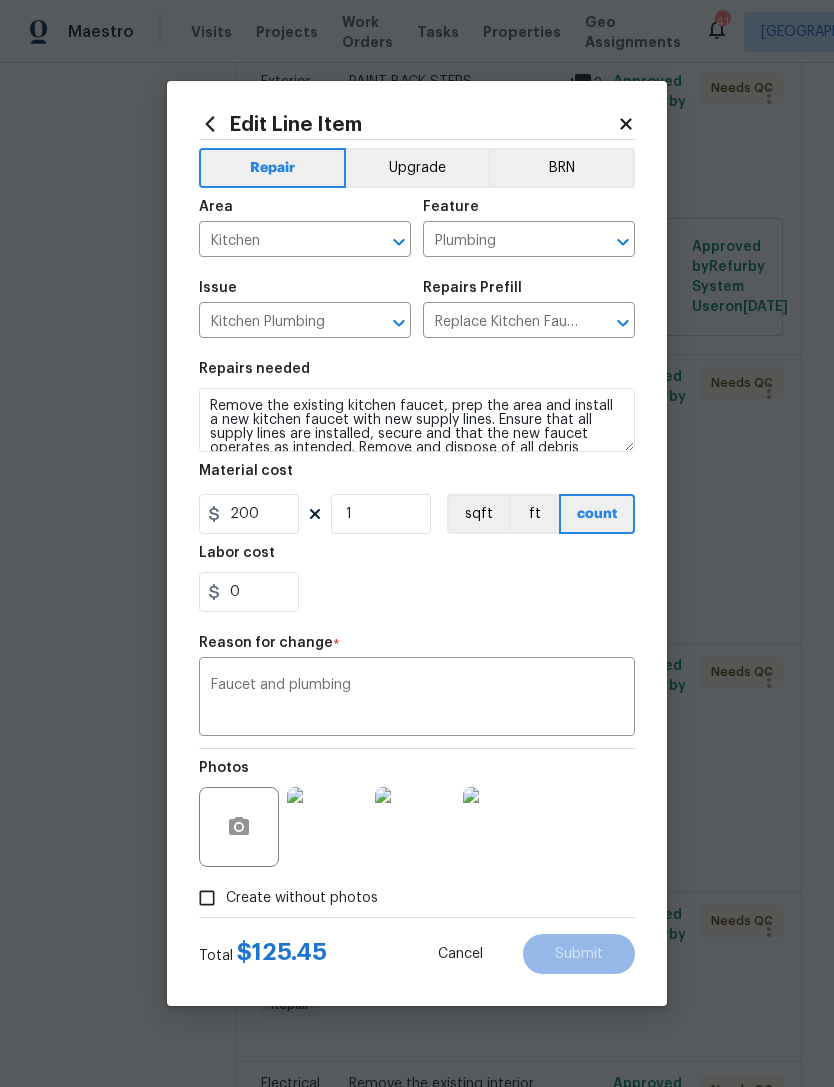 type on "125.45" 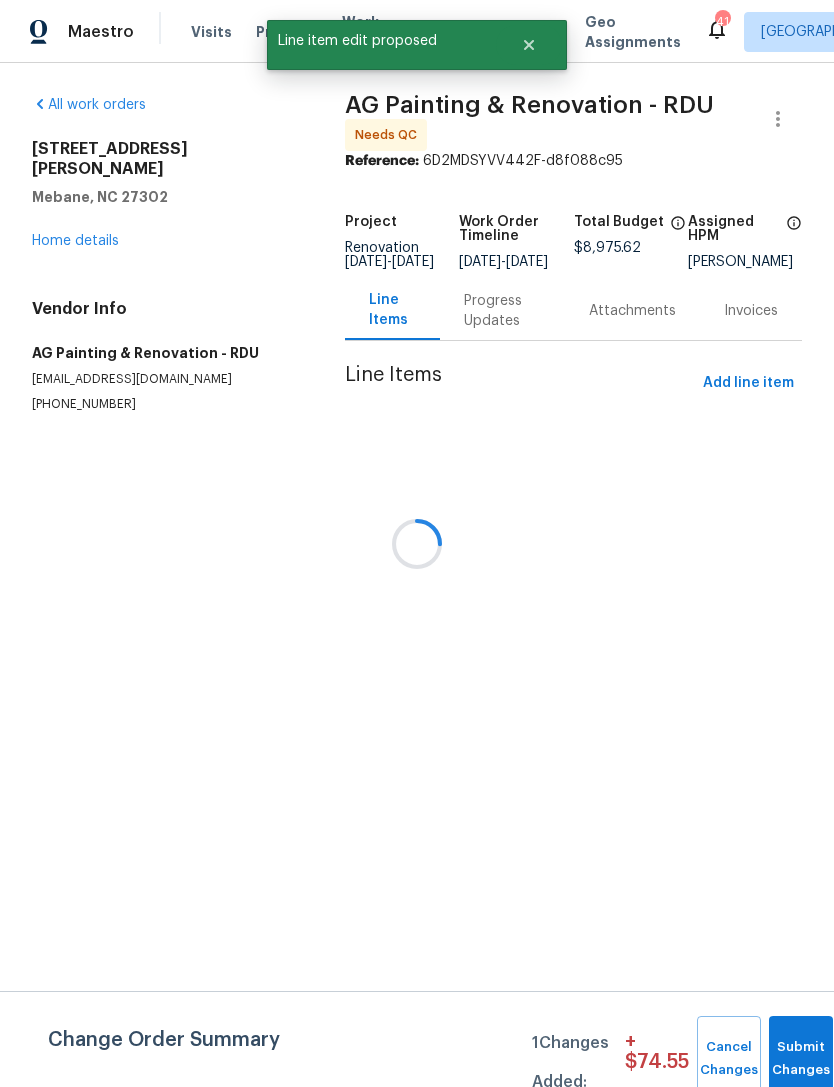 scroll, scrollTop: 0, scrollLeft: 0, axis: both 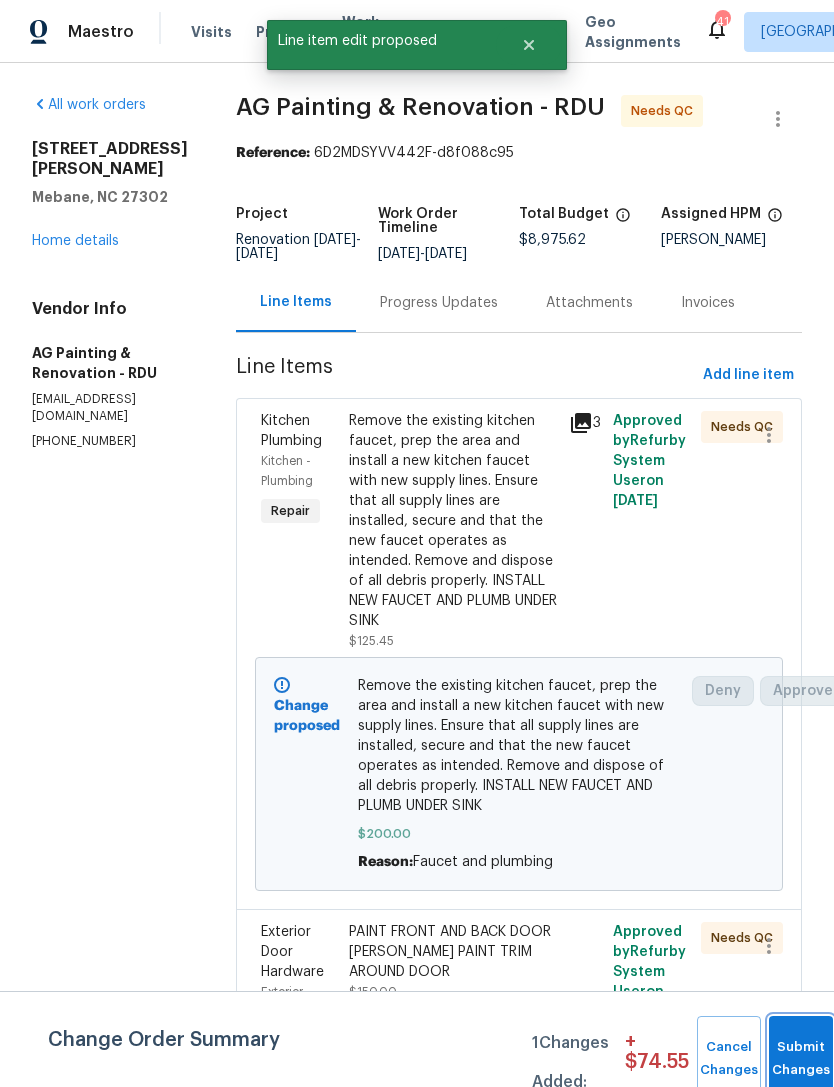 click on "Submit Changes" at bounding box center (801, 1059) 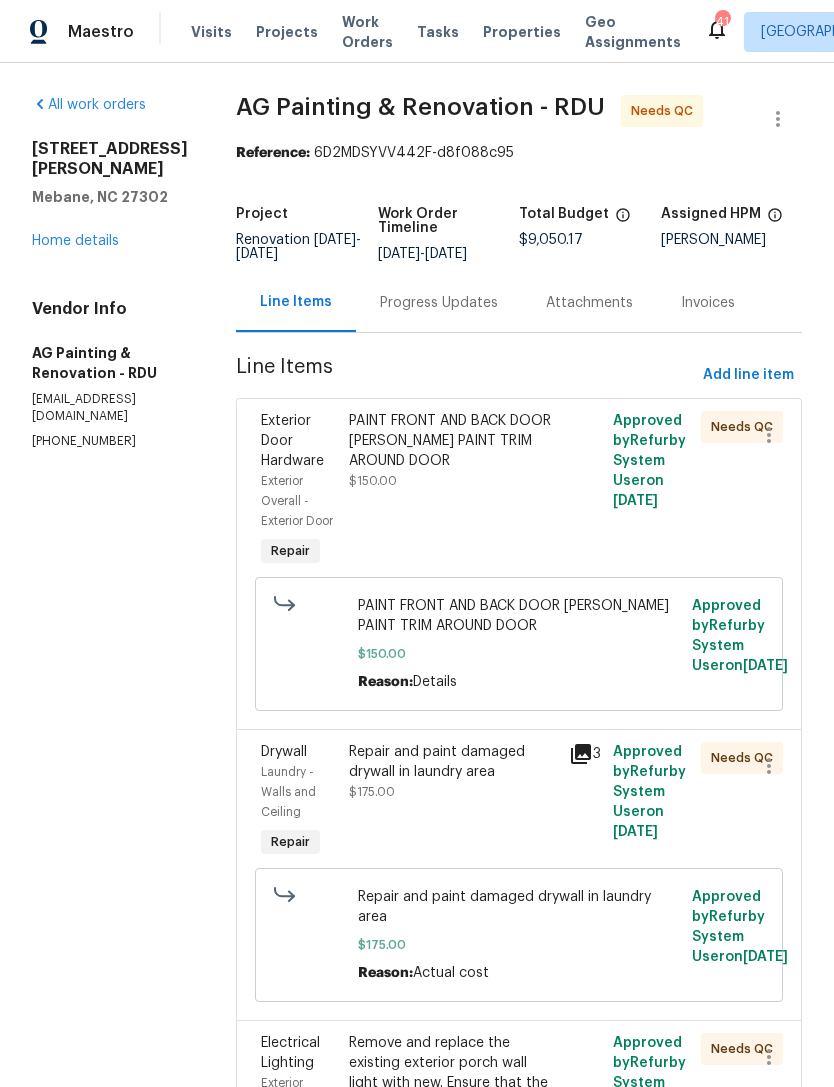 click on "Home details" at bounding box center [75, 241] 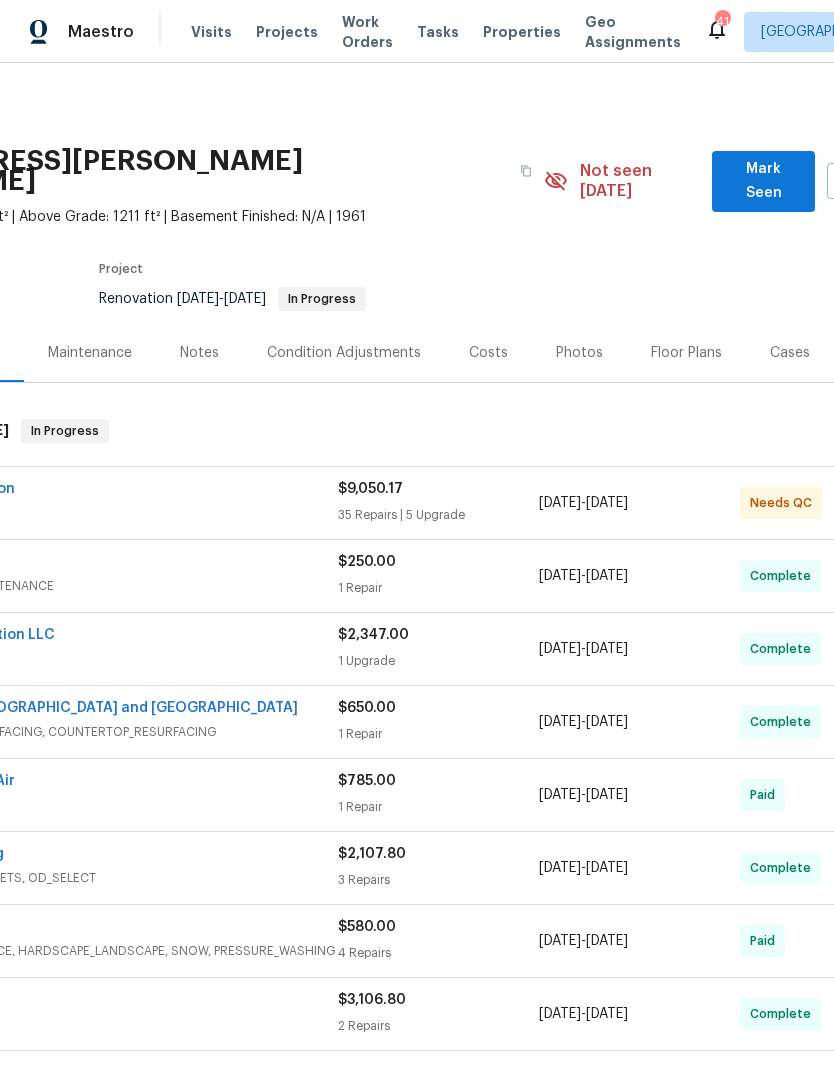 scroll, scrollTop: 0, scrollLeft: 194, axis: horizontal 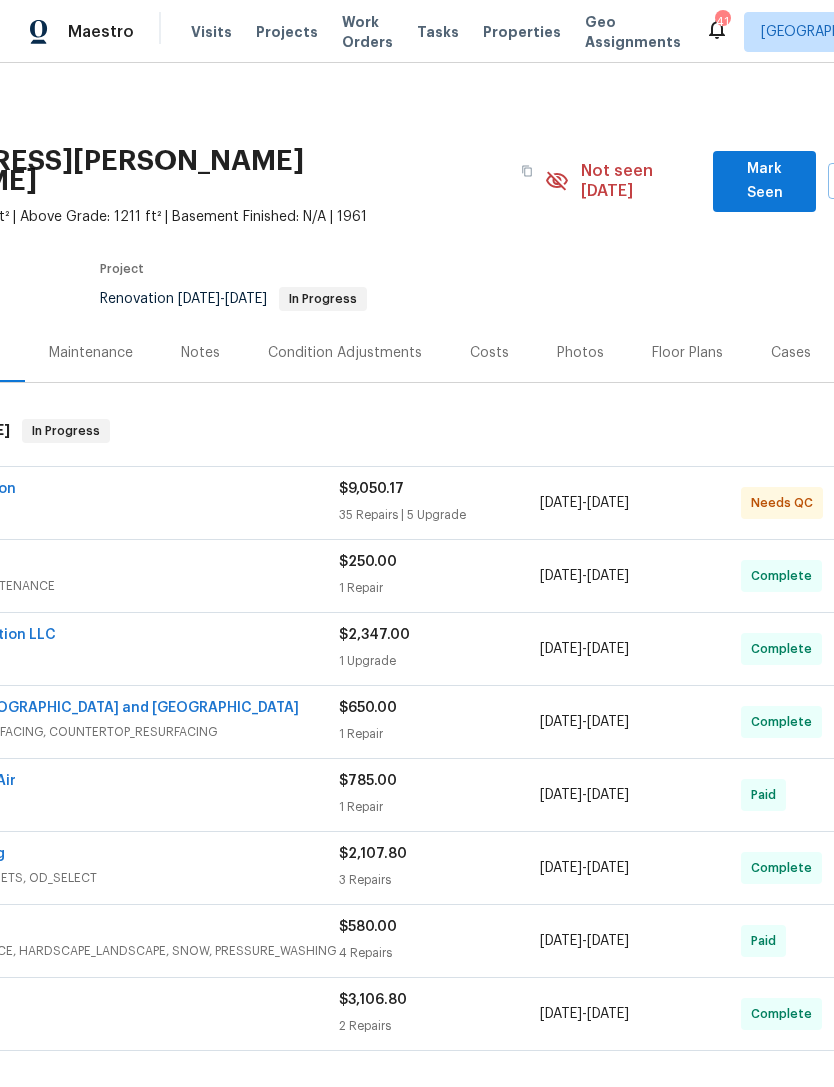 click on "Notes" at bounding box center (200, 353) 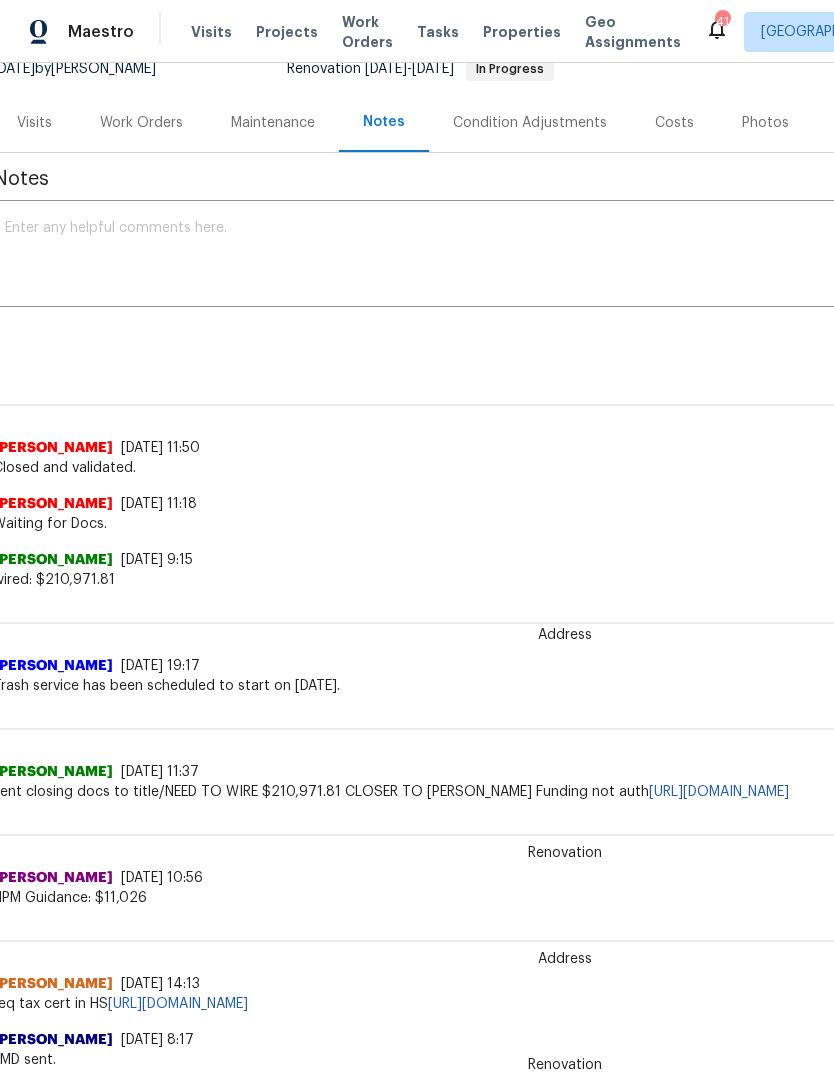 scroll, scrollTop: 231, scrollLeft: 7, axis: both 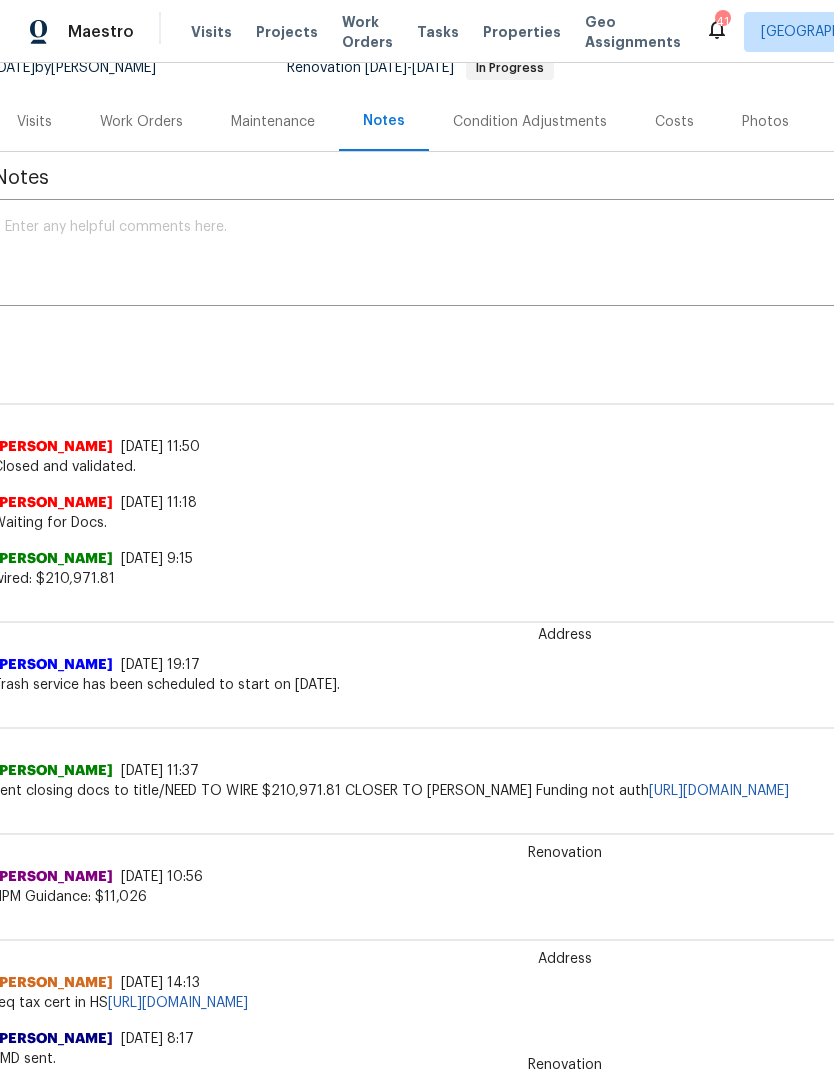 click on "Work Orders" at bounding box center [141, 122] 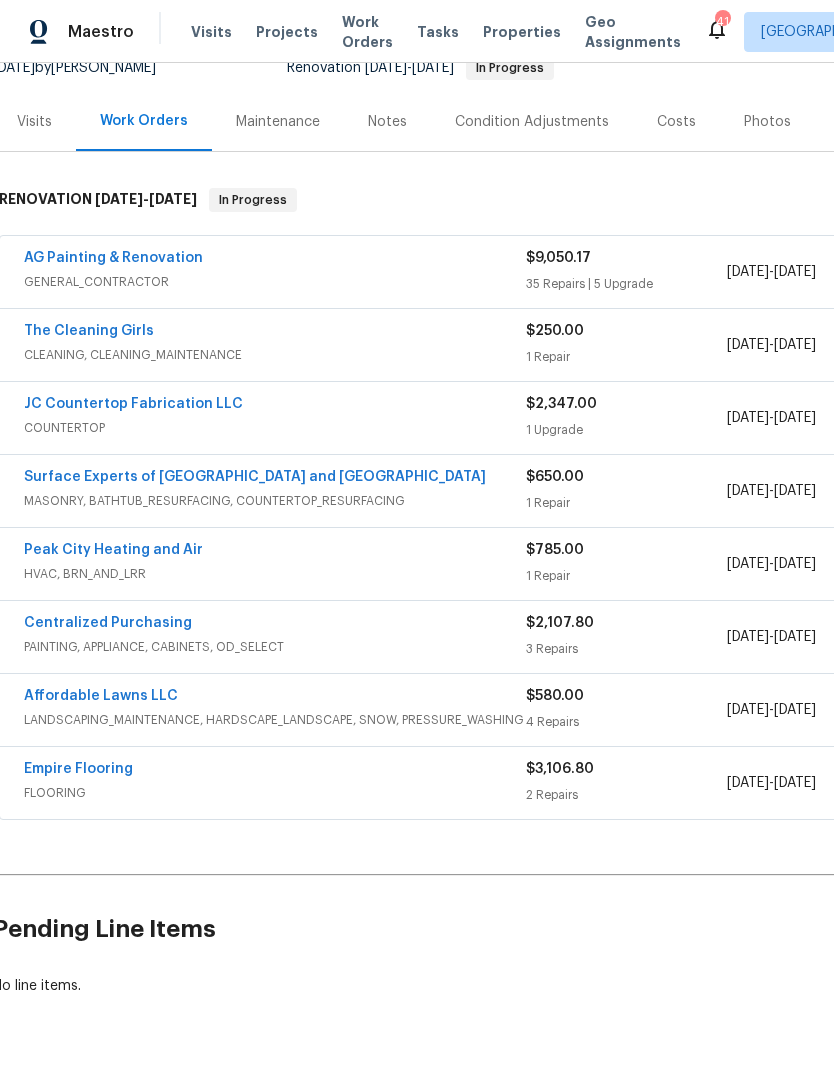 scroll, scrollTop: 191, scrollLeft: 7, axis: both 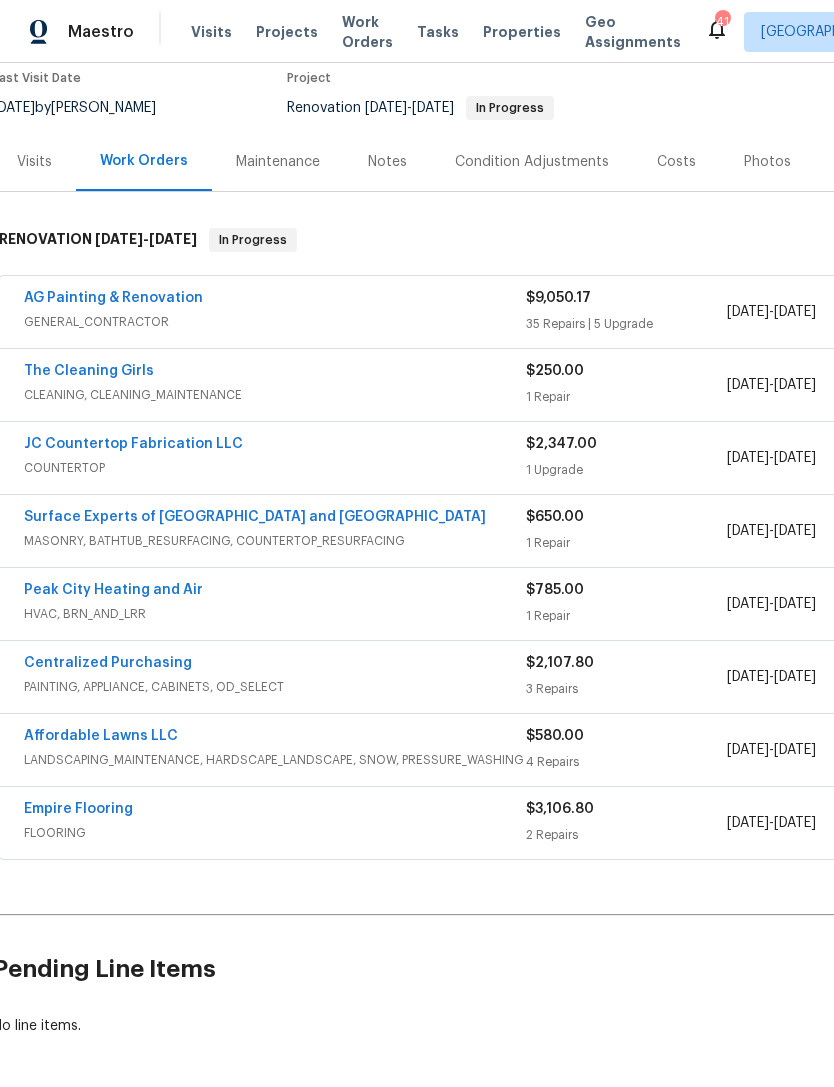 click on "$9,050.17" at bounding box center (626, 298) 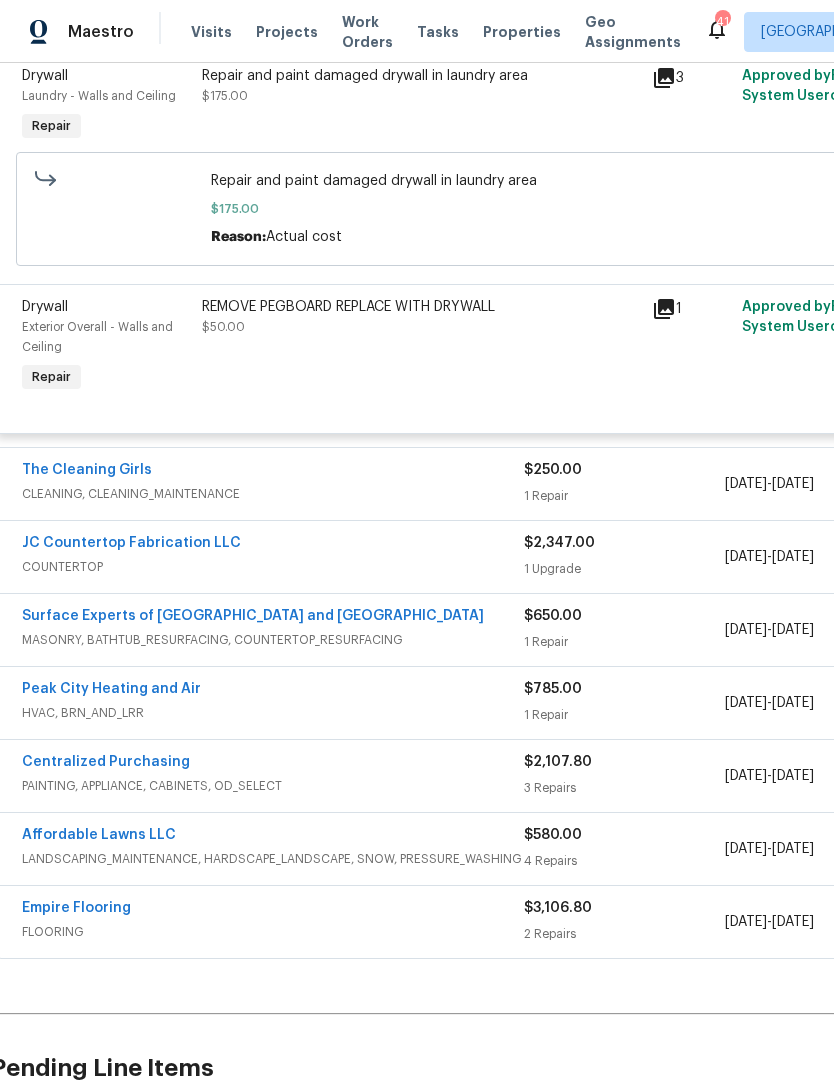 scroll, scrollTop: 7842, scrollLeft: 10, axis: both 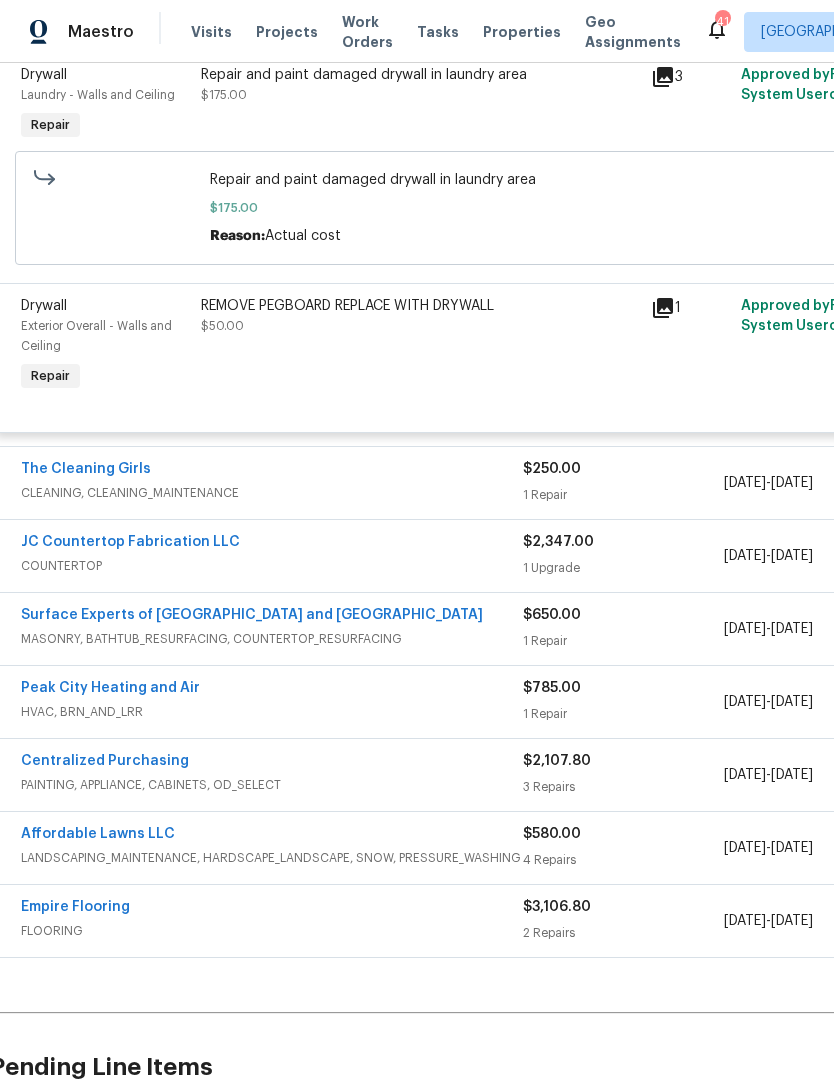 click on "Surface Experts of [GEOGRAPHIC_DATA] and [GEOGRAPHIC_DATA]" at bounding box center (252, 615) 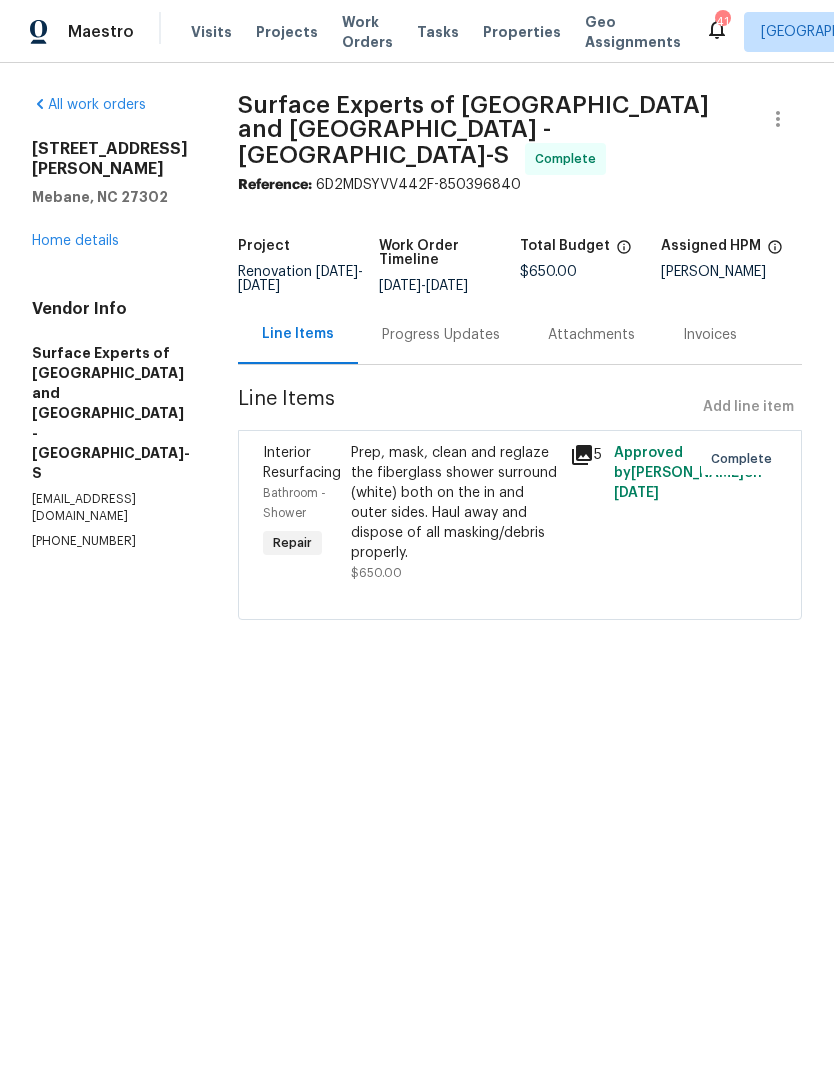 click on "Prep, mask, clean and reglaze the fiberglass shower surround (white) both on the in and outer sides. Haul away and dispose of all masking/debris properly." at bounding box center (454, 503) 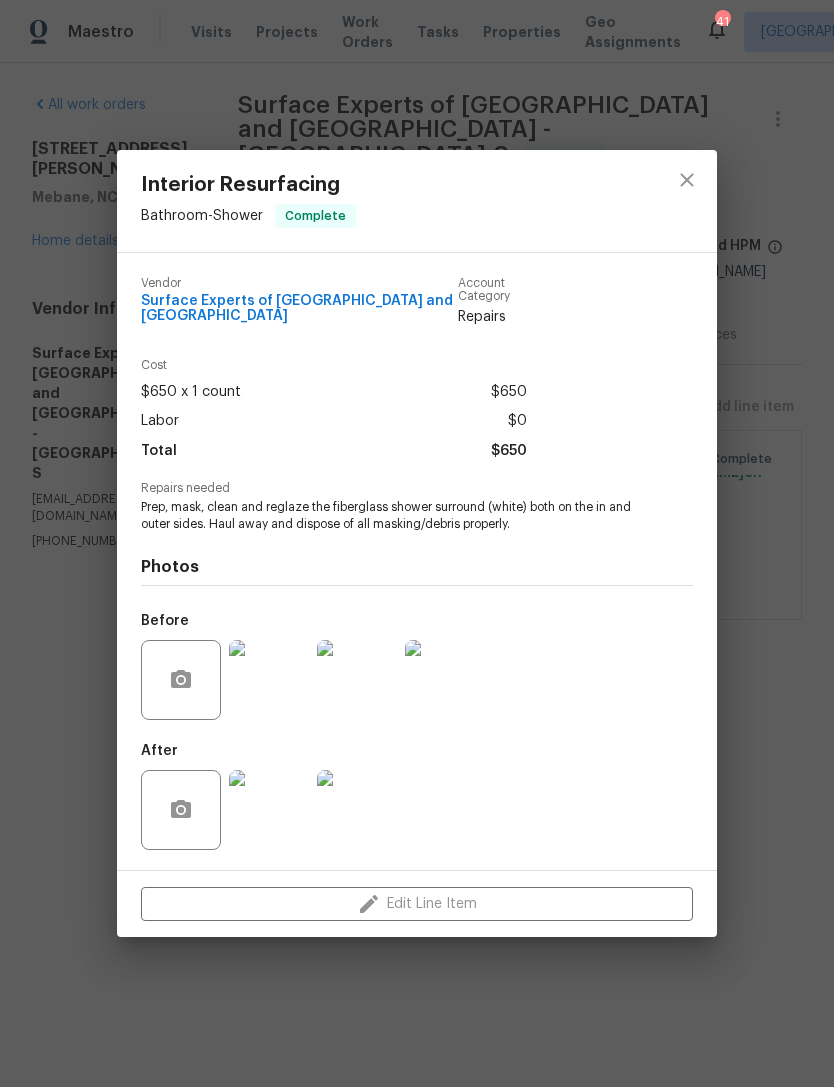 click on "Edit Line Item" at bounding box center (417, 904) 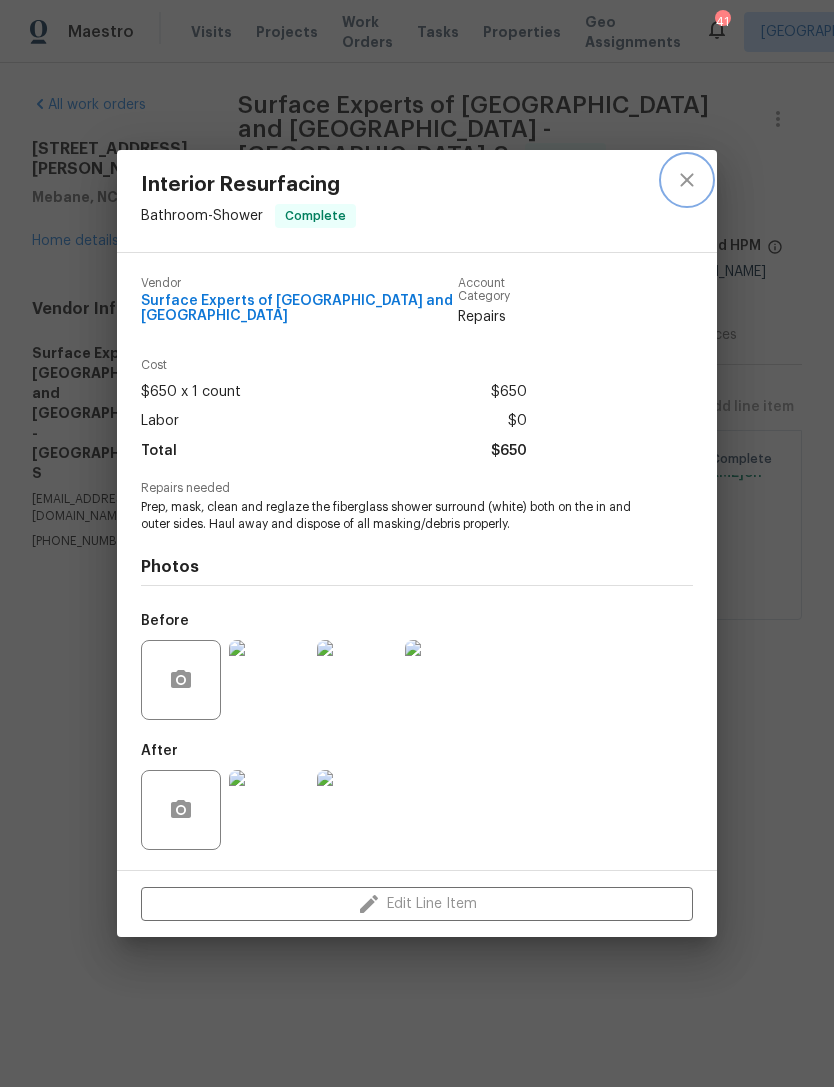 click 